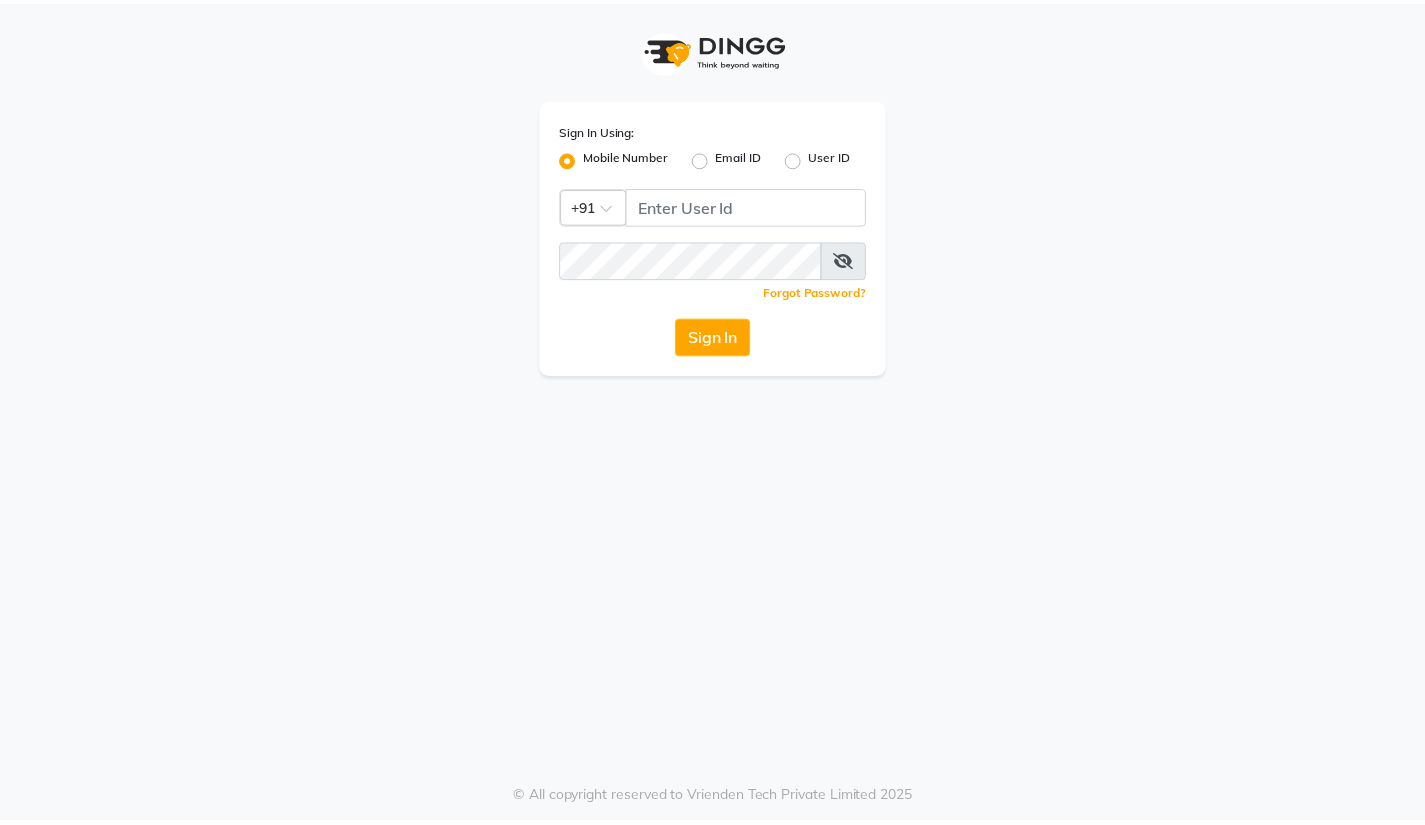scroll, scrollTop: 0, scrollLeft: 0, axis: both 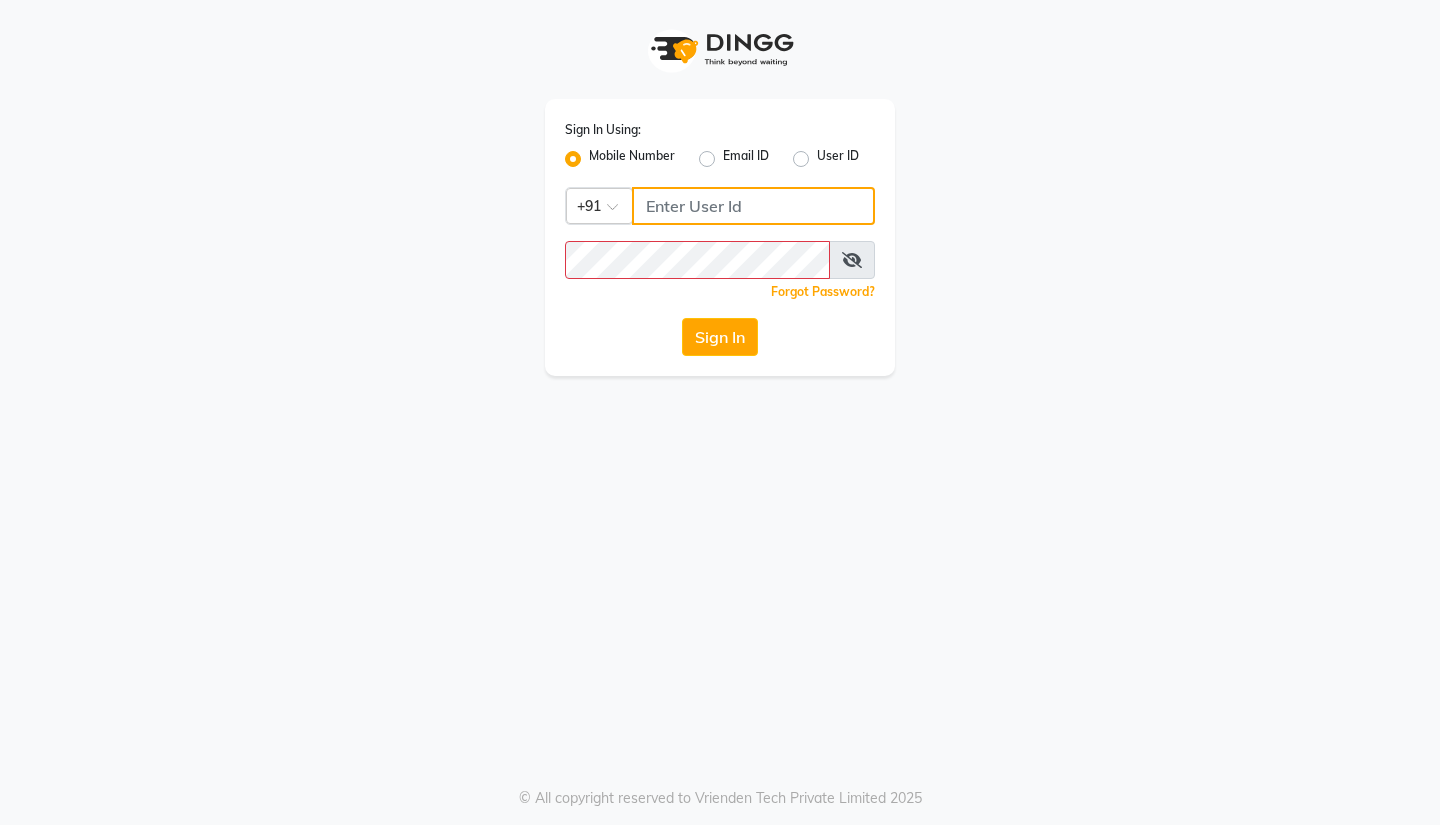type on "3097658911" 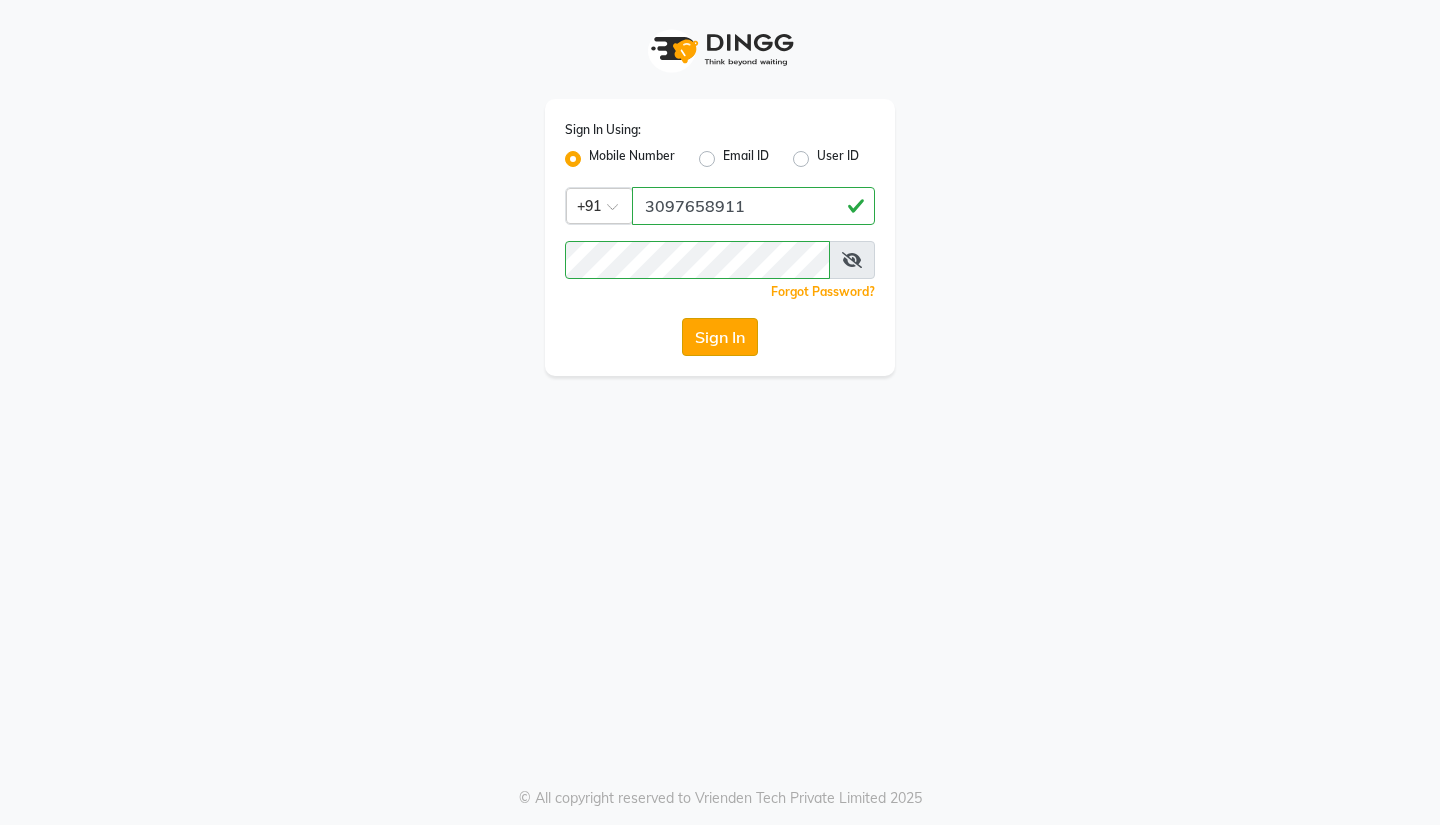 click on "Sign In" 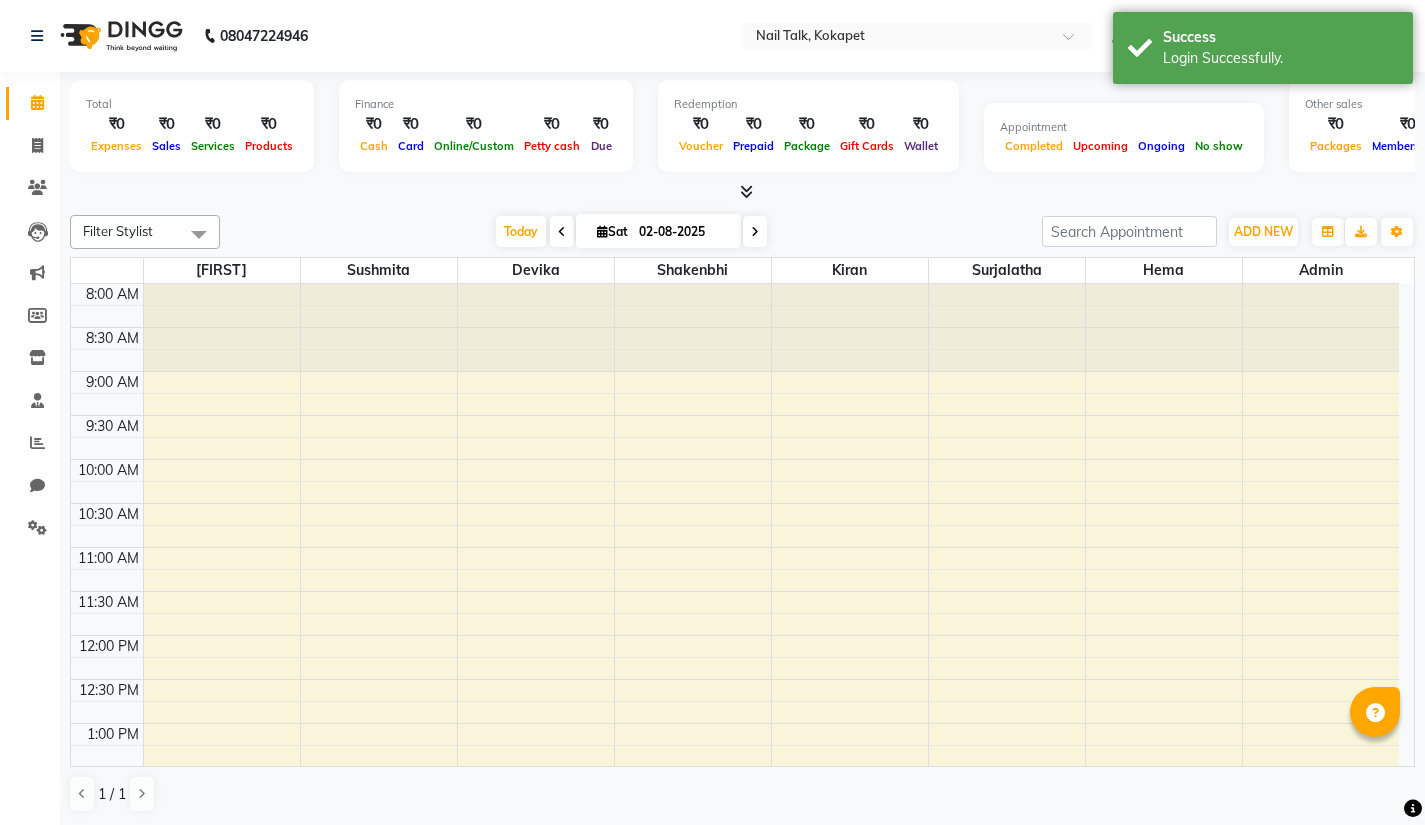 scroll, scrollTop: 0, scrollLeft: 0, axis: both 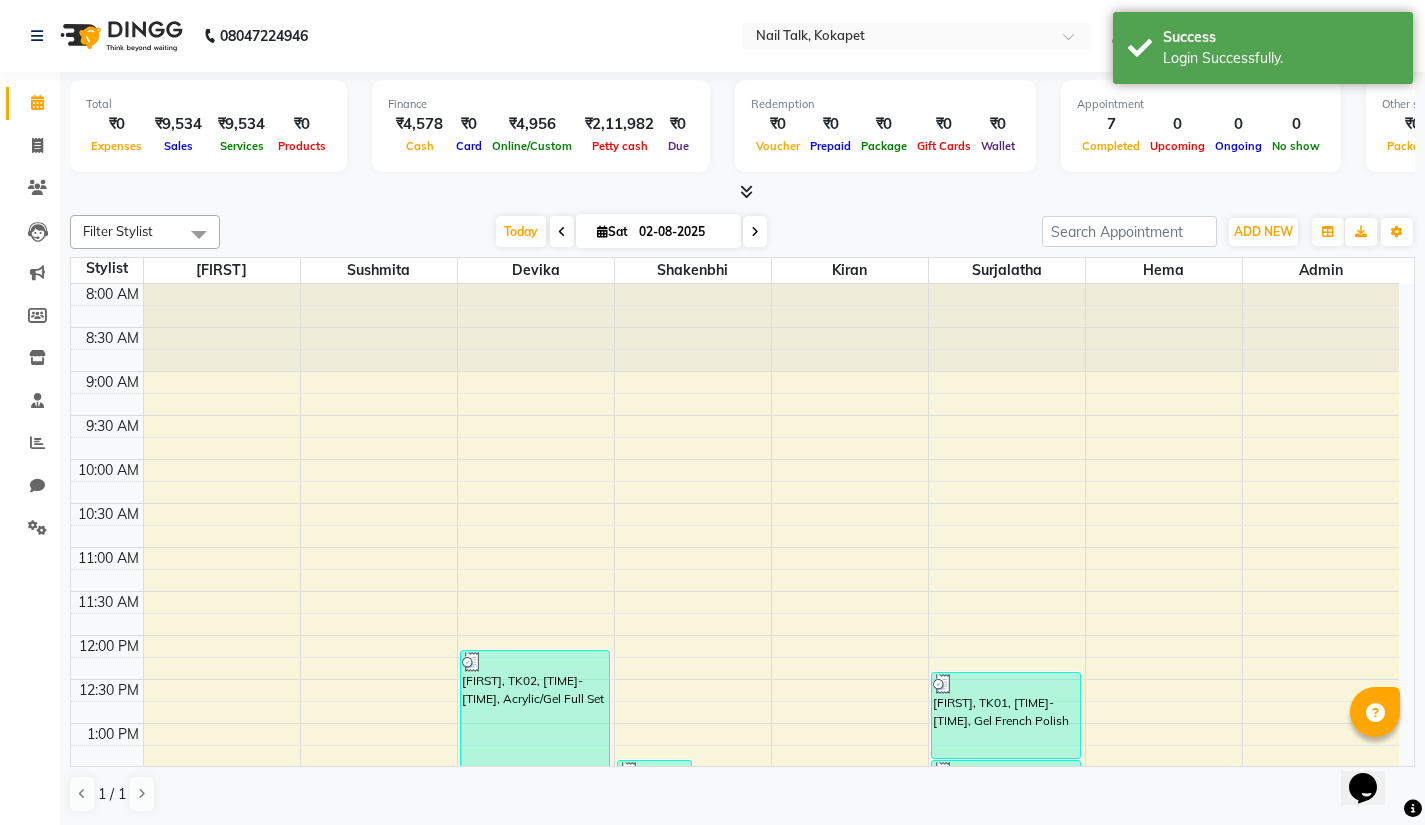 click at bounding box center [562, 232] 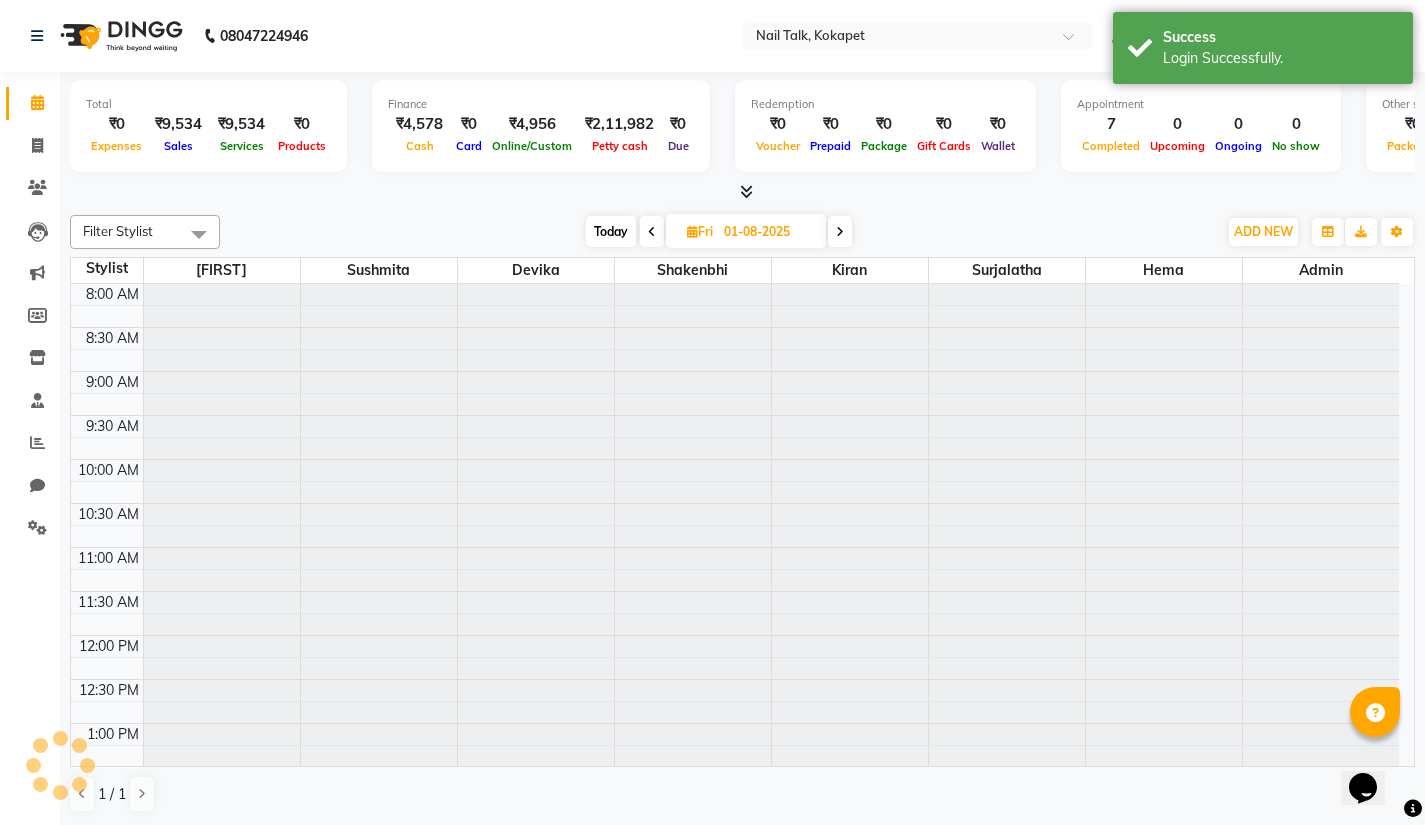 scroll, scrollTop: 617, scrollLeft: 0, axis: vertical 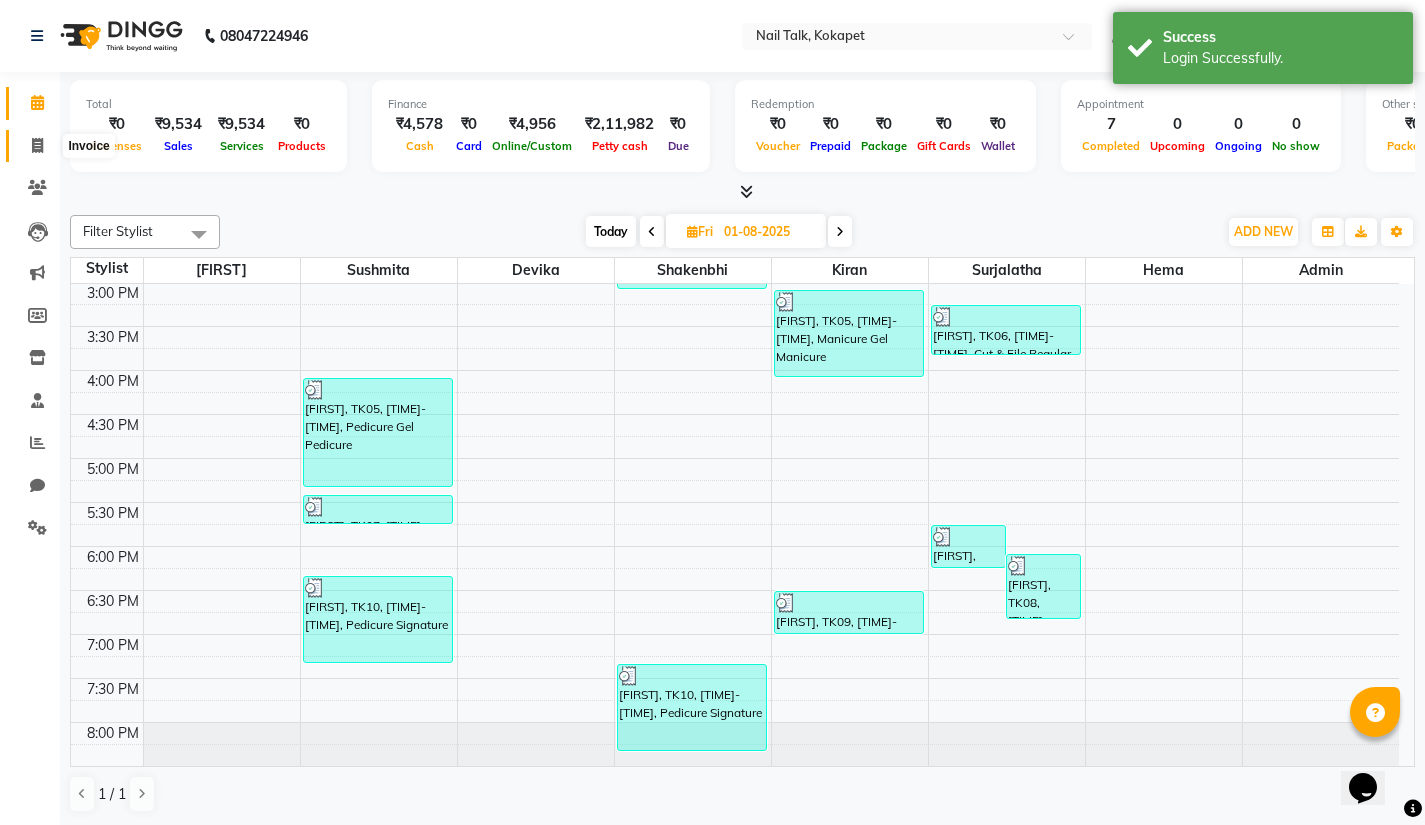 click 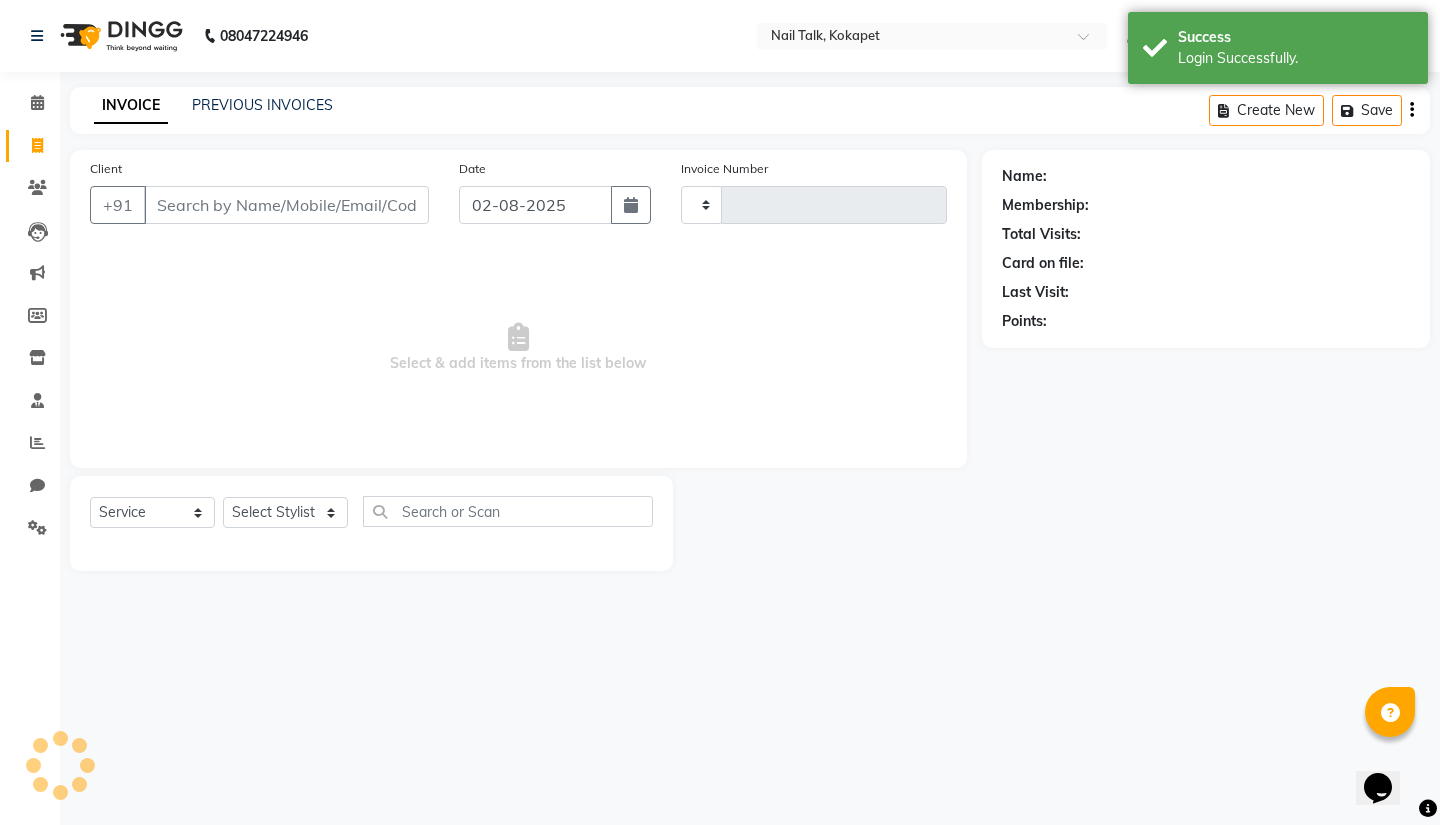 type on "0410" 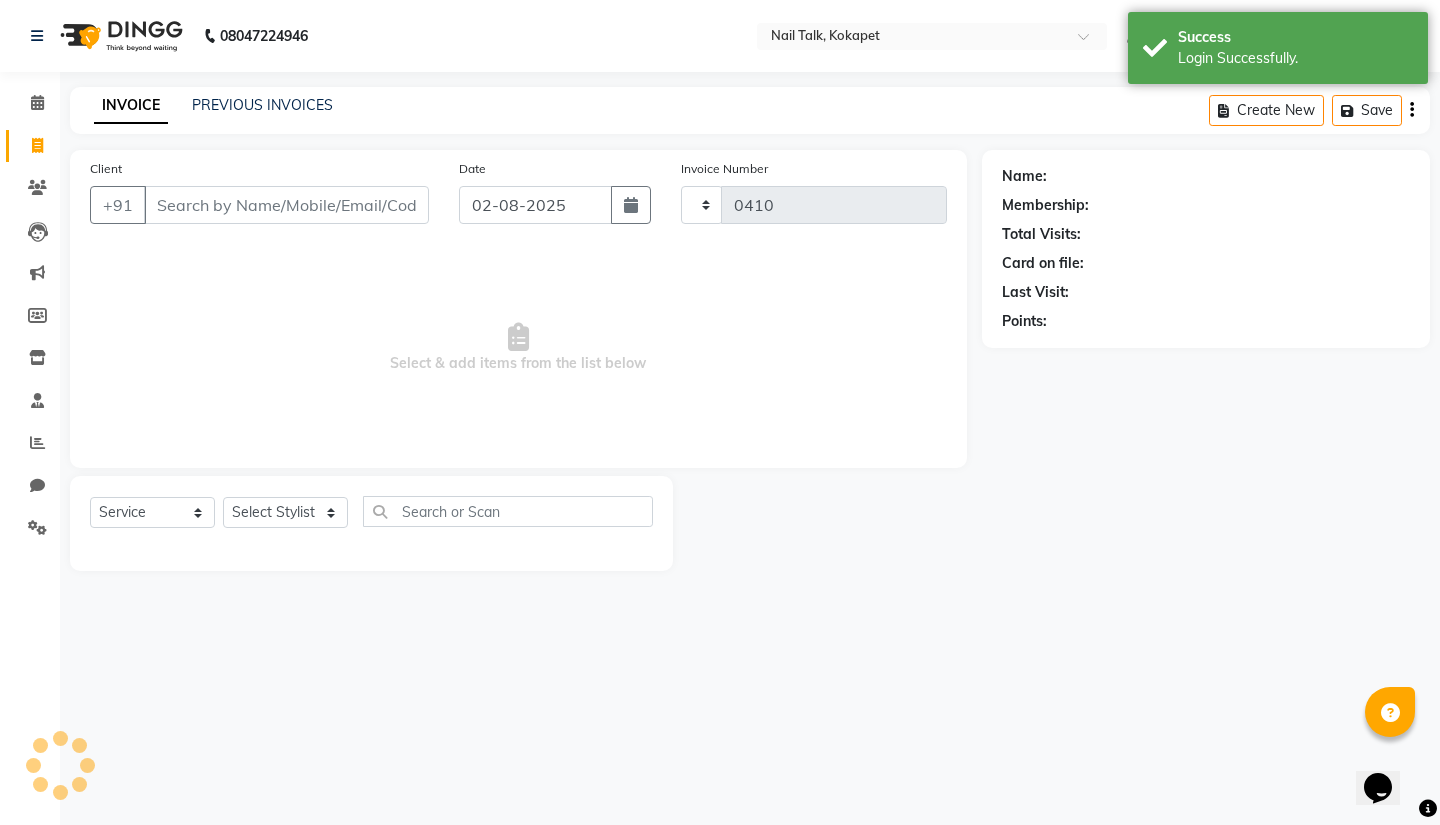 select on "8456" 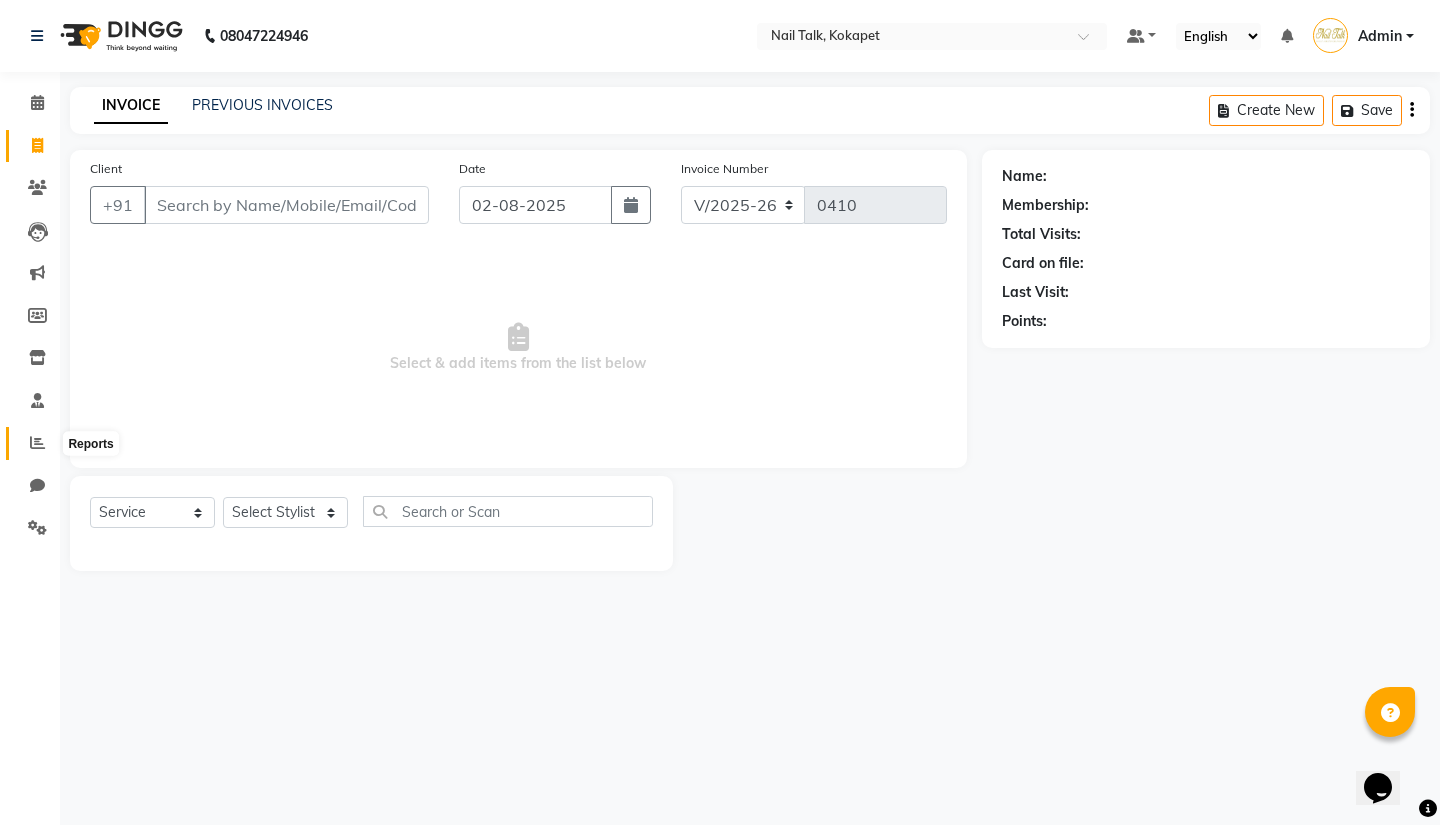 click 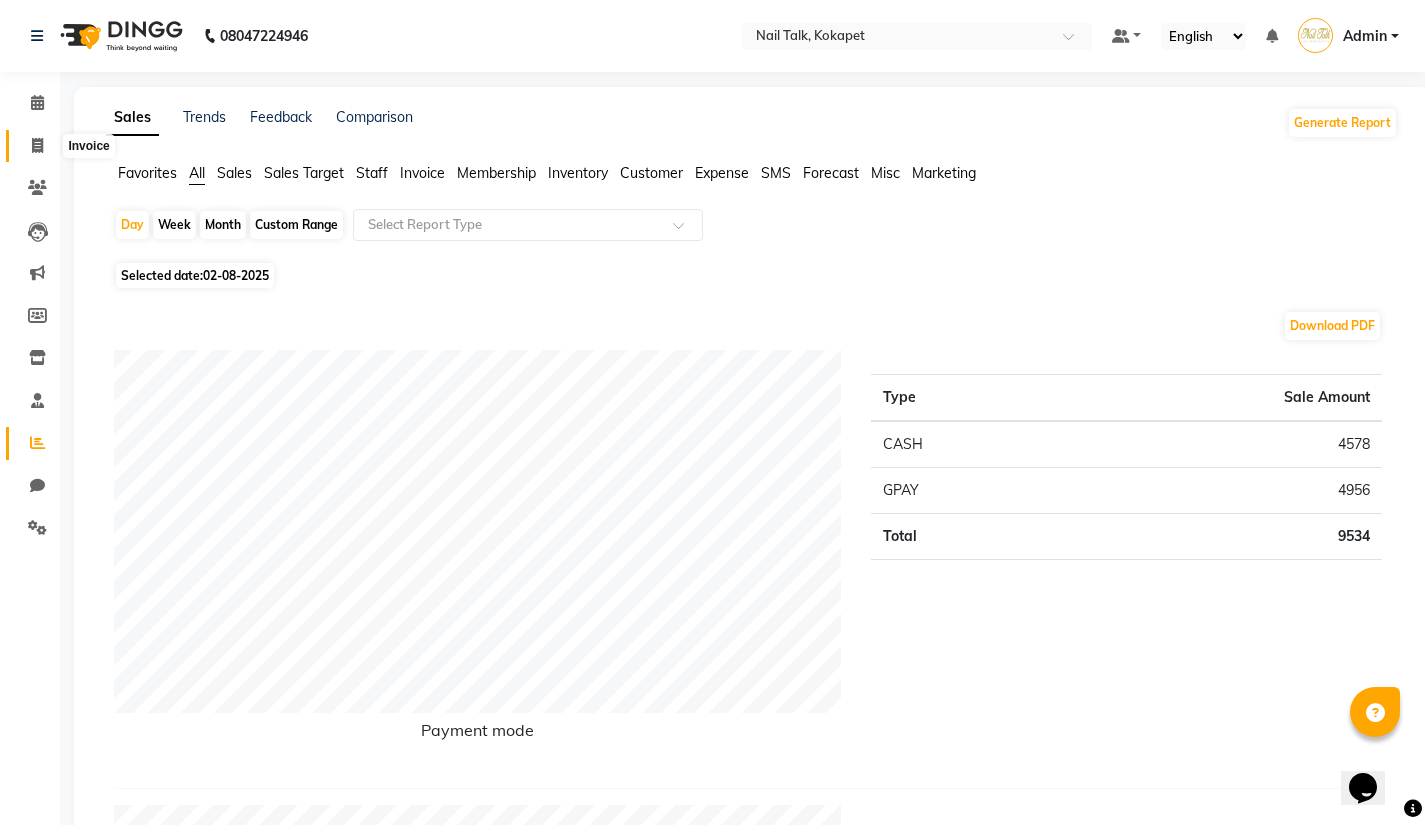 click 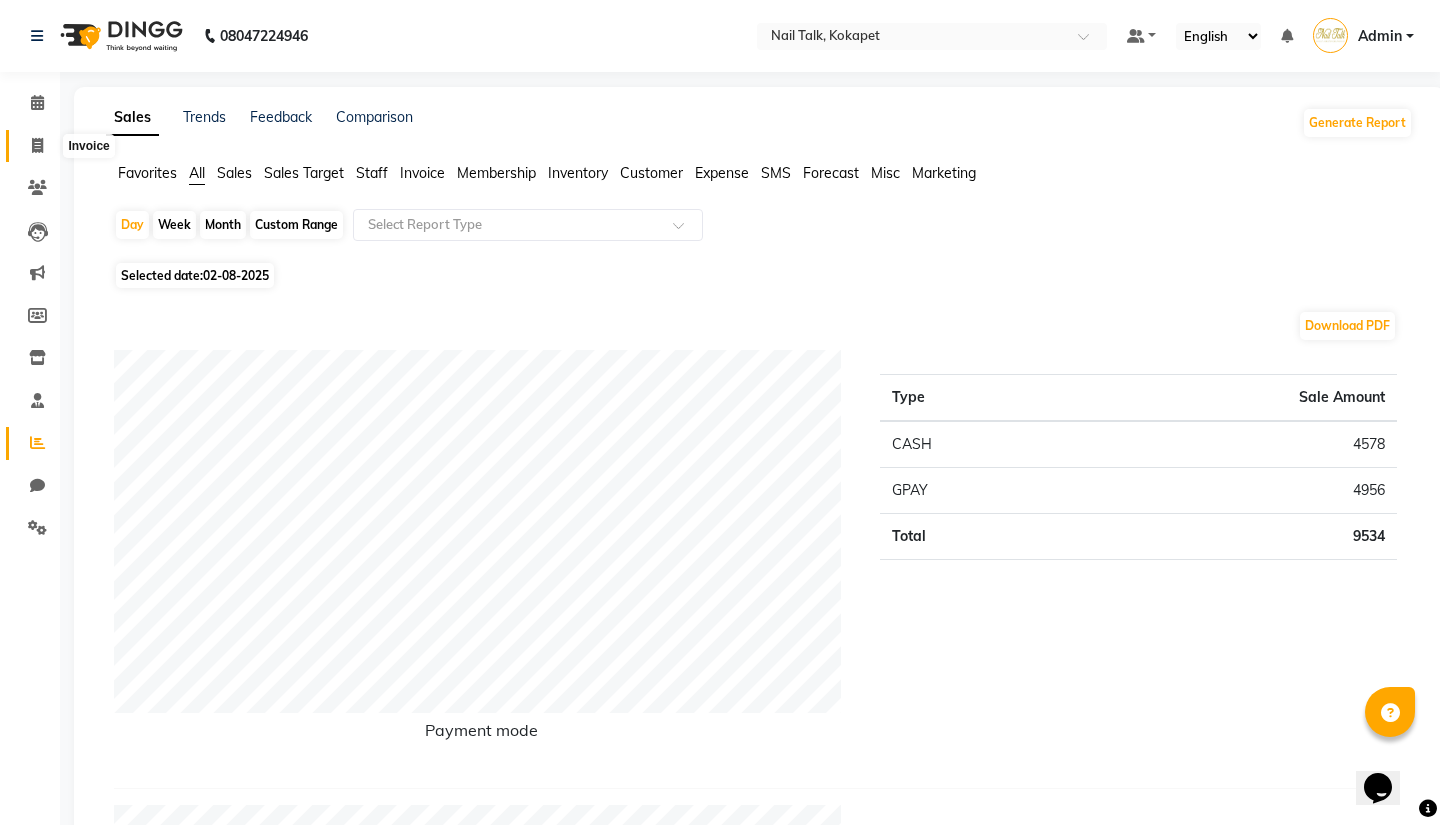 select on "8456" 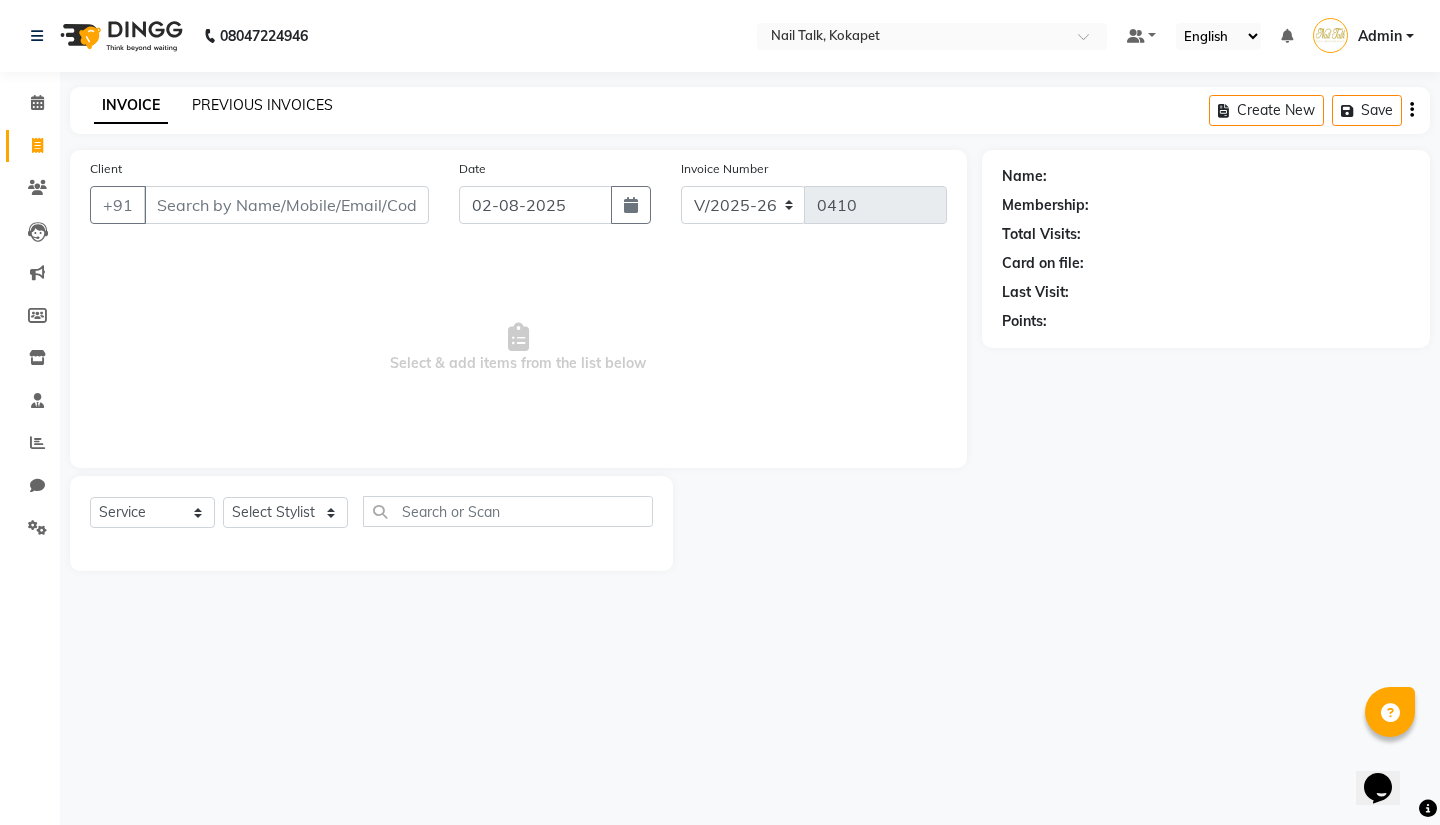click on "PREVIOUS INVOICES" 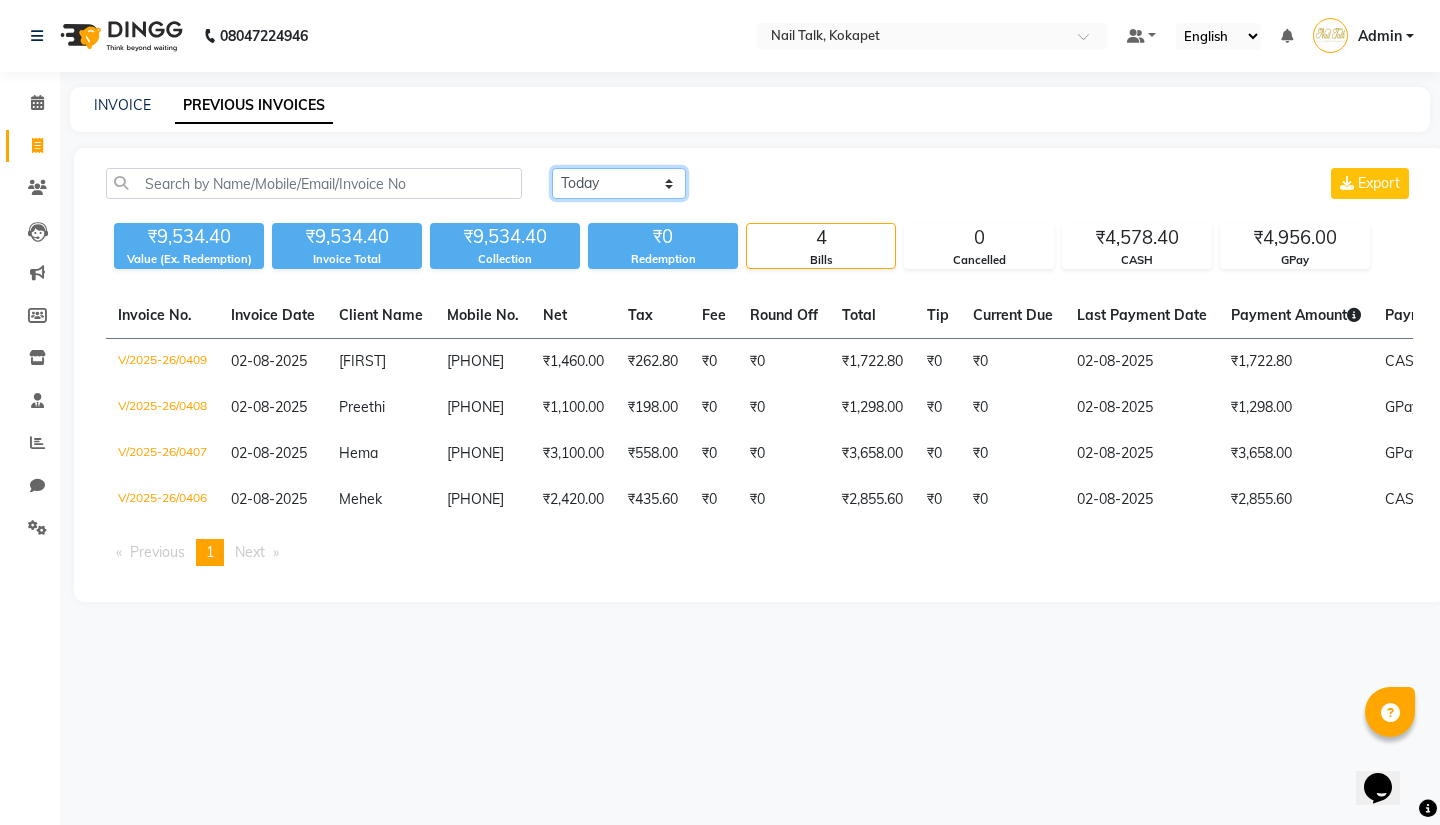 click on "Today Yesterday Custom Range" 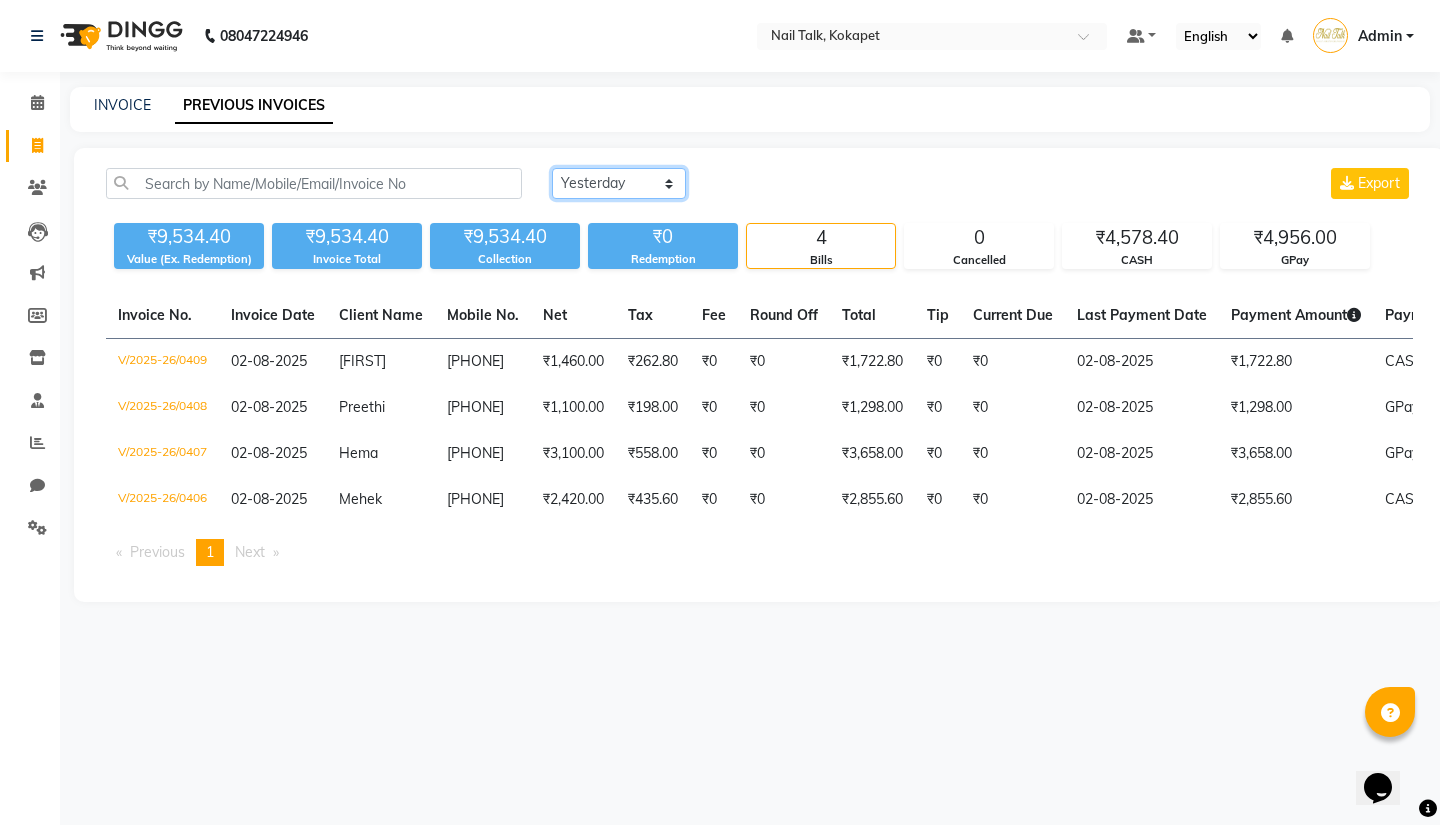 click on "Today Yesterday Custom Range" 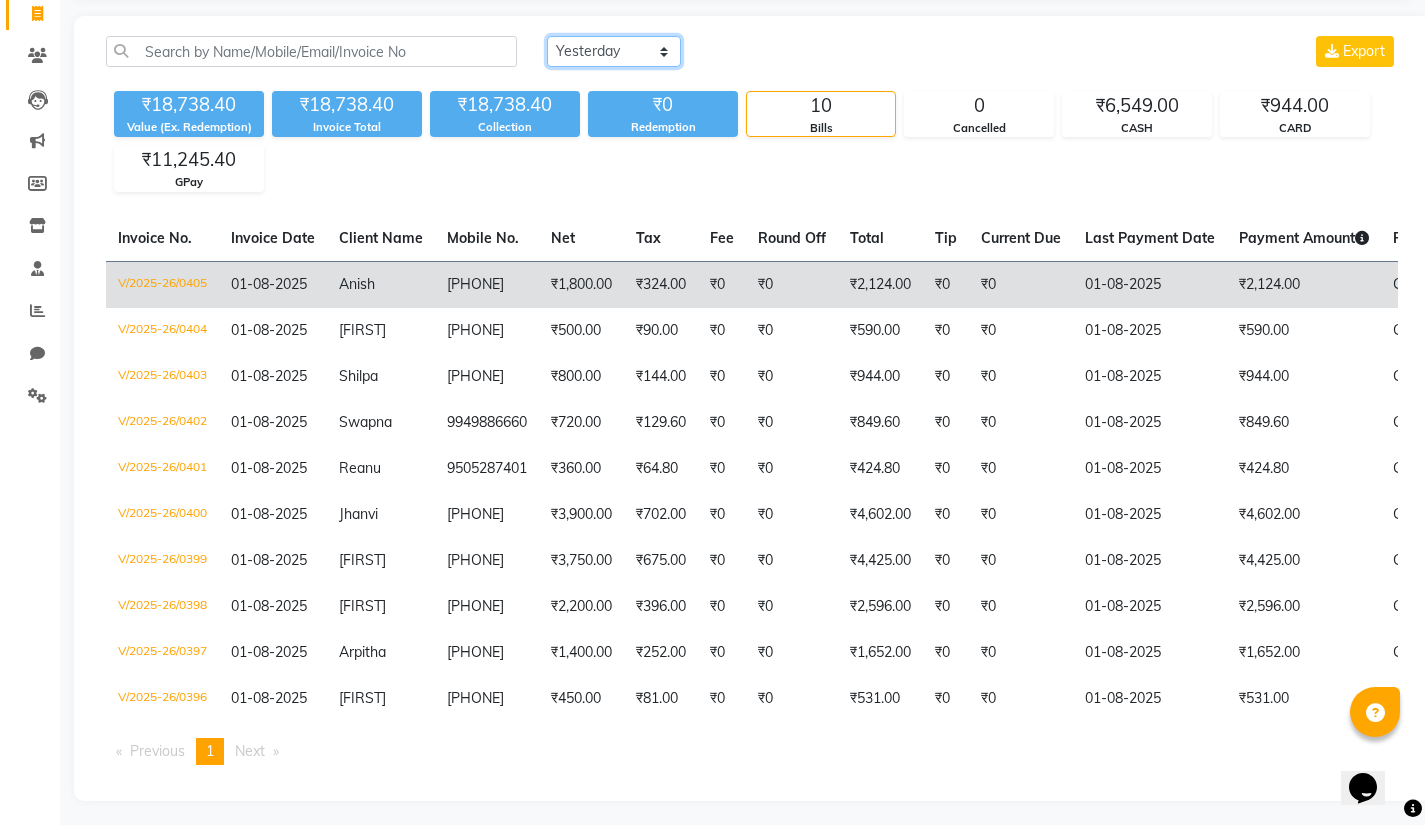 scroll, scrollTop: 153, scrollLeft: 0, axis: vertical 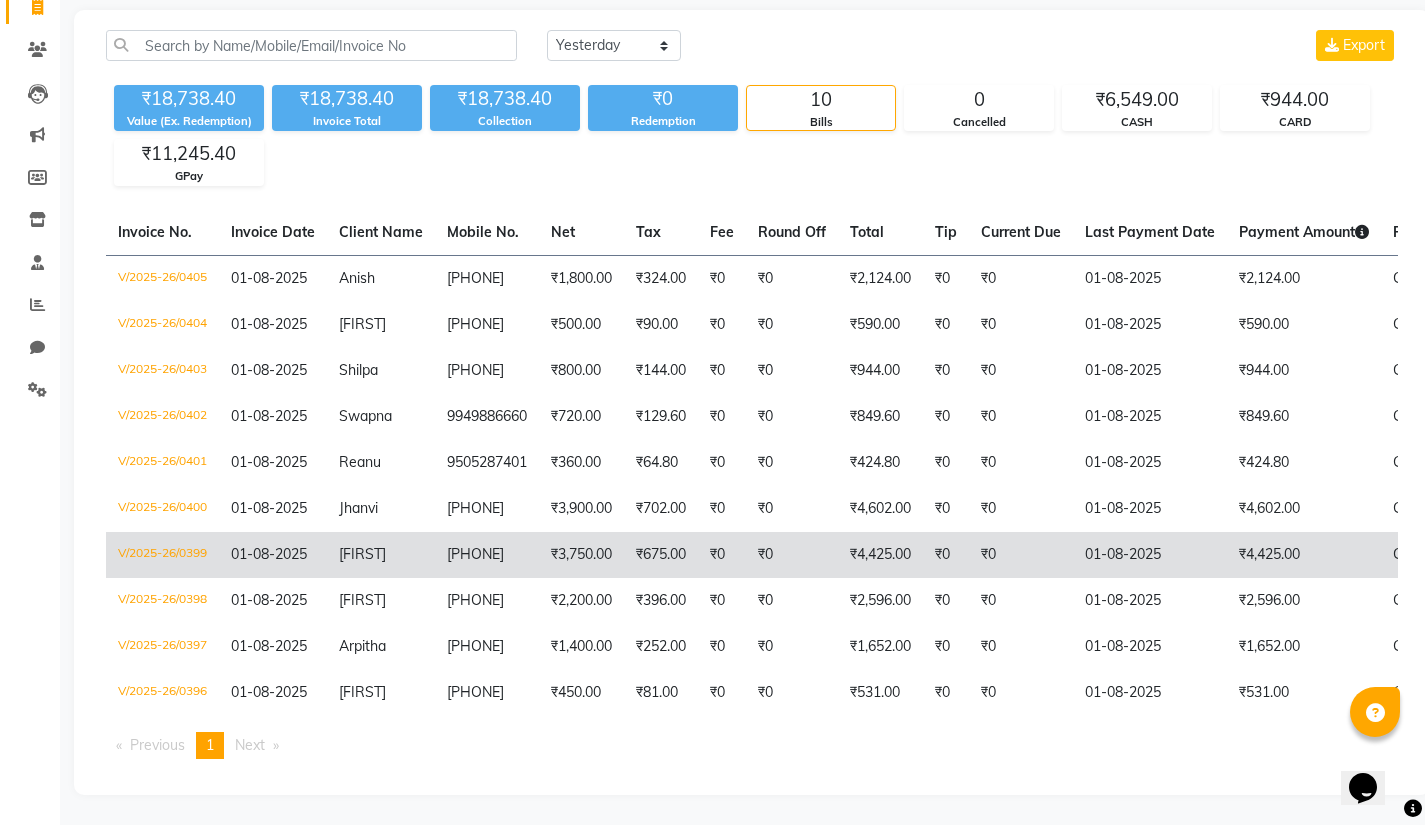 click on "₹4,425.00" 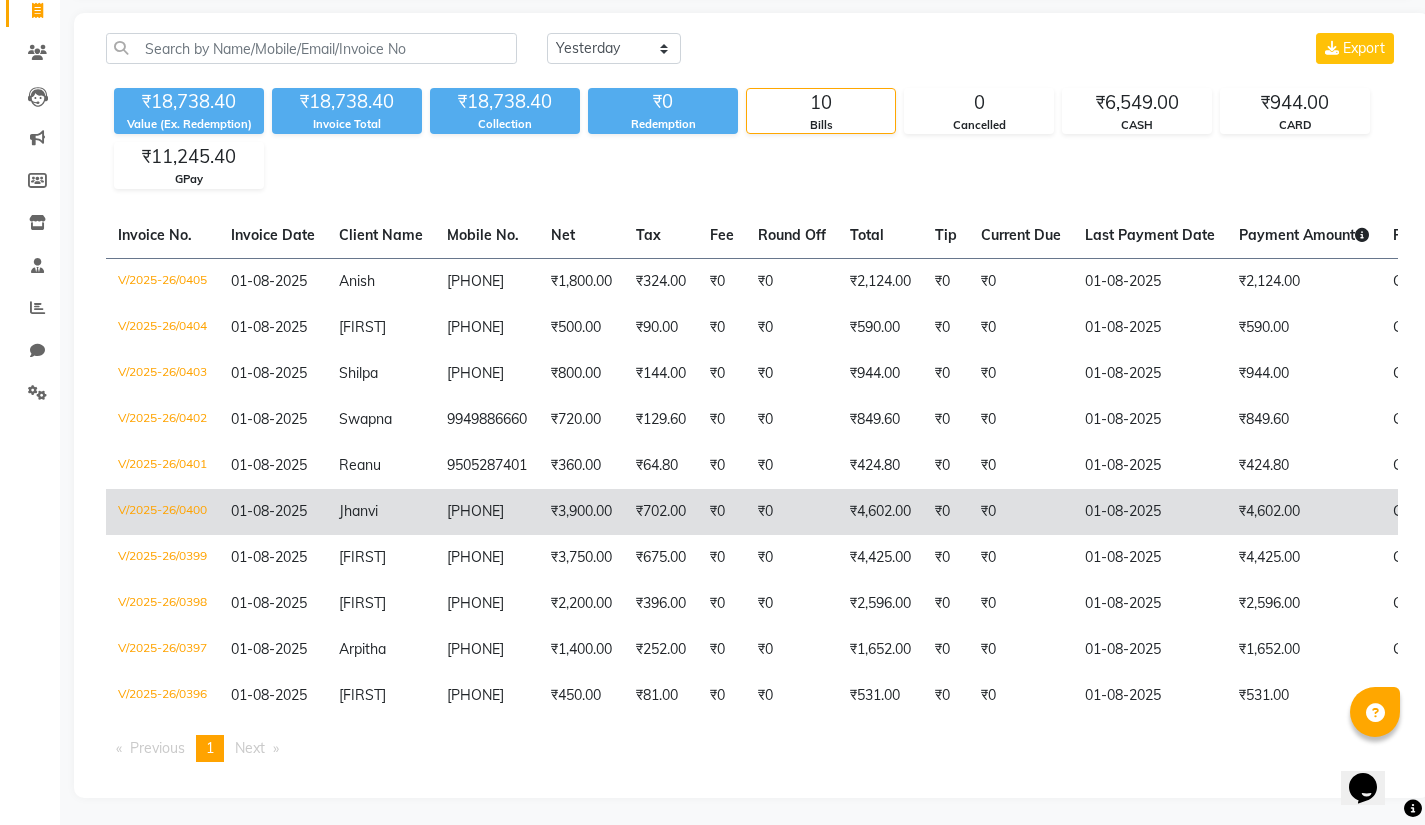 scroll, scrollTop: 153, scrollLeft: 0, axis: vertical 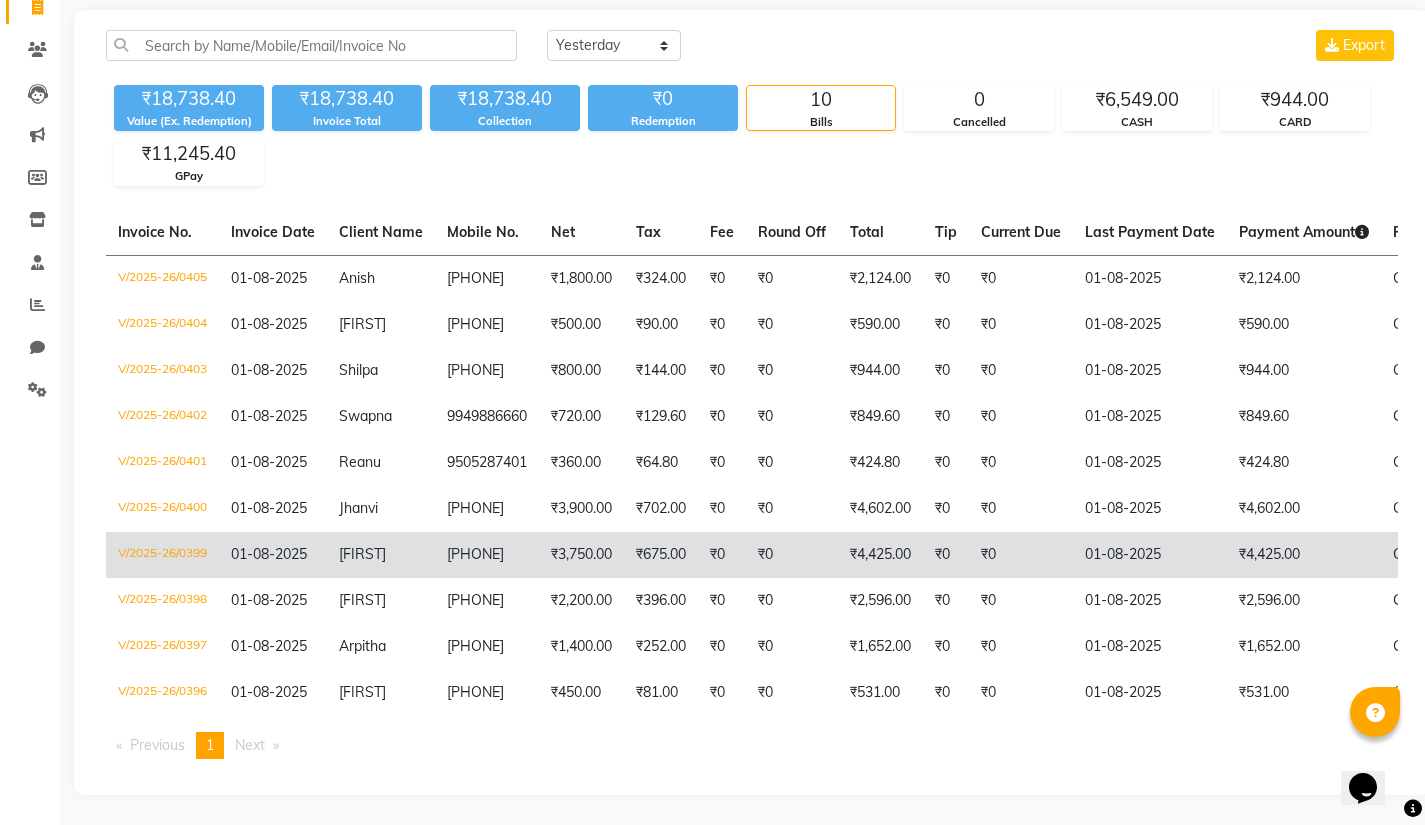 click on "₹675.00" 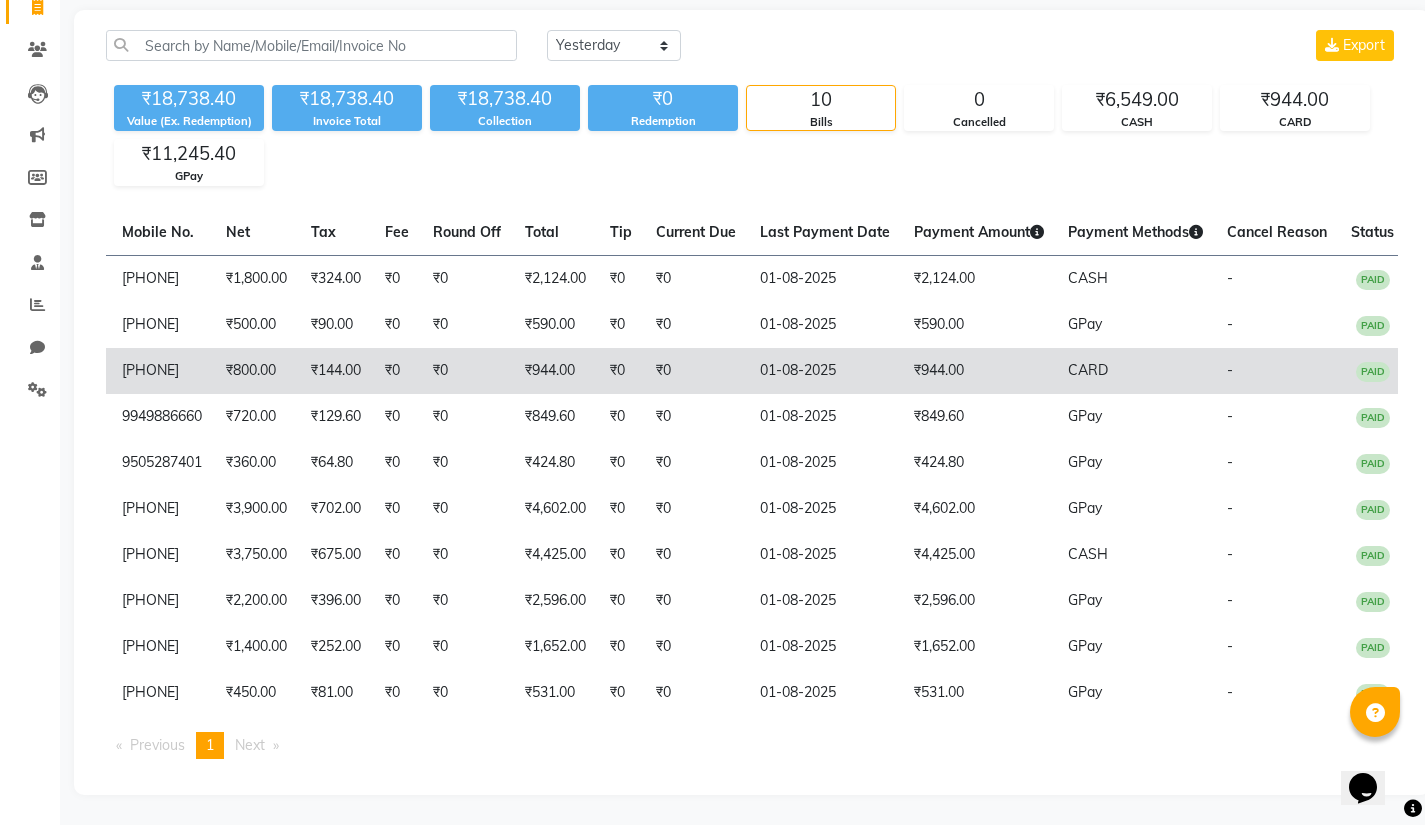 scroll, scrollTop: 0, scrollLeft: 0, axis: both 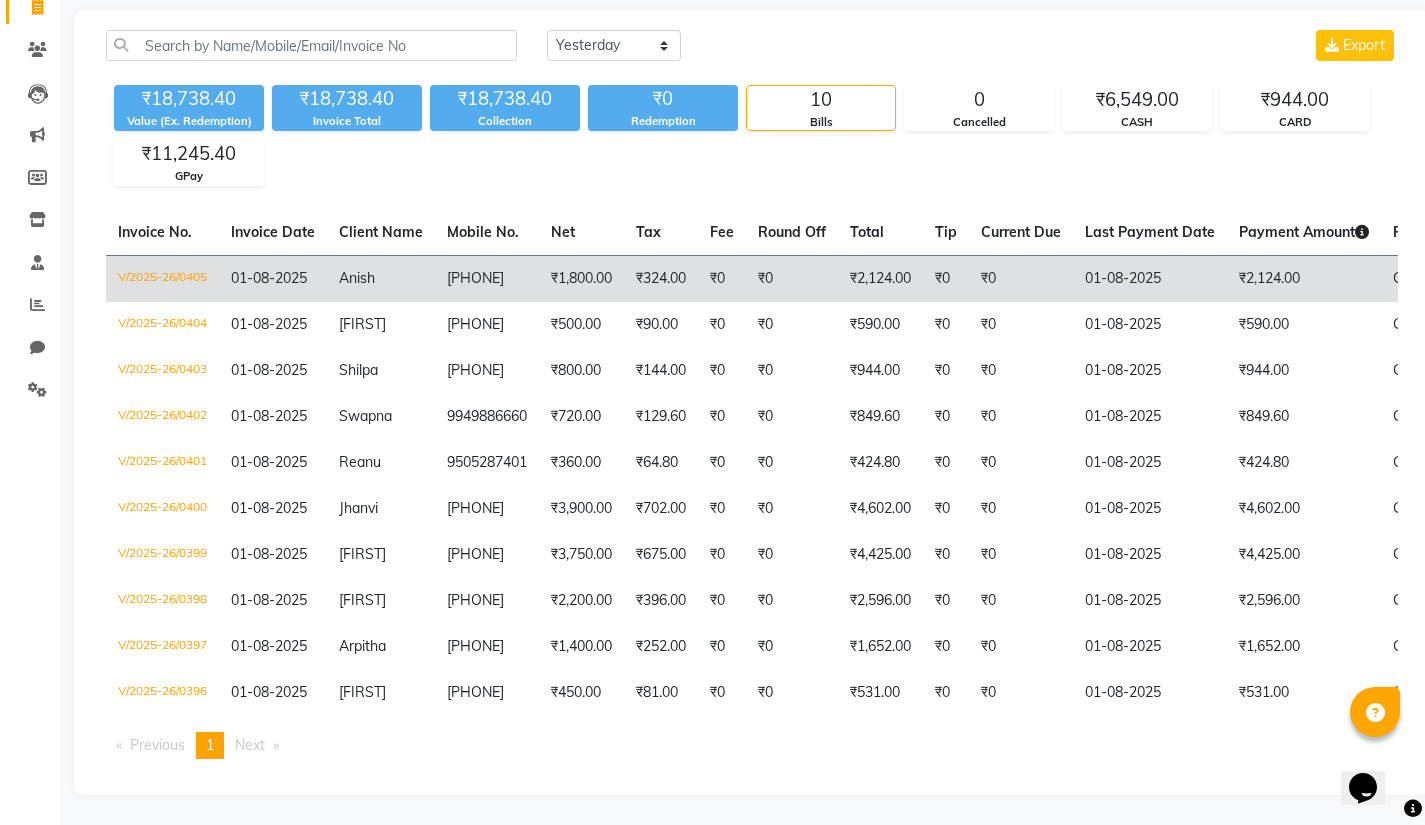 click on "Anish" 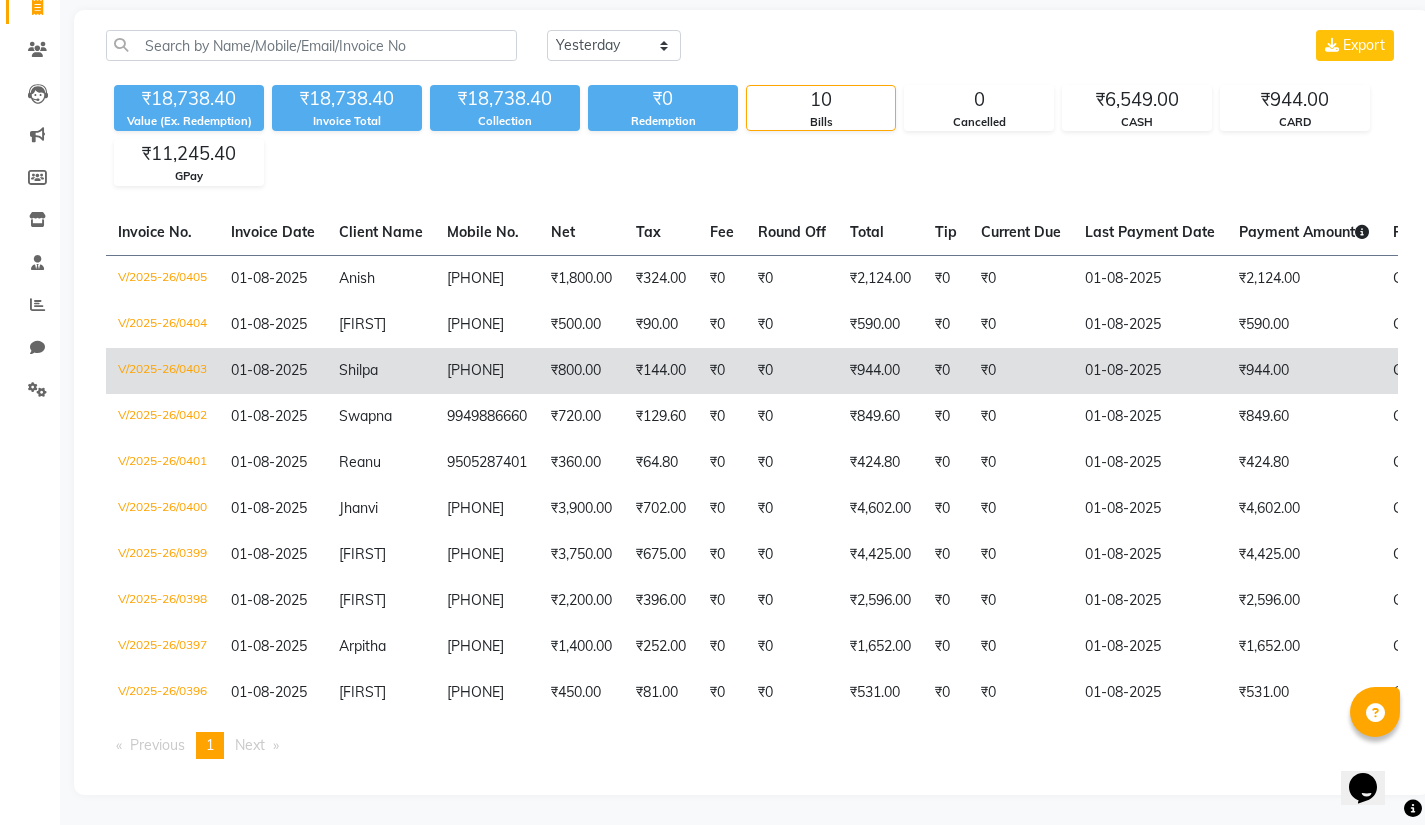 scroll, scrollTop: 95, scrollLeft: 0, axis: vertical 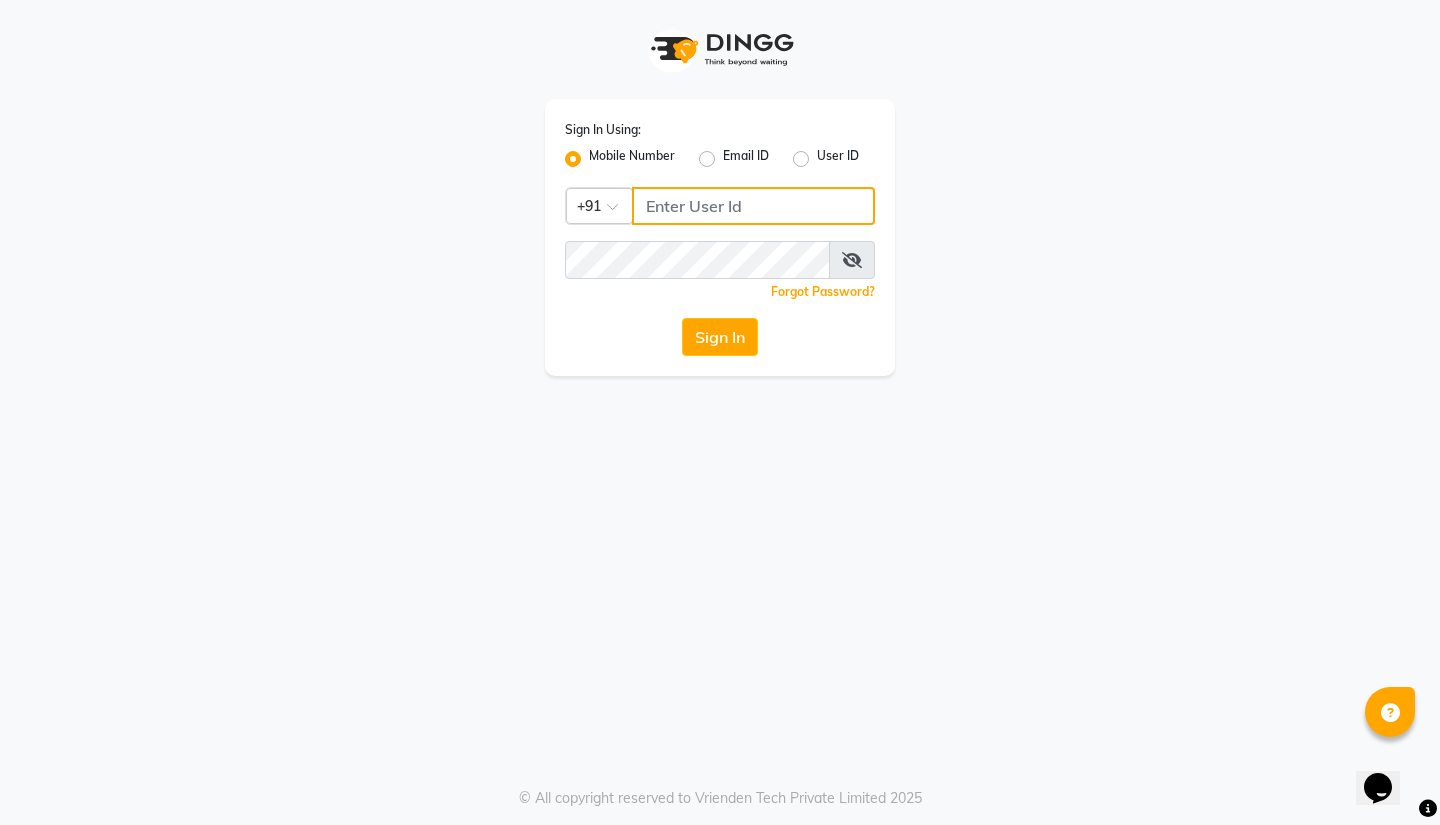 type on "3097658911" 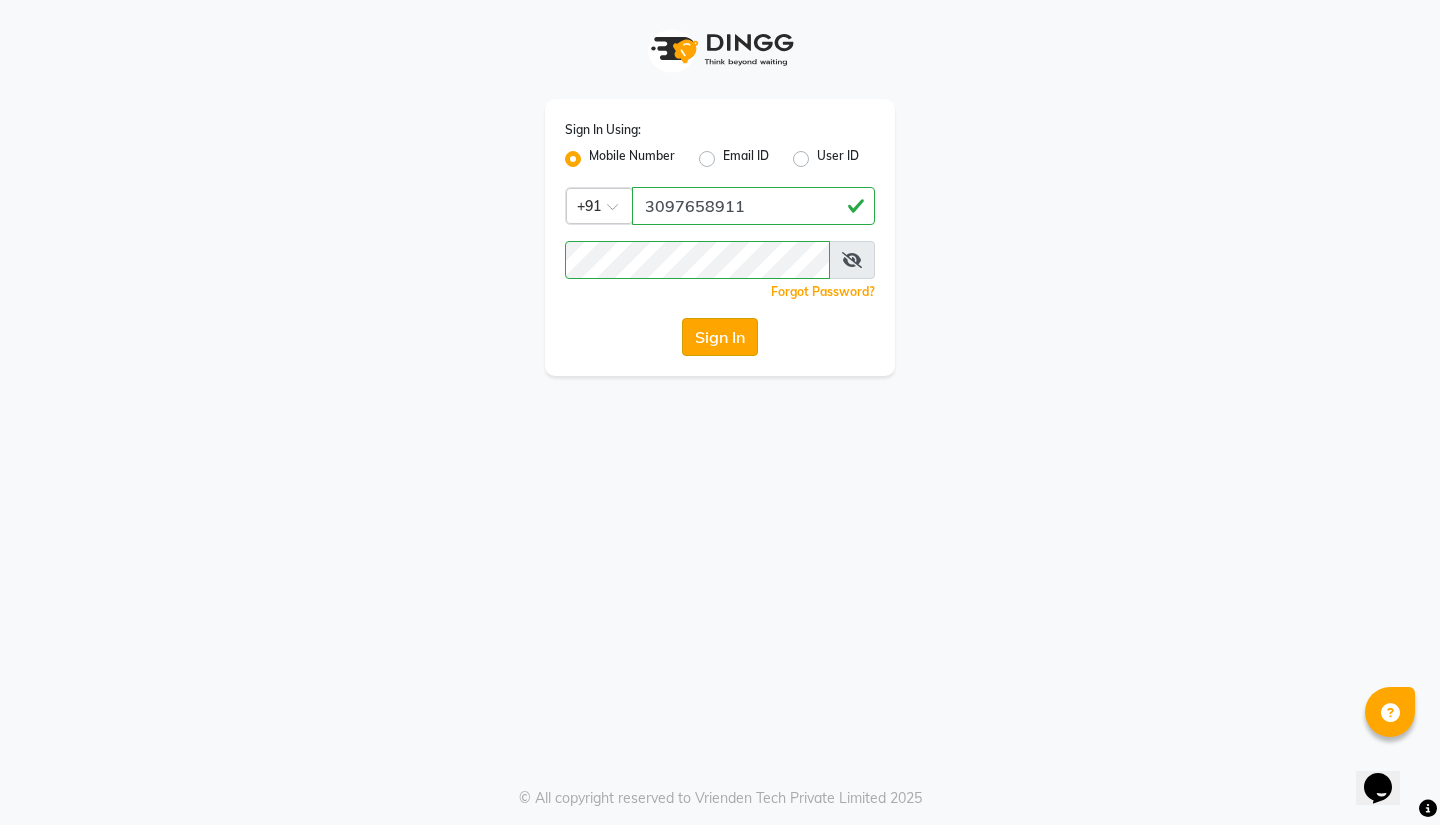 click on "Sign In" 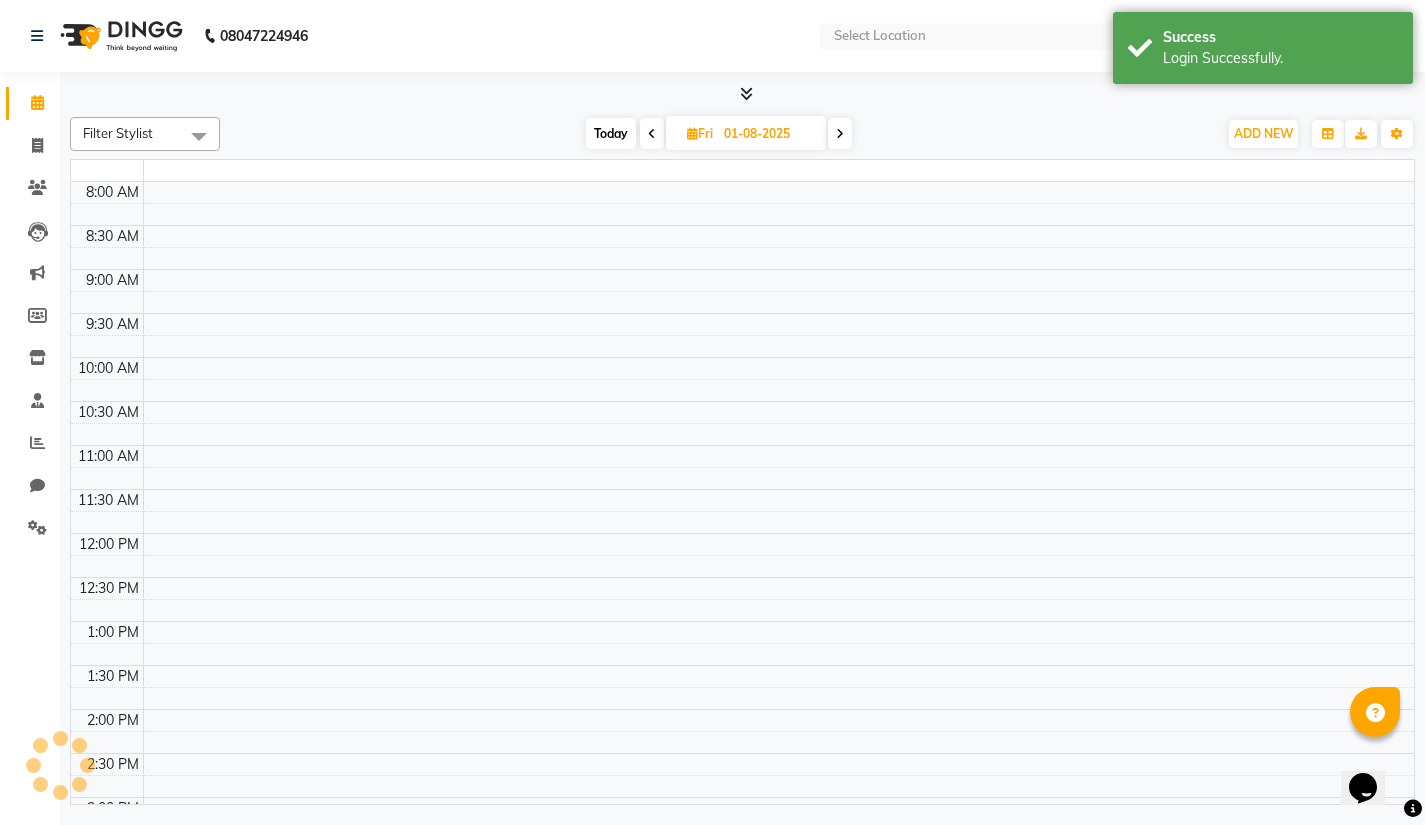 select on "en" 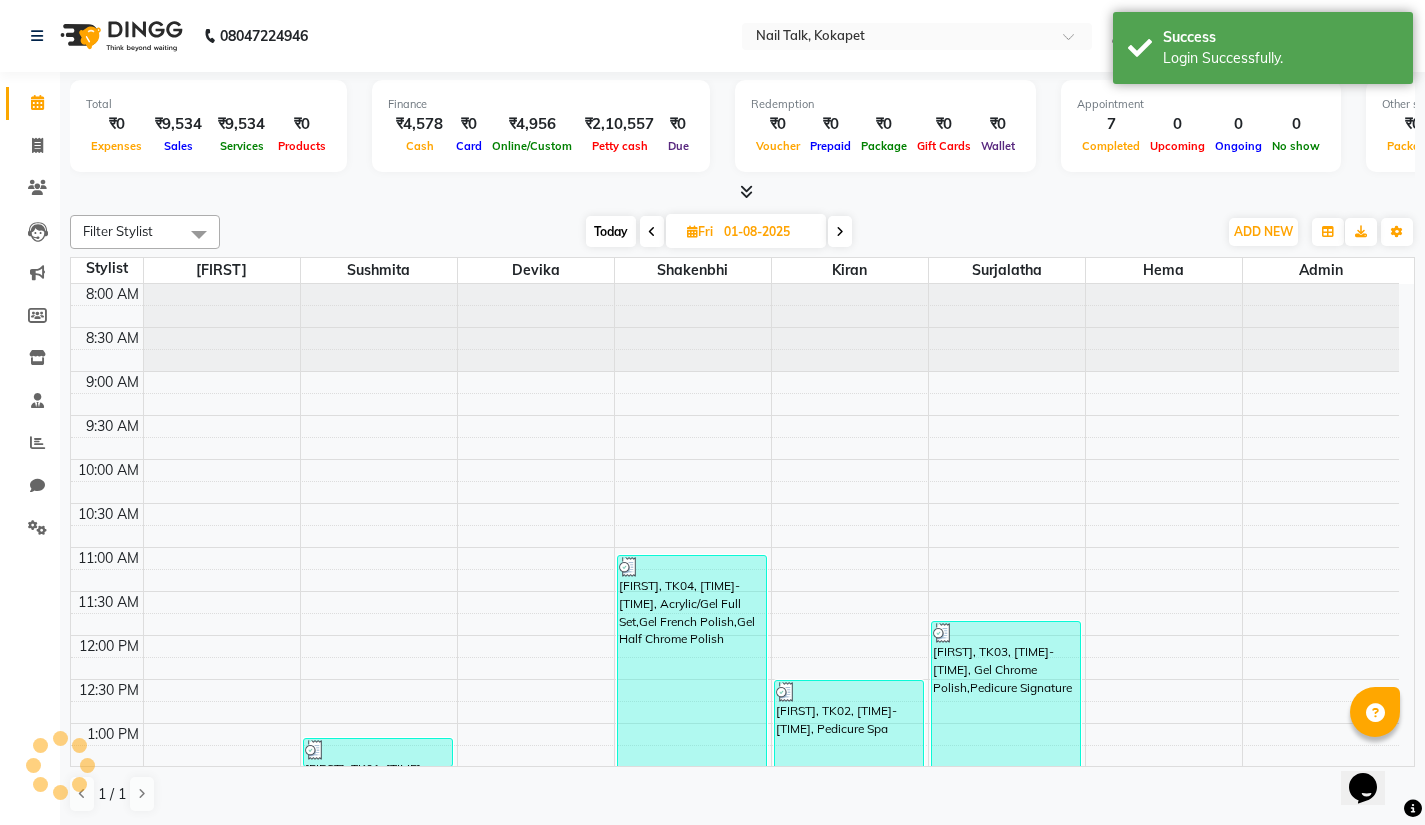 scroll, scrollTop: 617, scrollLeft: 0, axis: vertical 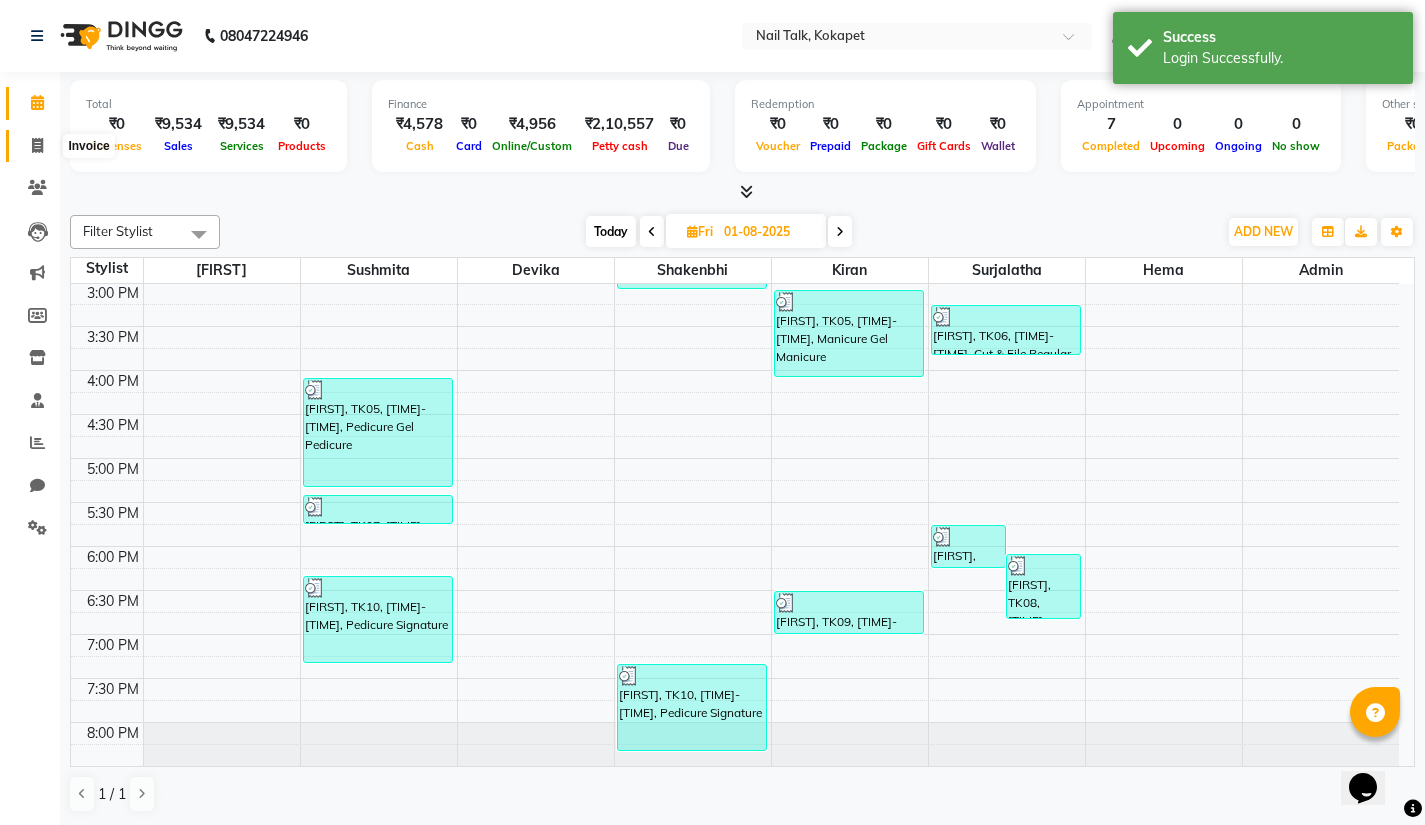 click 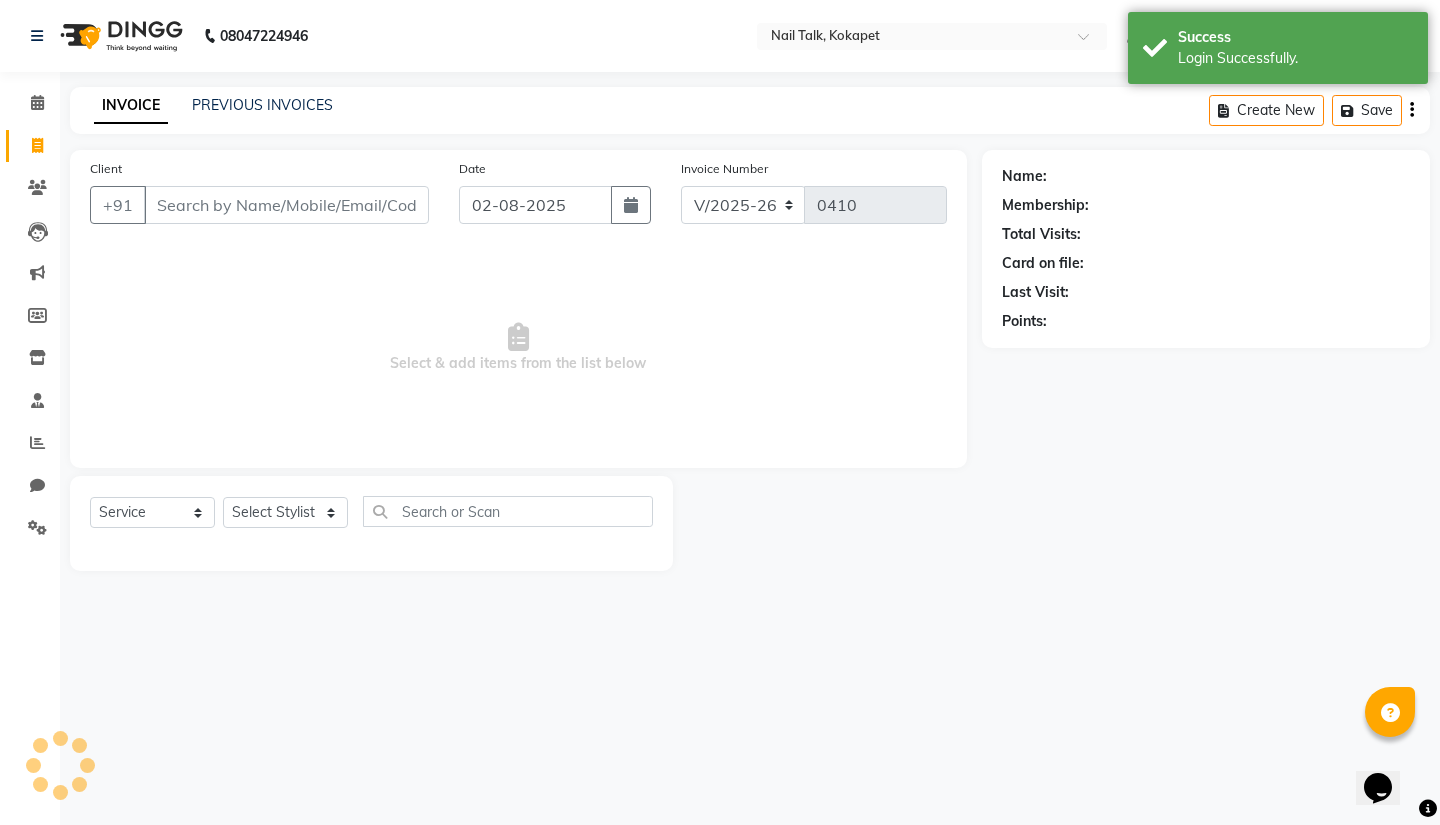 click on "INVOICE PREVIOUS INVOICES Create New   Save" 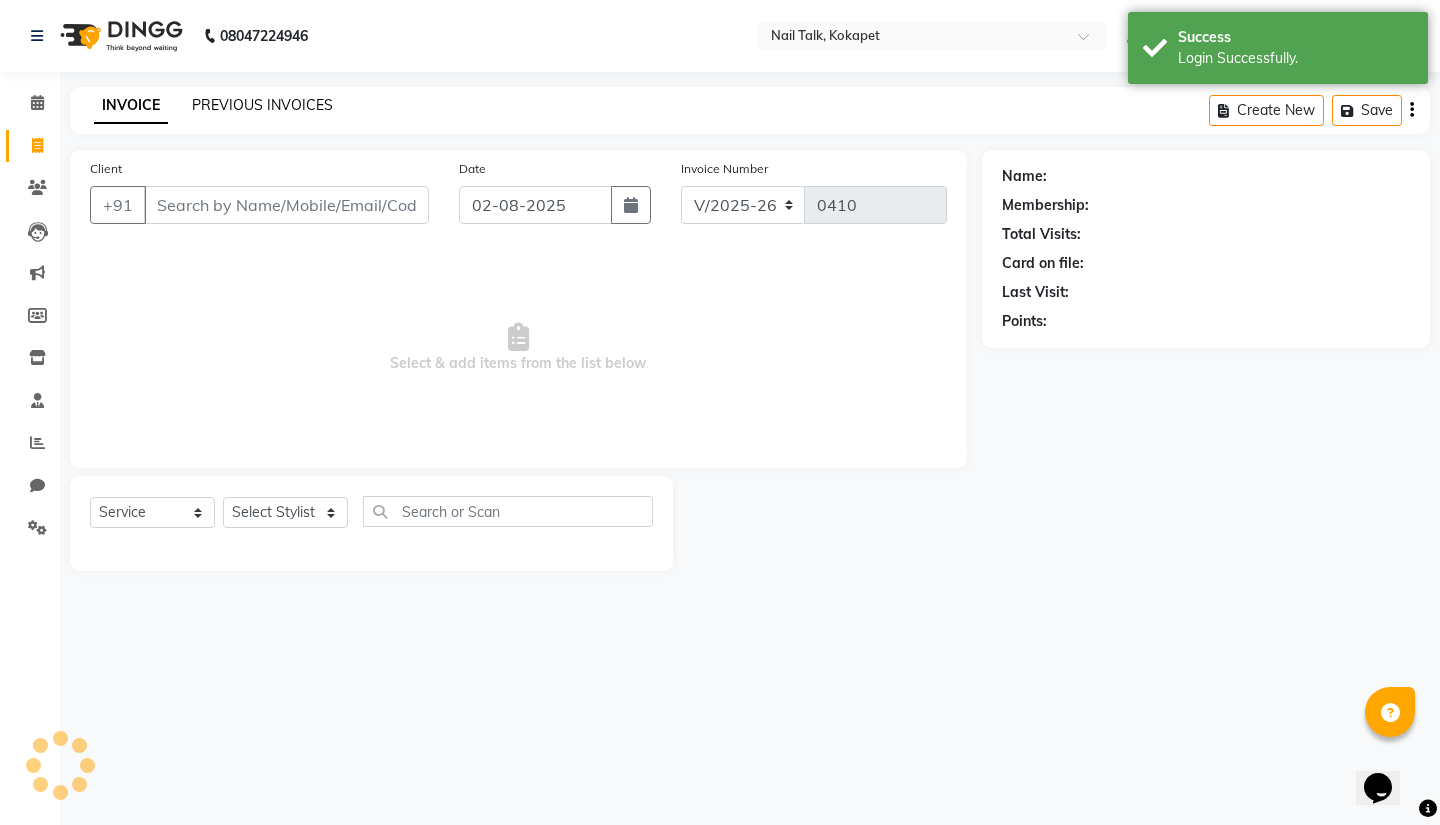 click on "PREVIOUS INVOICES" 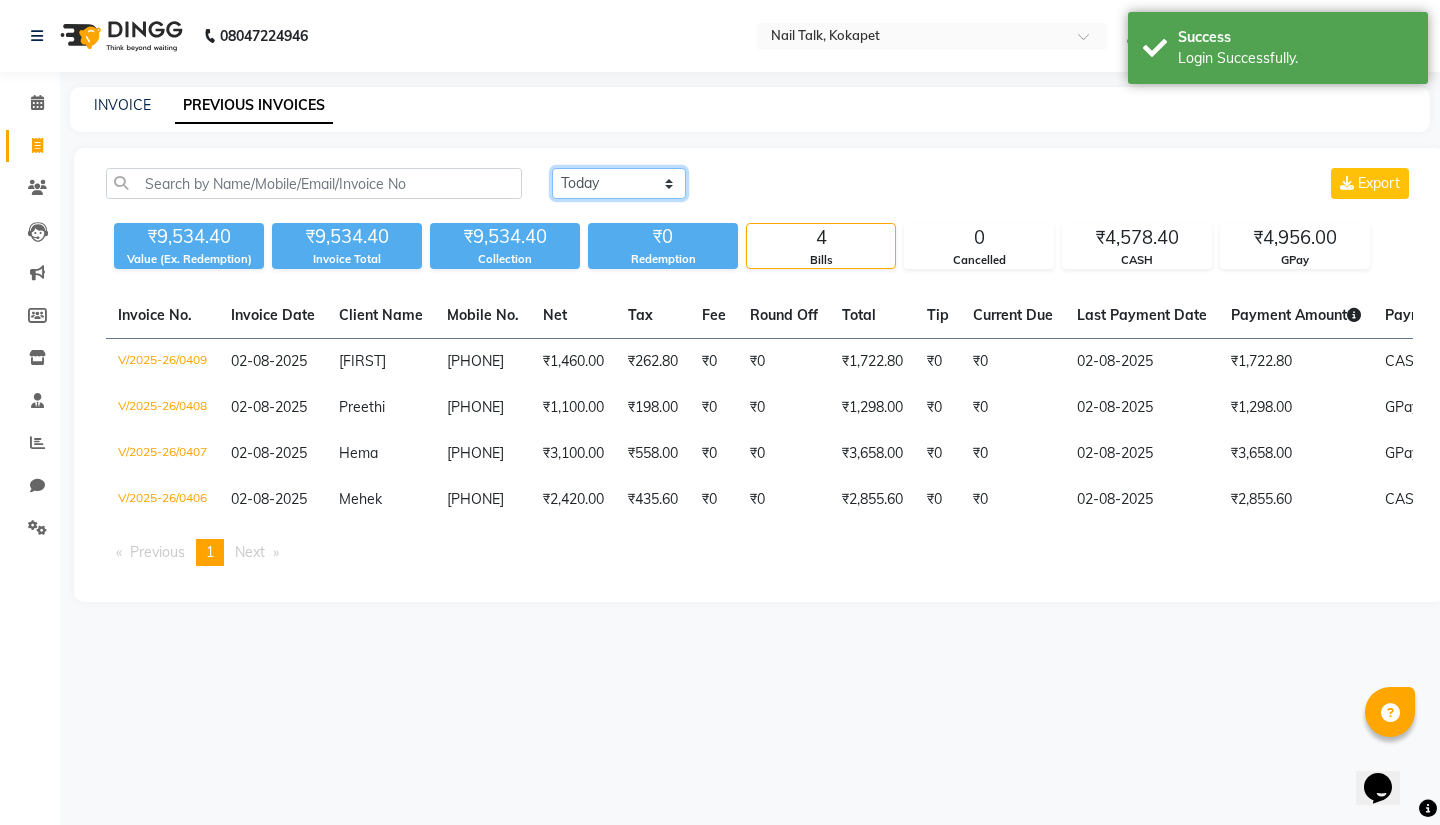 click on "Today Yesterday Custom Range" 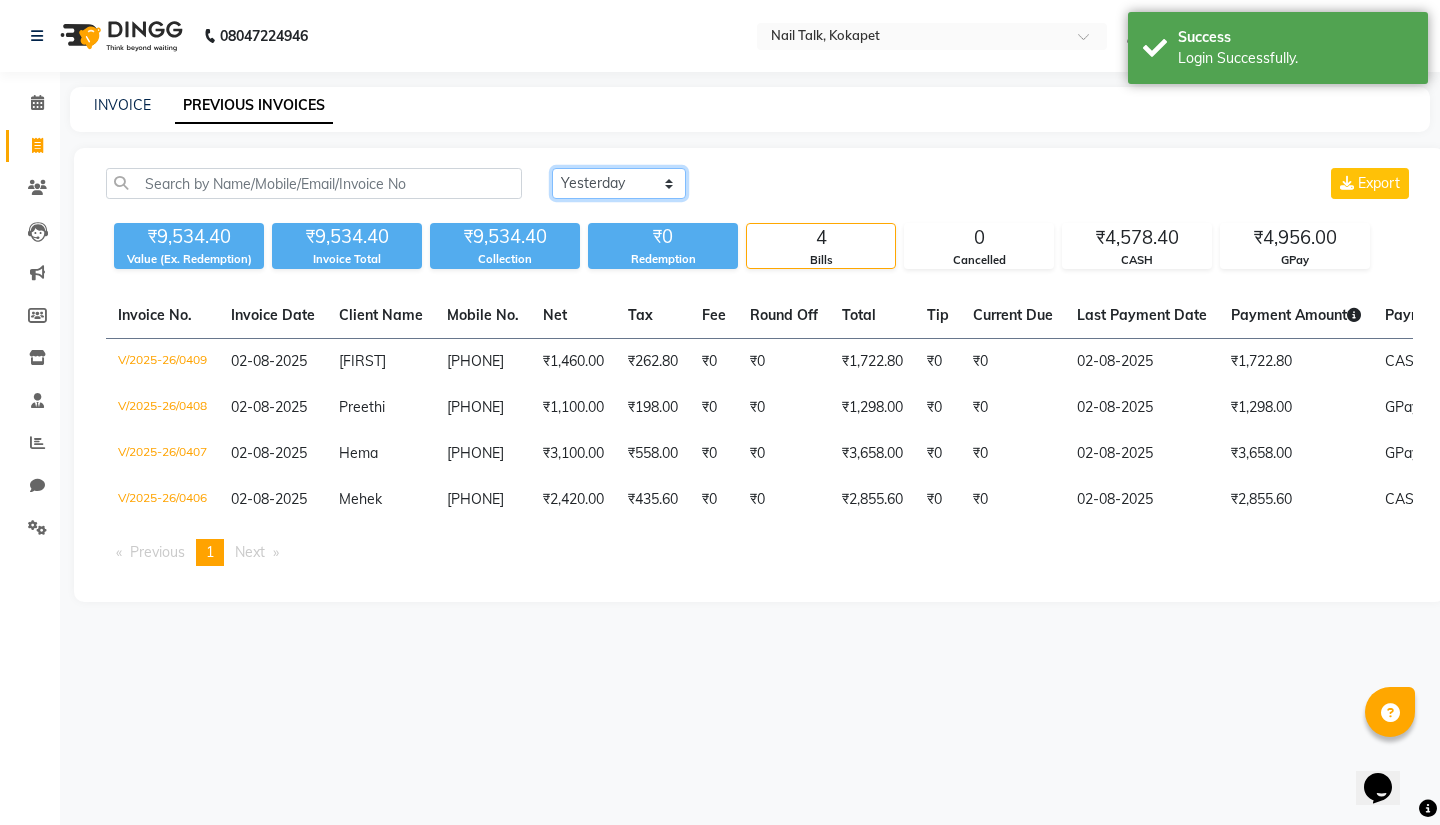 click on "Today Yesterday Custom Range" 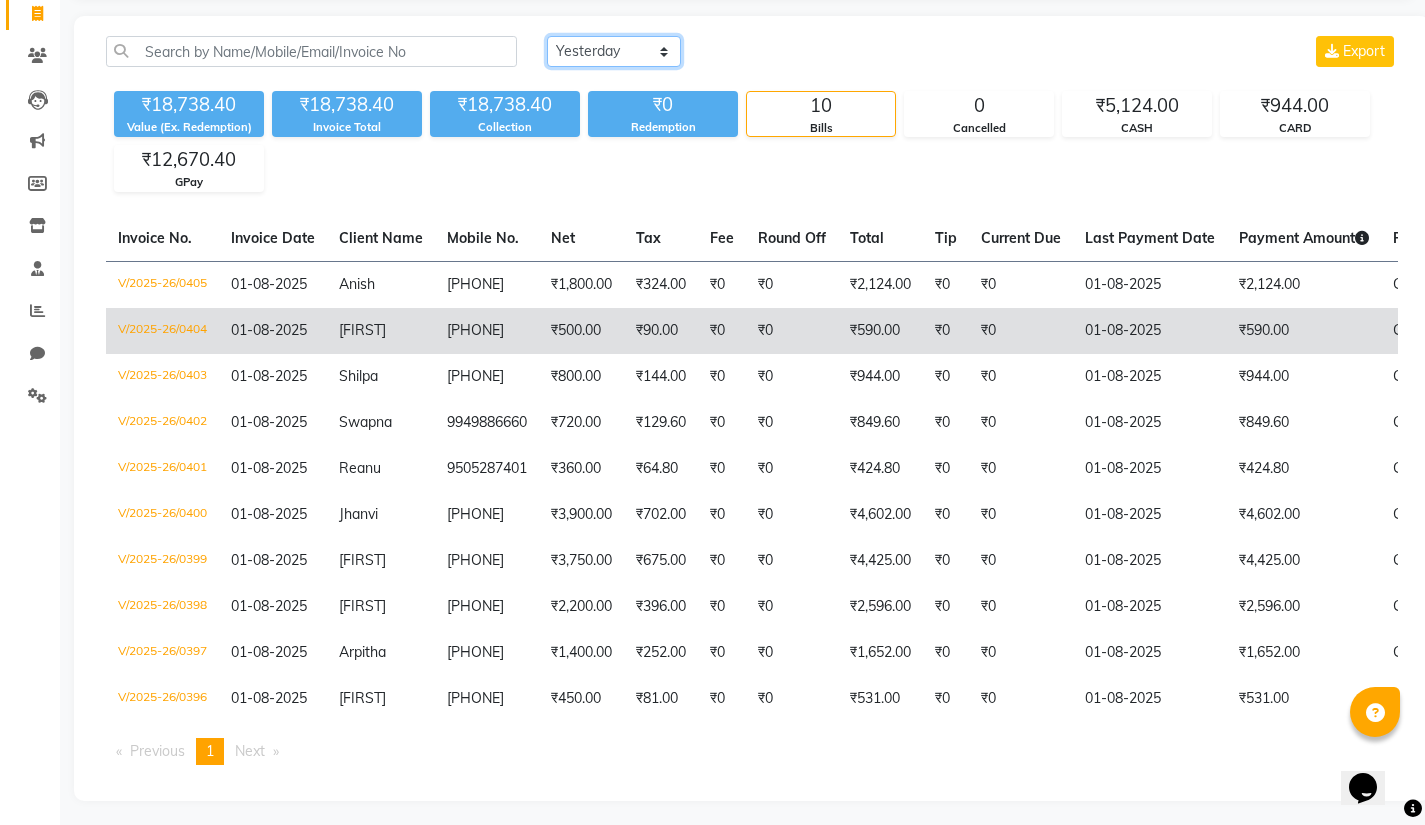scroll, scrollTop: 133, scrollLeft: 0, axis: vertical 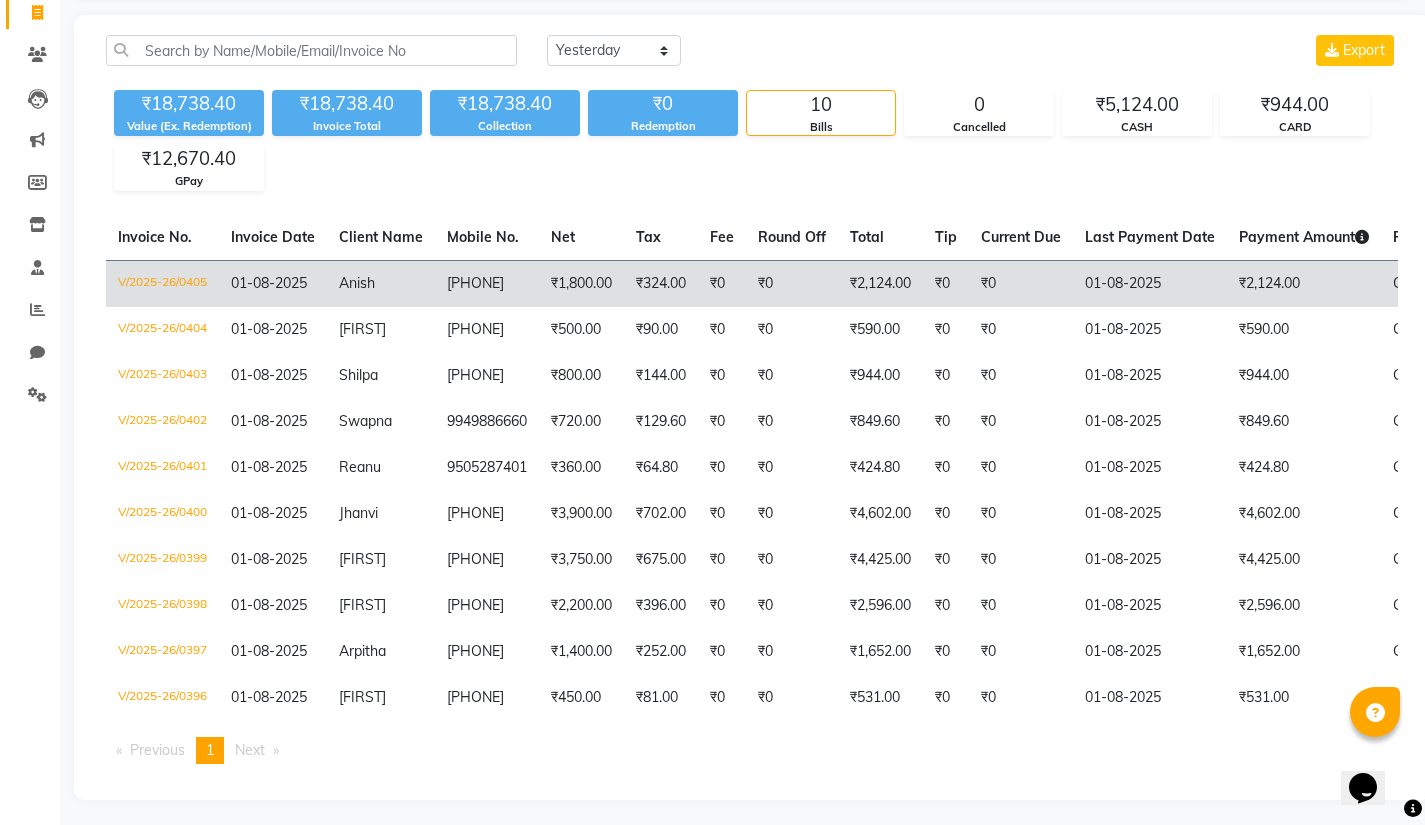 click on "₹1,800.00" 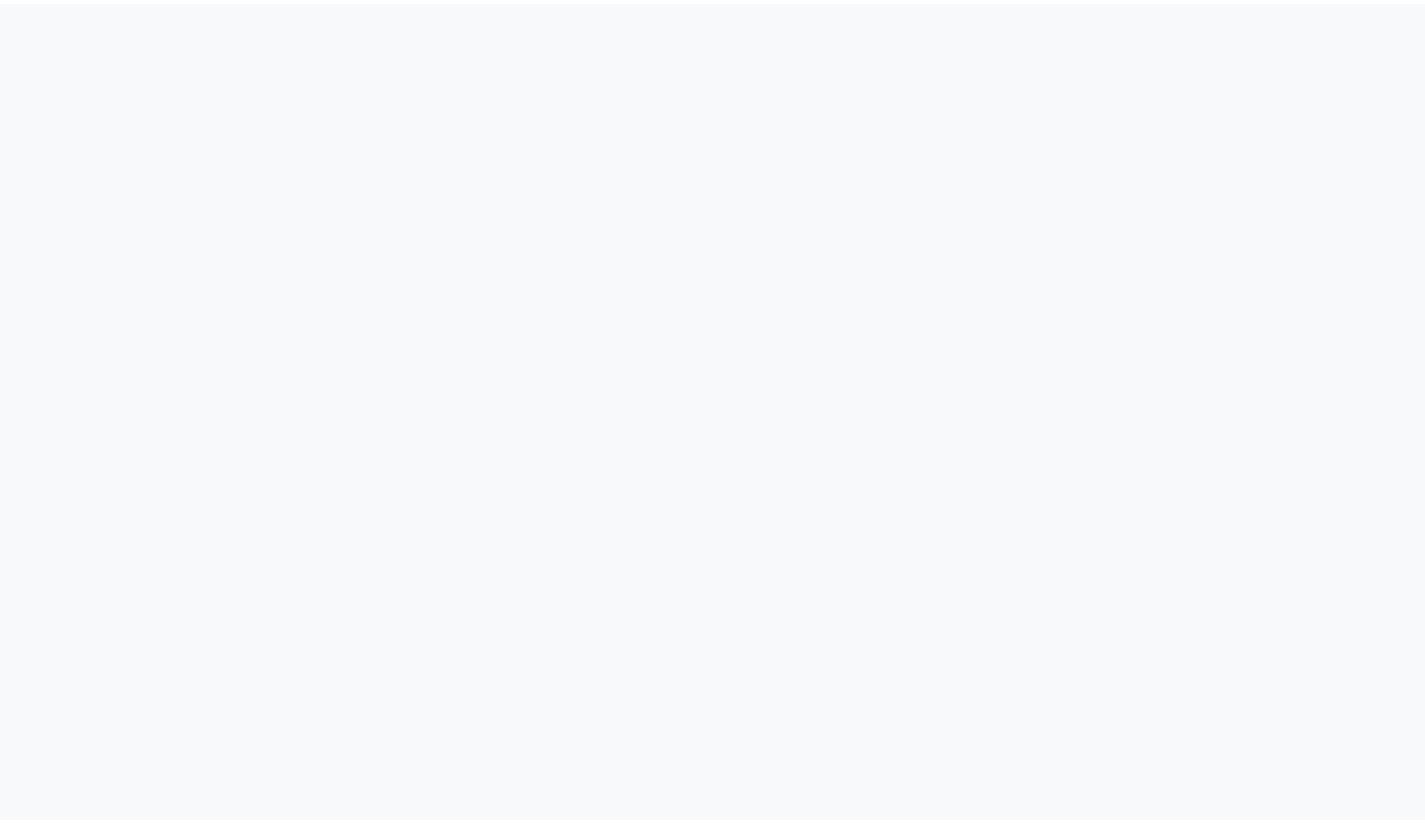 scroll, scrollTop: 0, scrollLeft: 0, axis: both 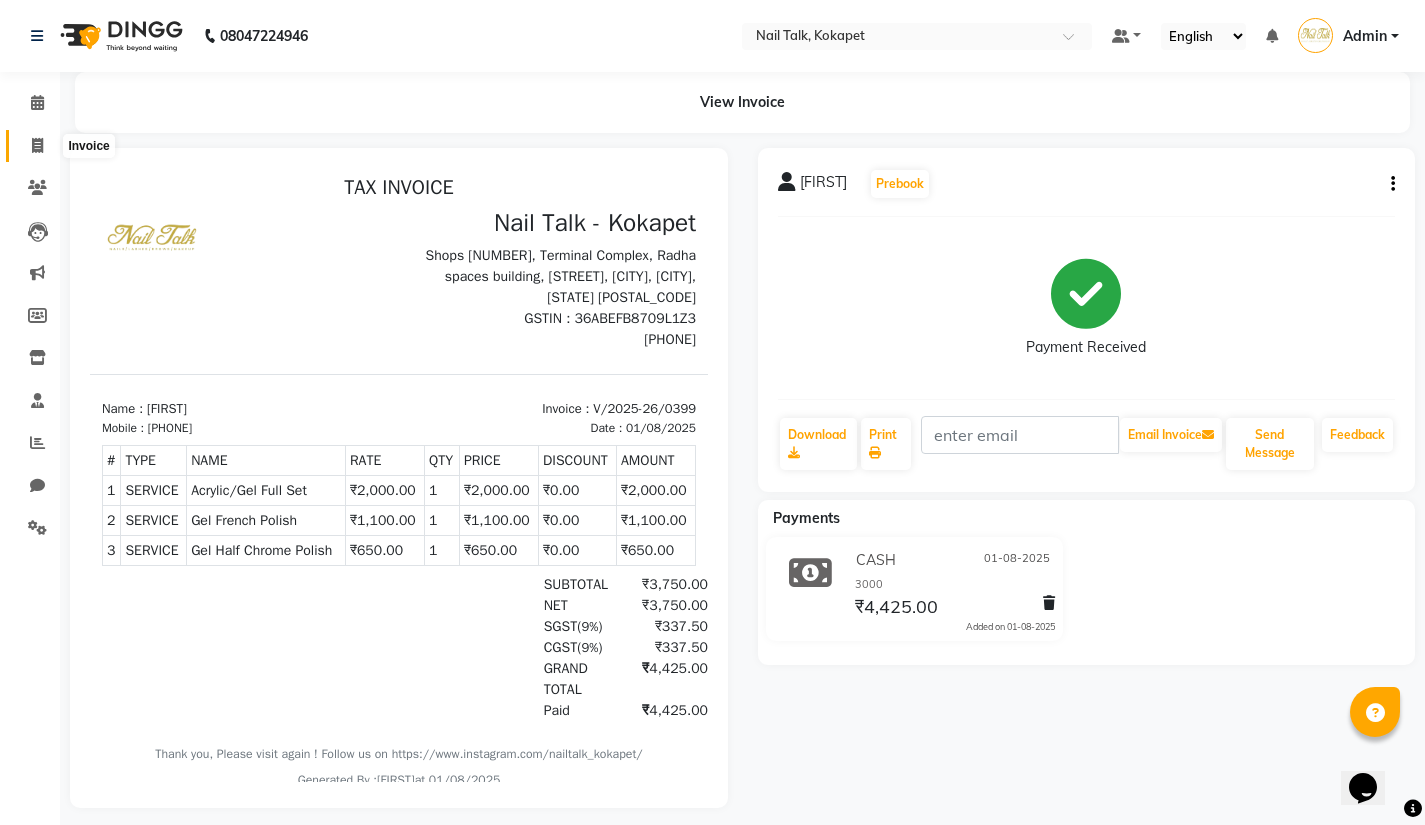 click 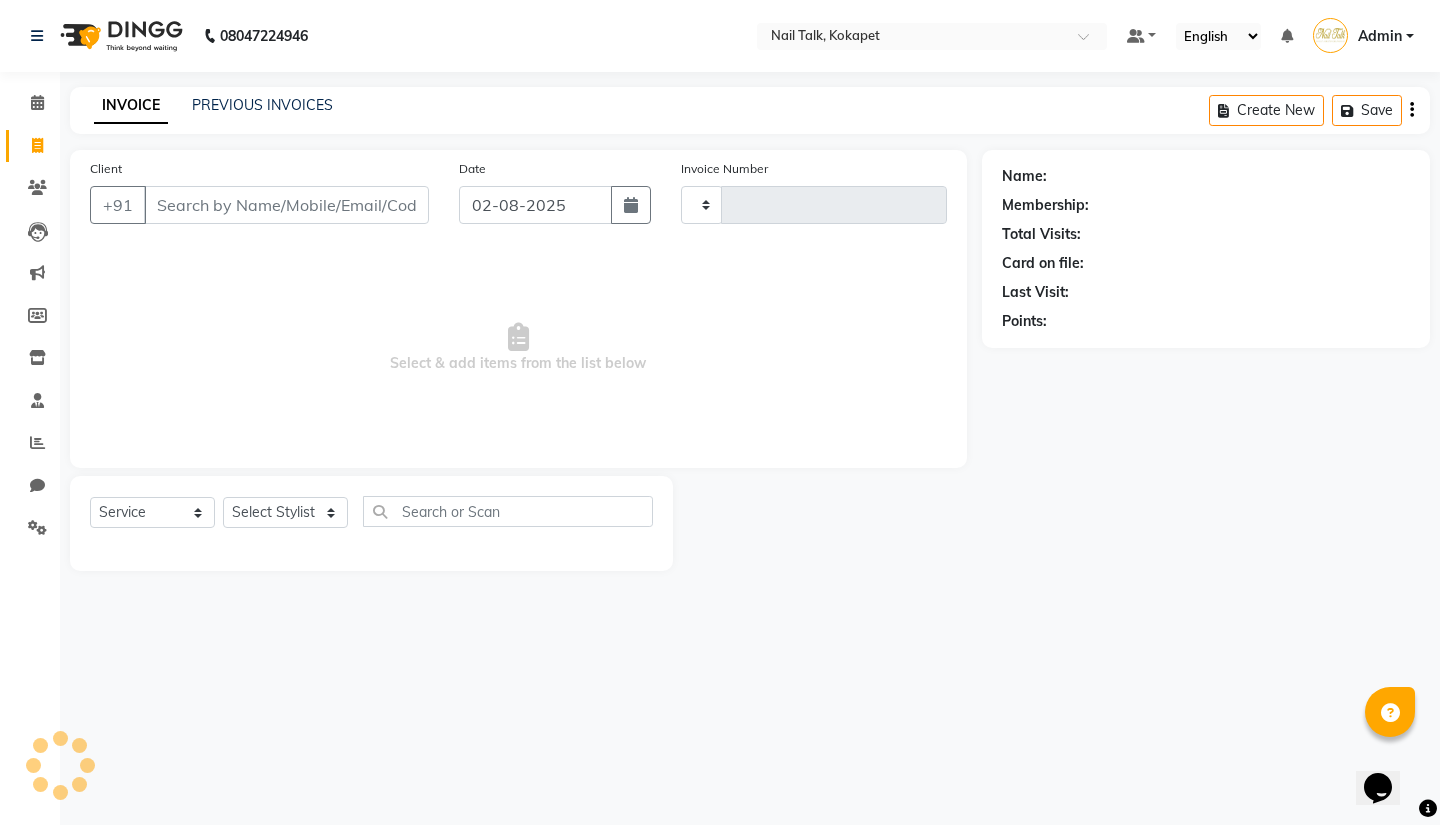 type on "0410" 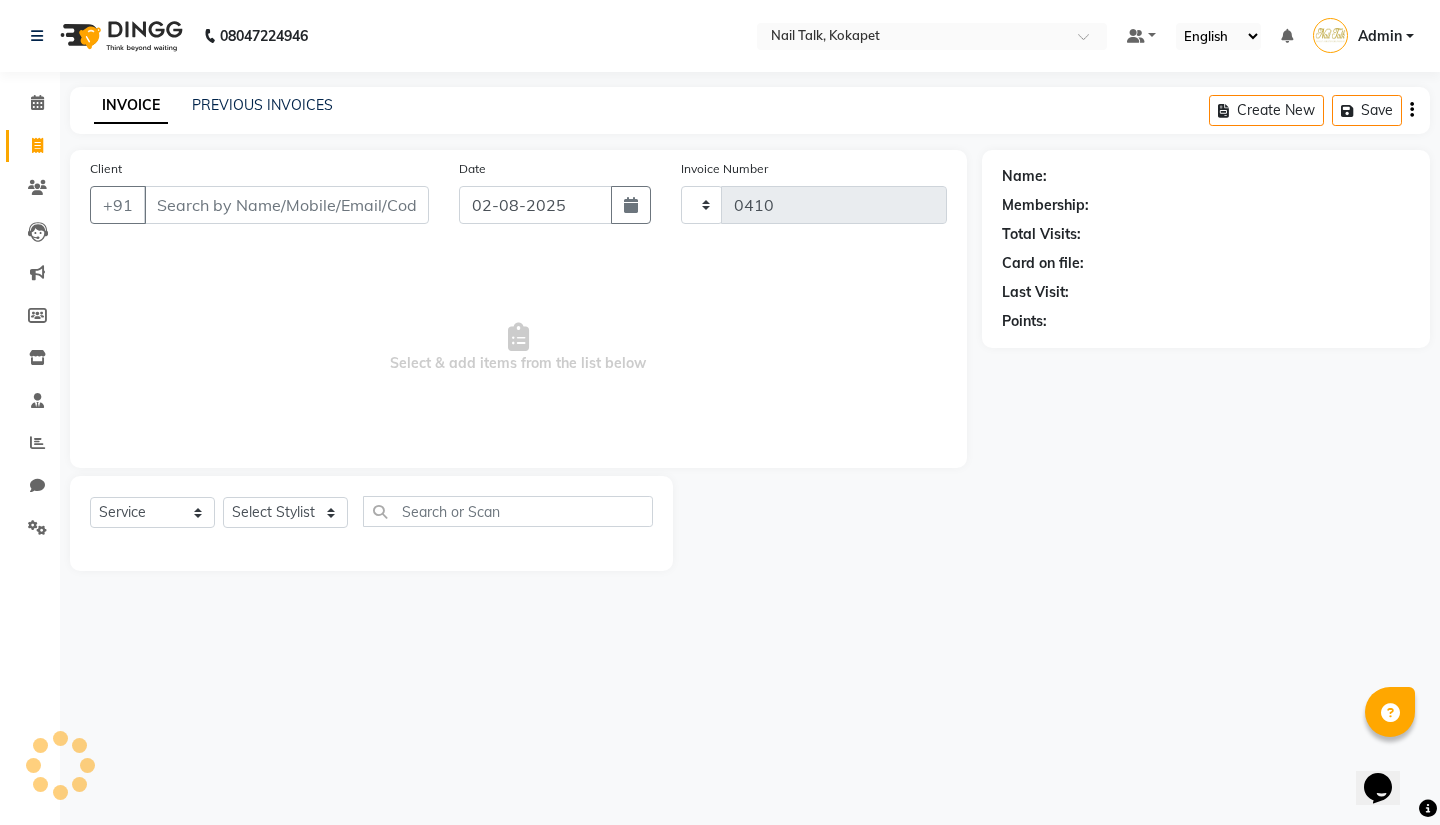 select on "8456" 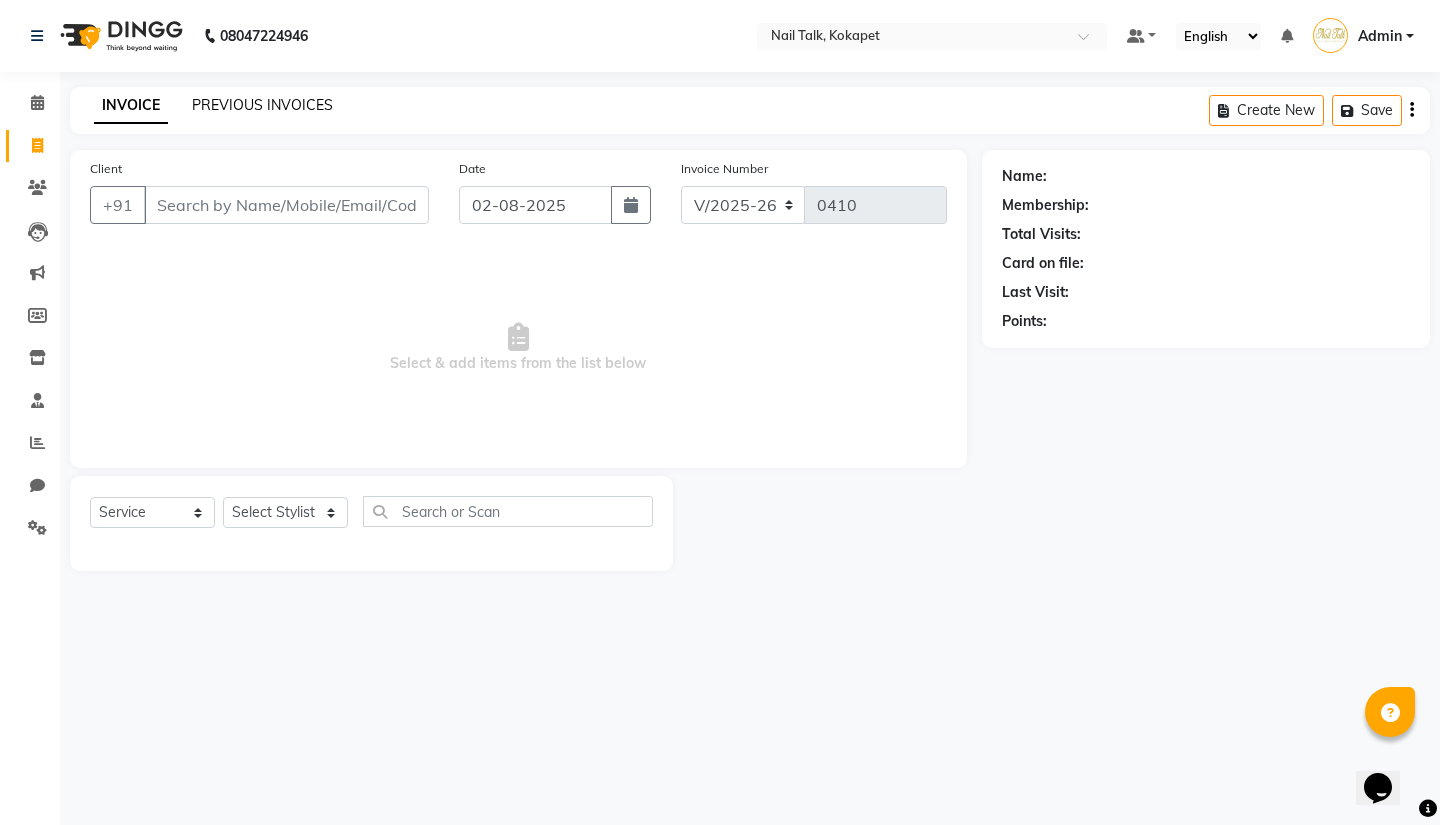 click on "PREVIOUS INVOICES" 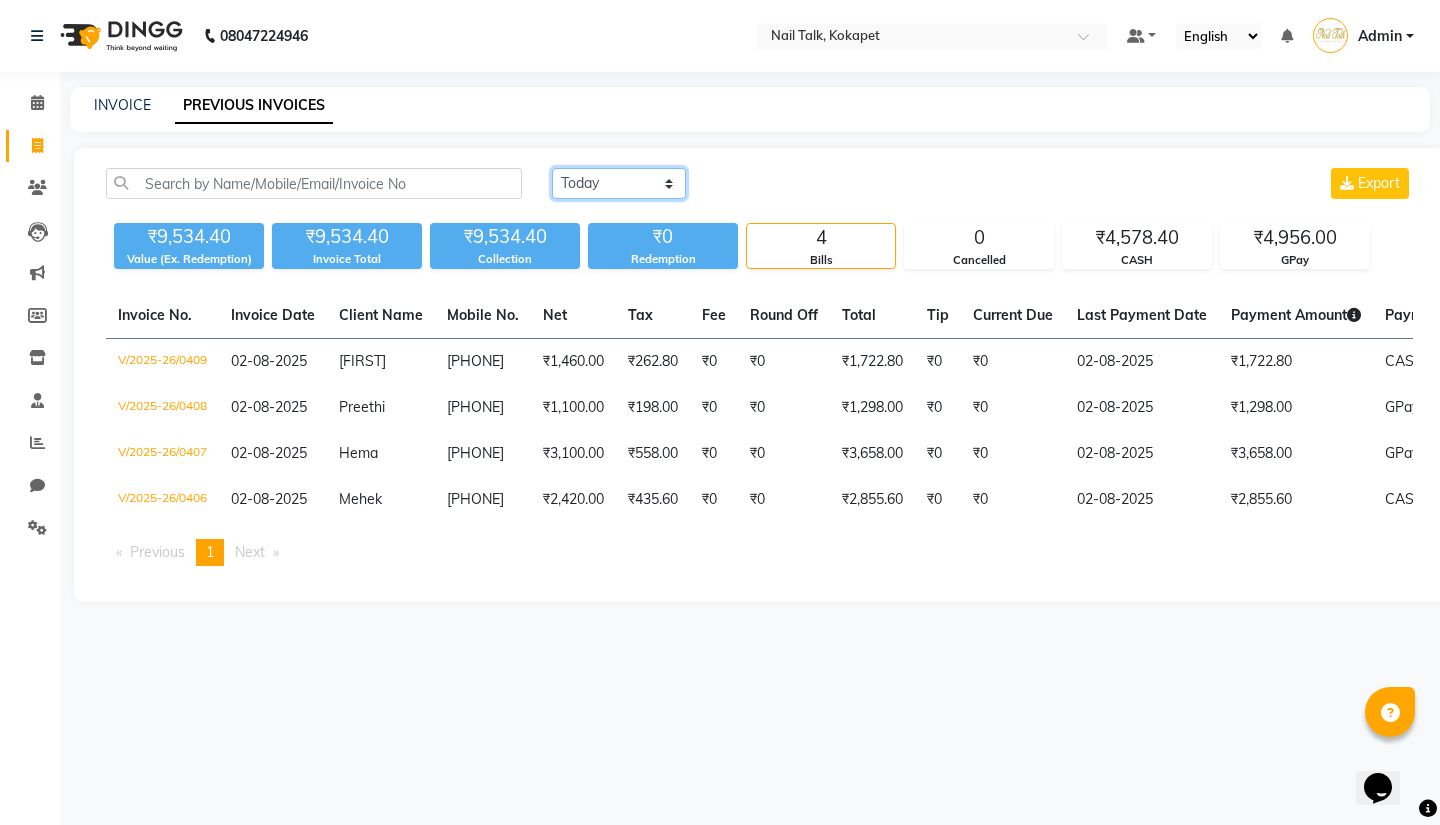 click on "Today Yesterday Custom Range" 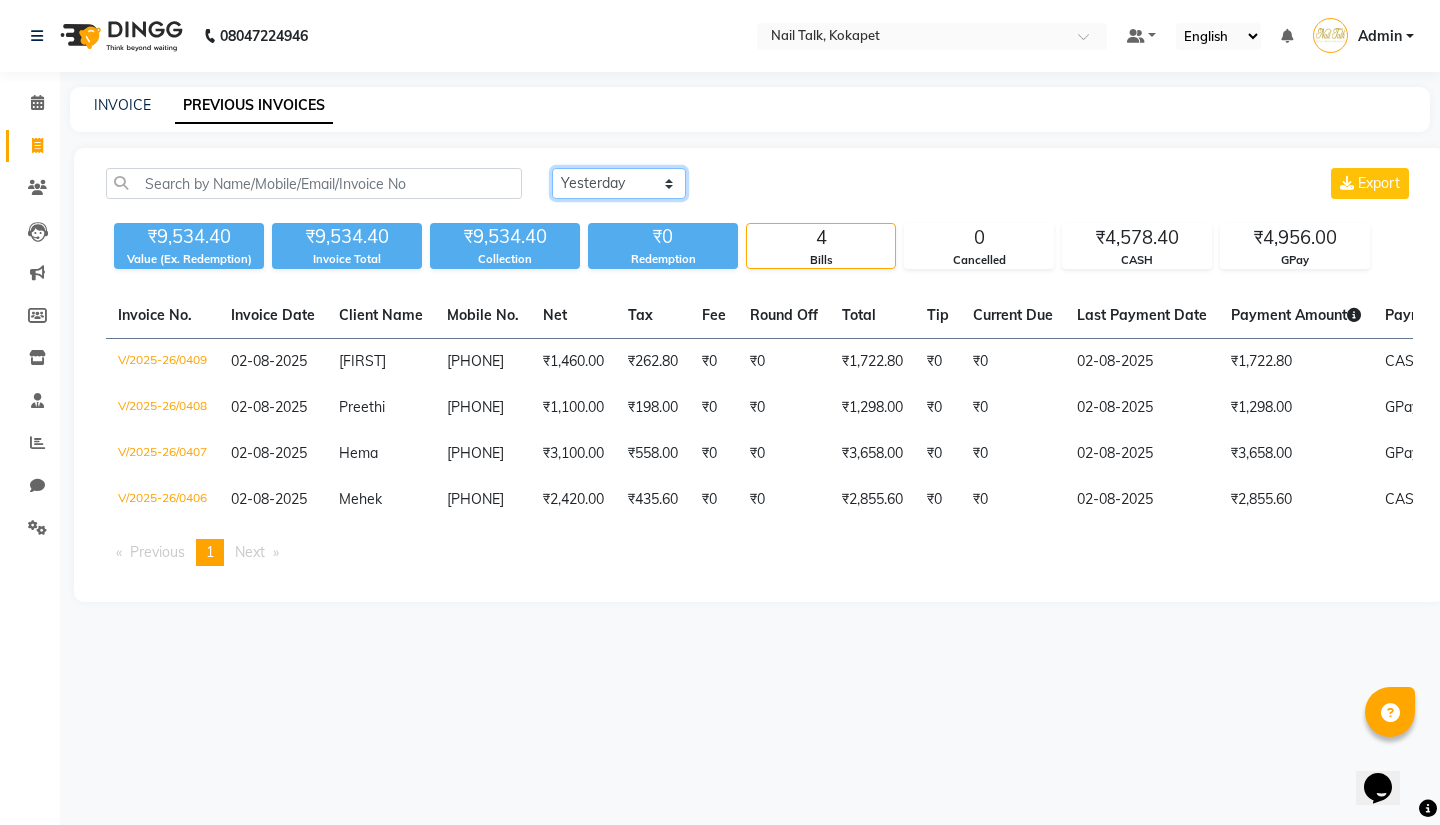 click on "Today Yesterday Custom Range" 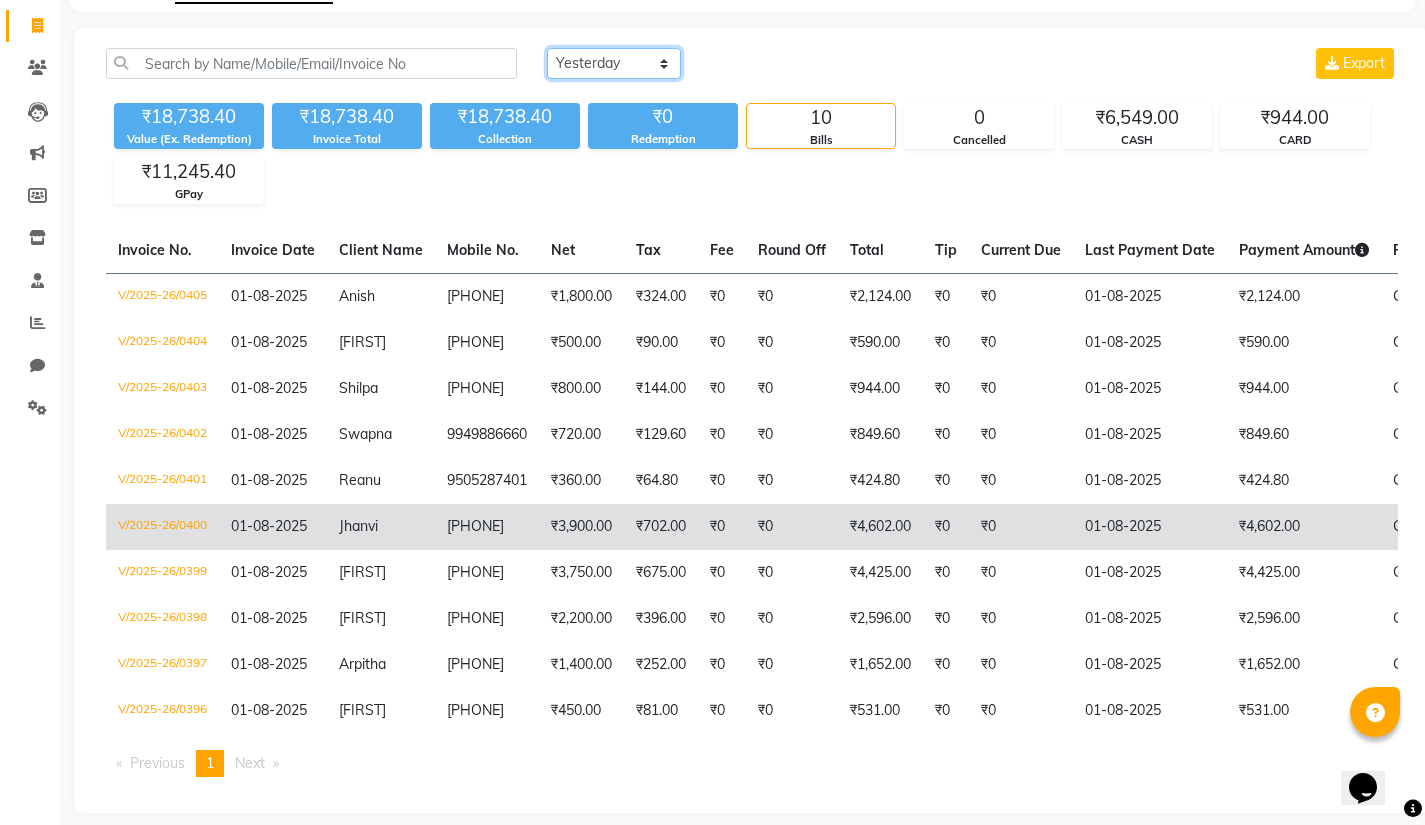scroll, scrollTop: 153, scrollLeft: 0, axis: vertical 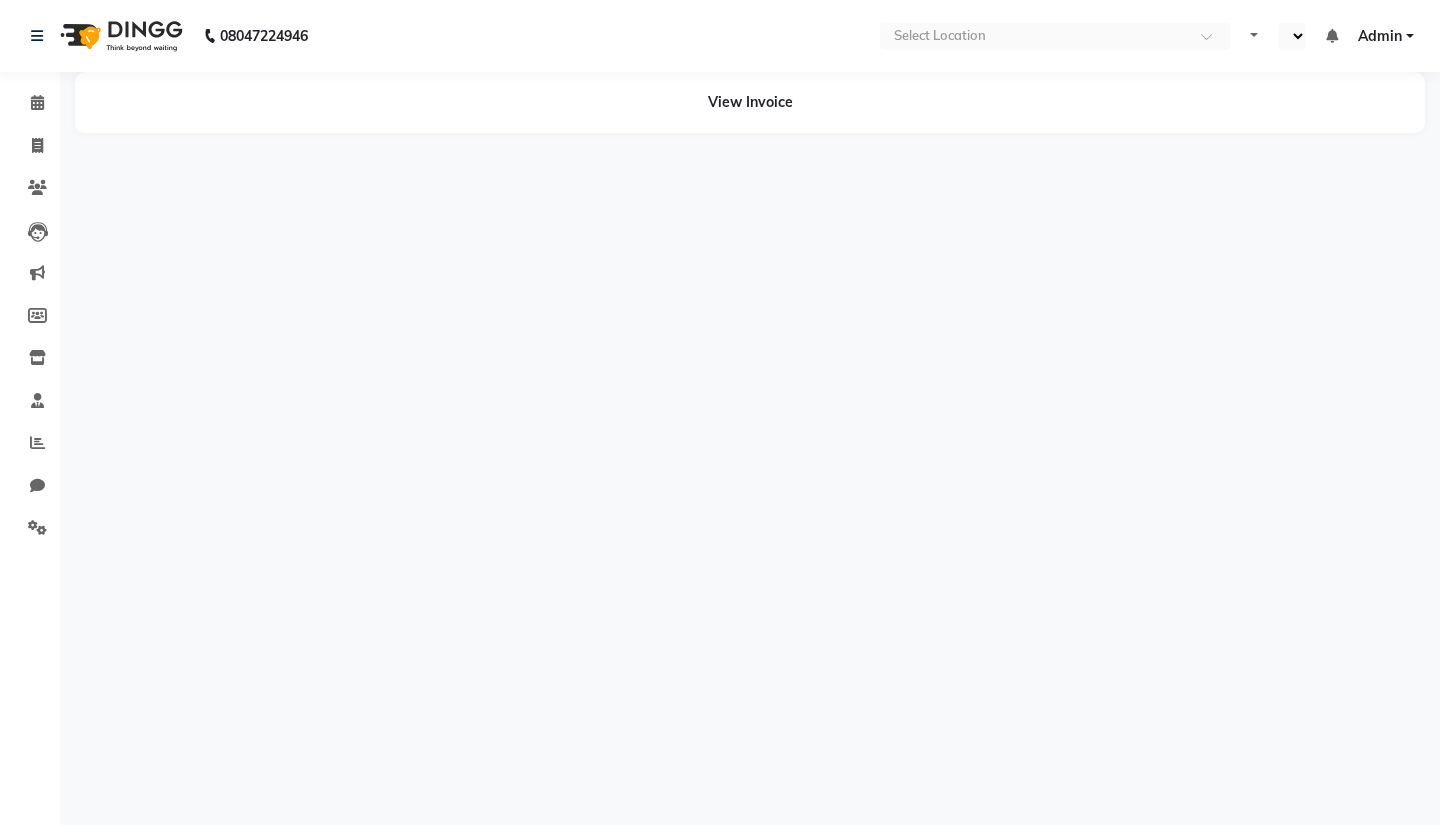 select on "en" 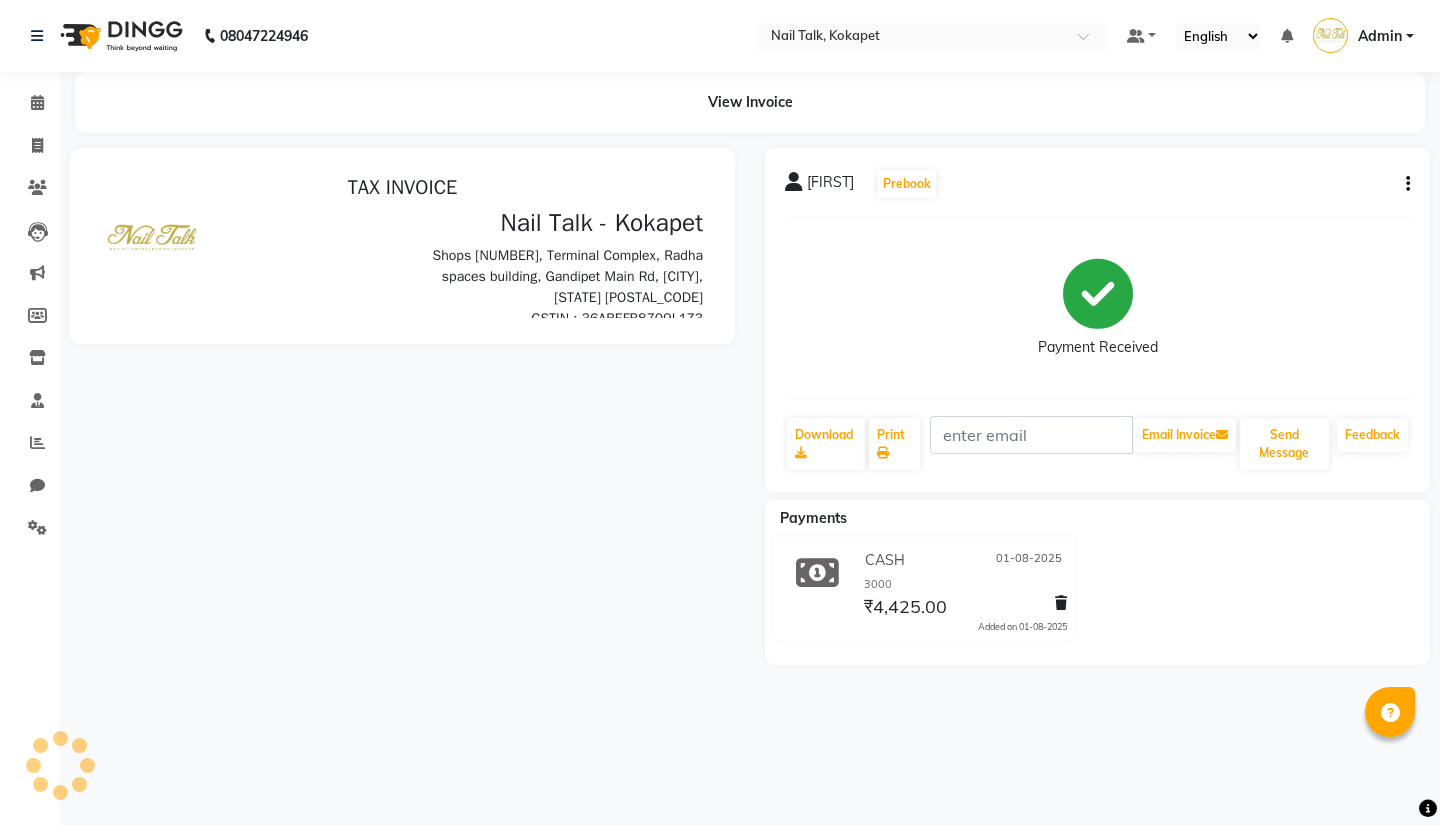 scroll, scrollTop: 0, scrollLeft: 0, axis: both 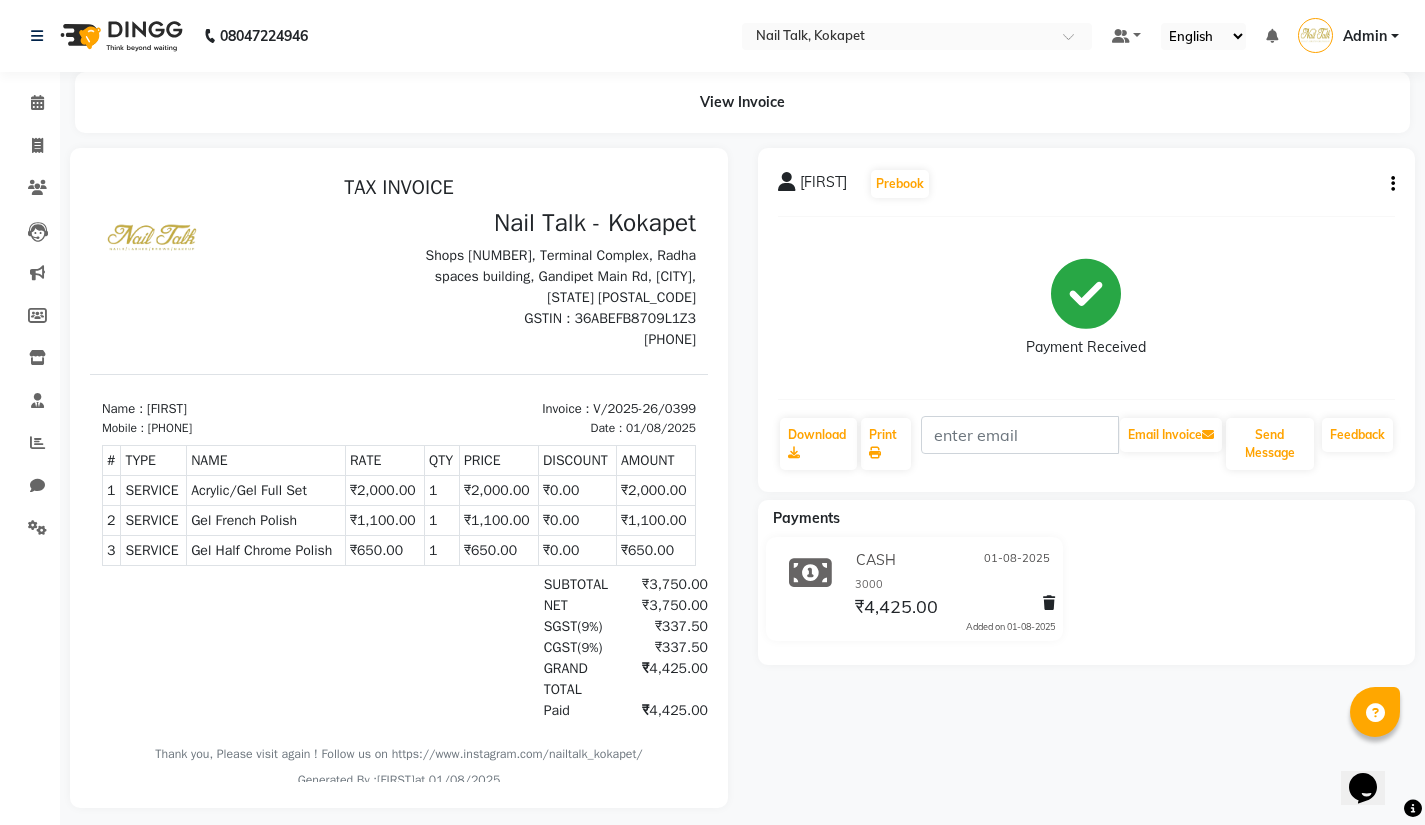 click 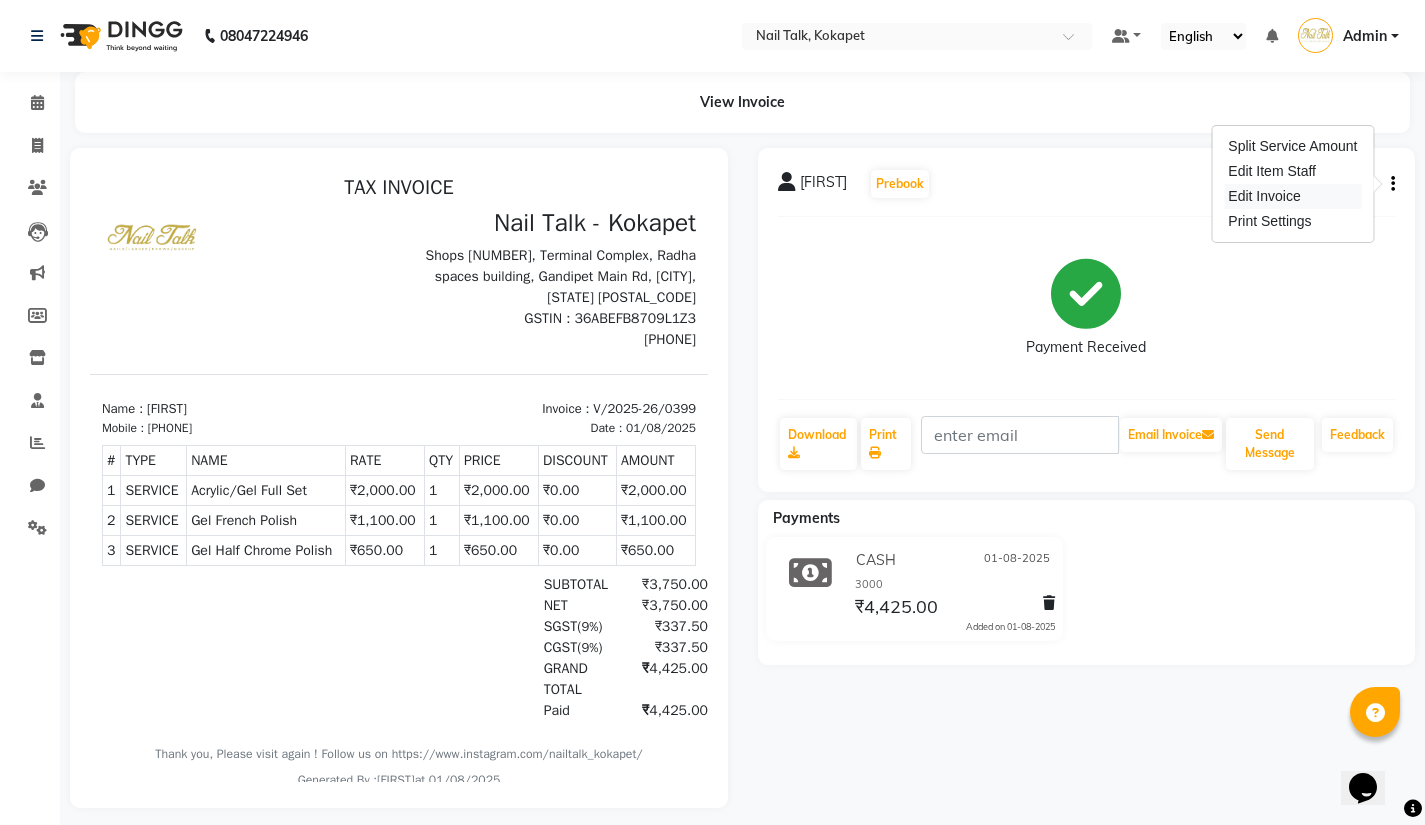 click on "Edit Invoice" at bounding box center (1292, 196) 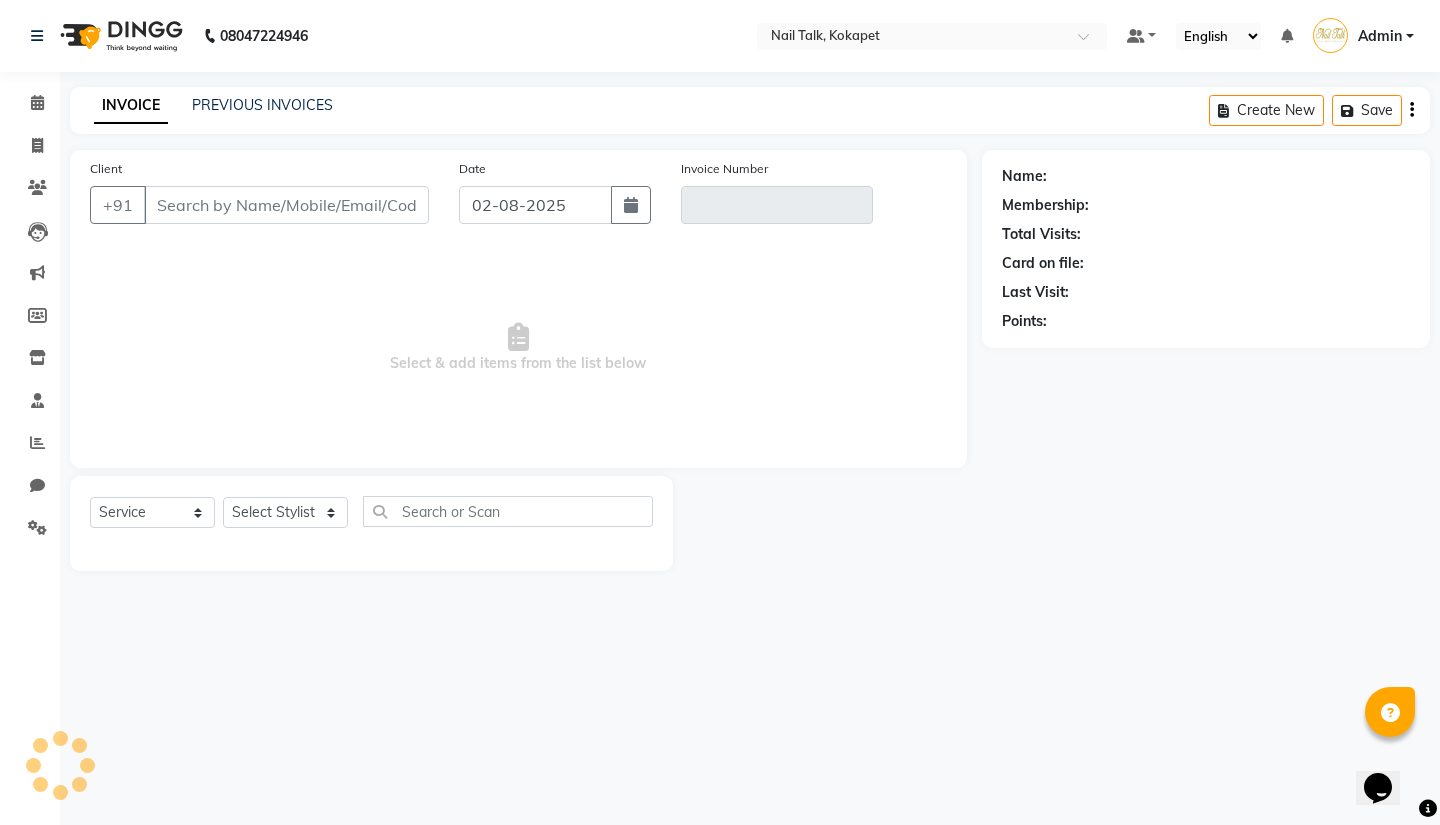 type on "9396255355" 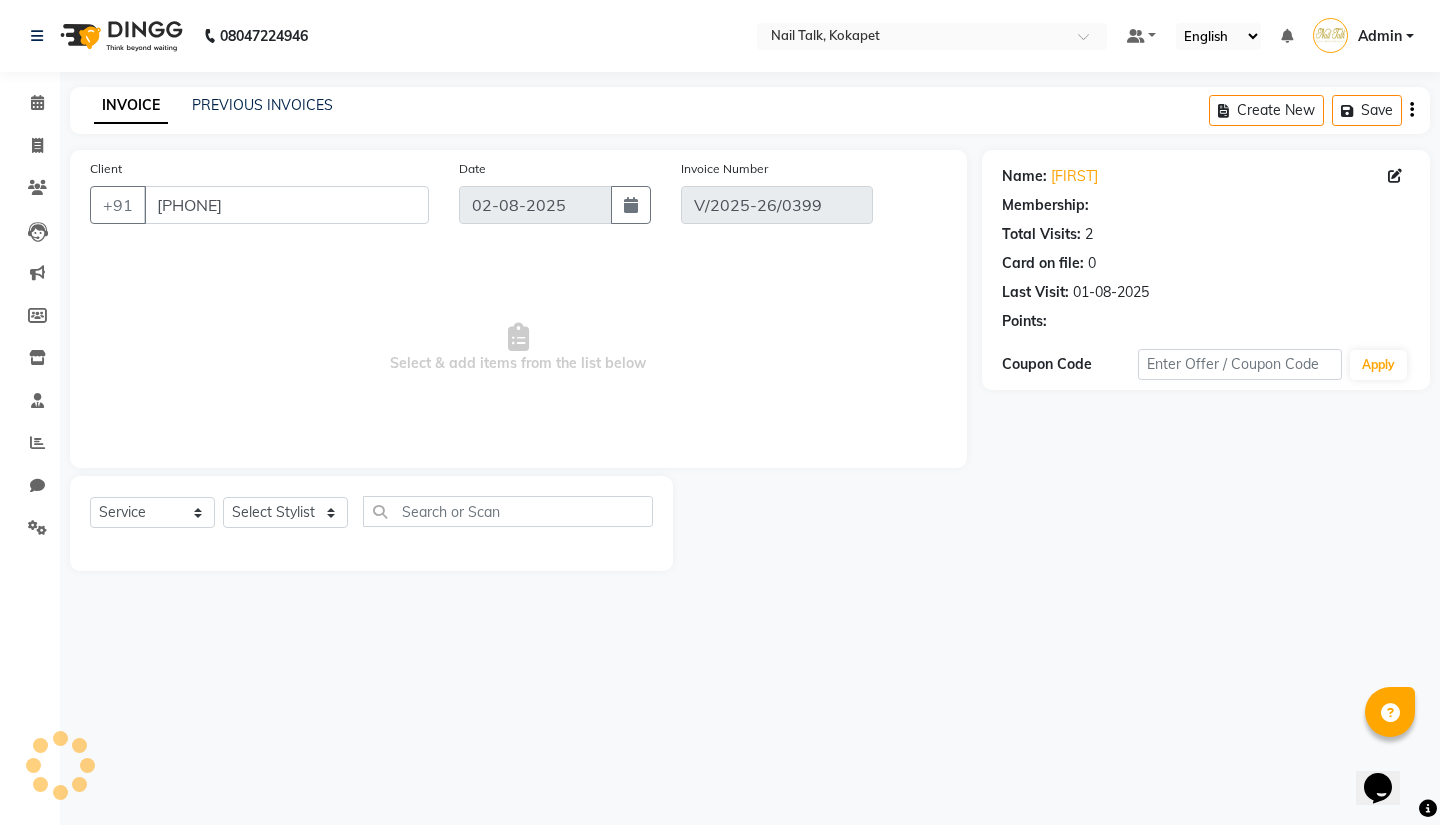 type on "01-08-2025" 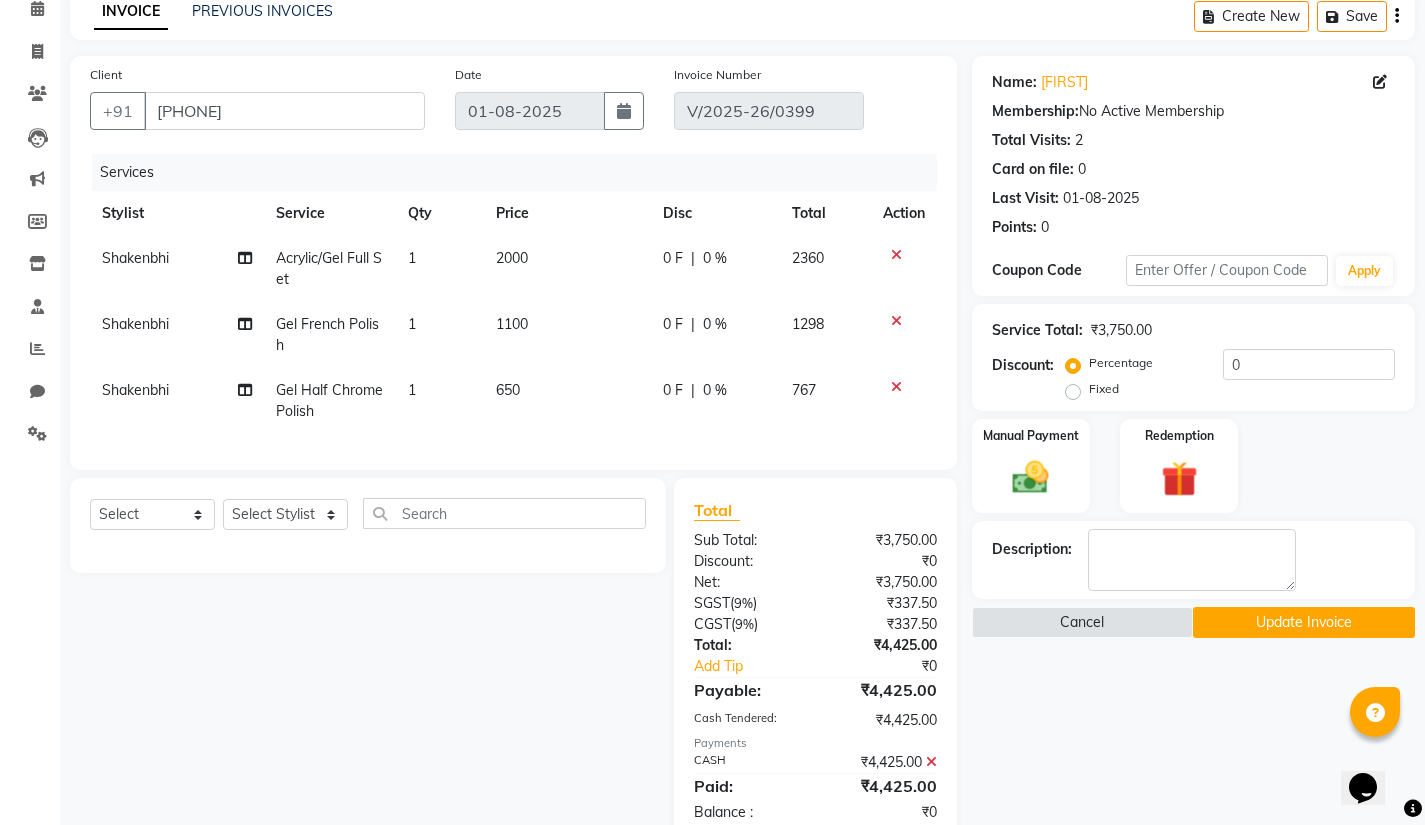 scroll, scrollTop: 157, scrollLeft: 0, axis: vertical 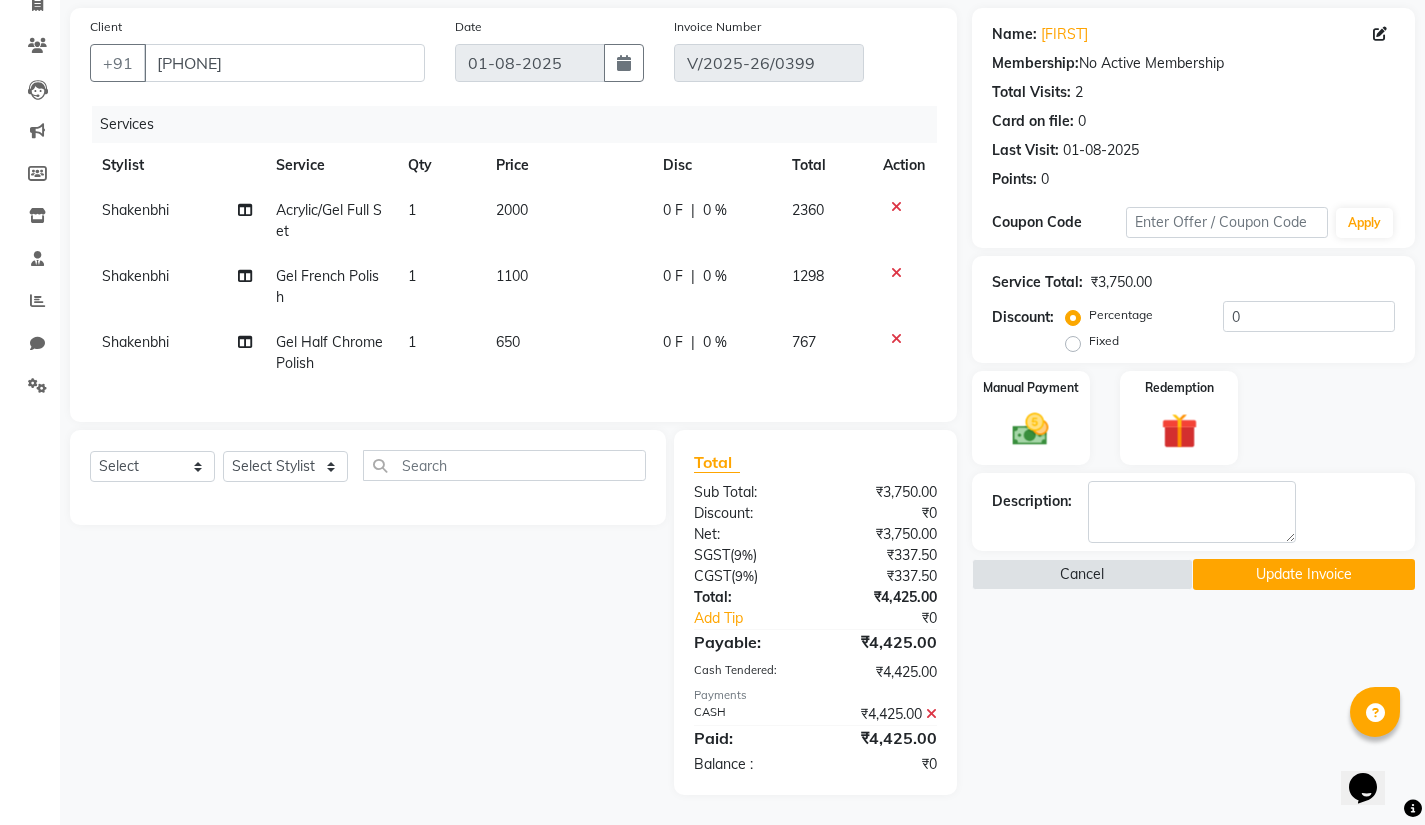 click 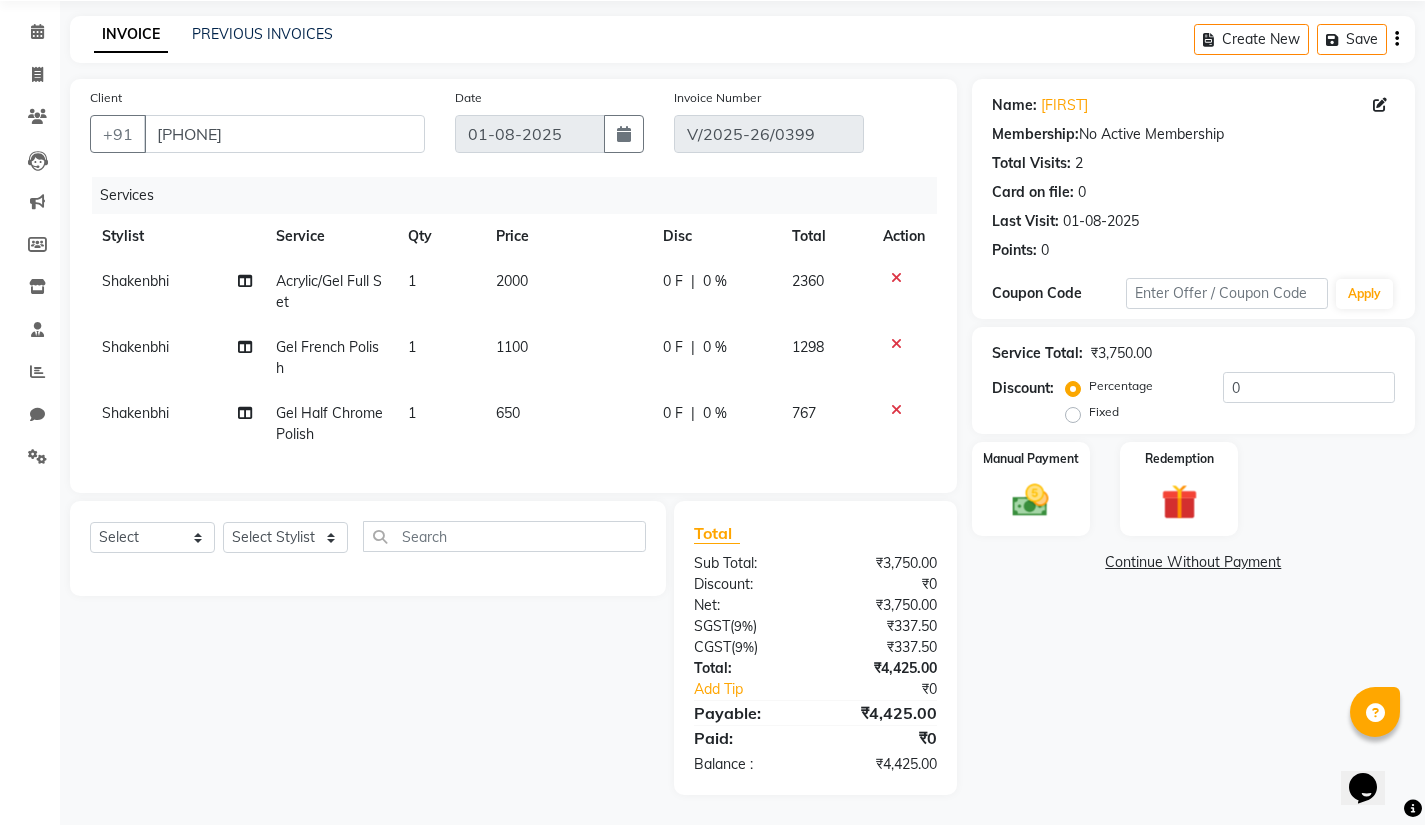 scroll, scrollTop: 86, scrollLeft: 0, axis: vertical 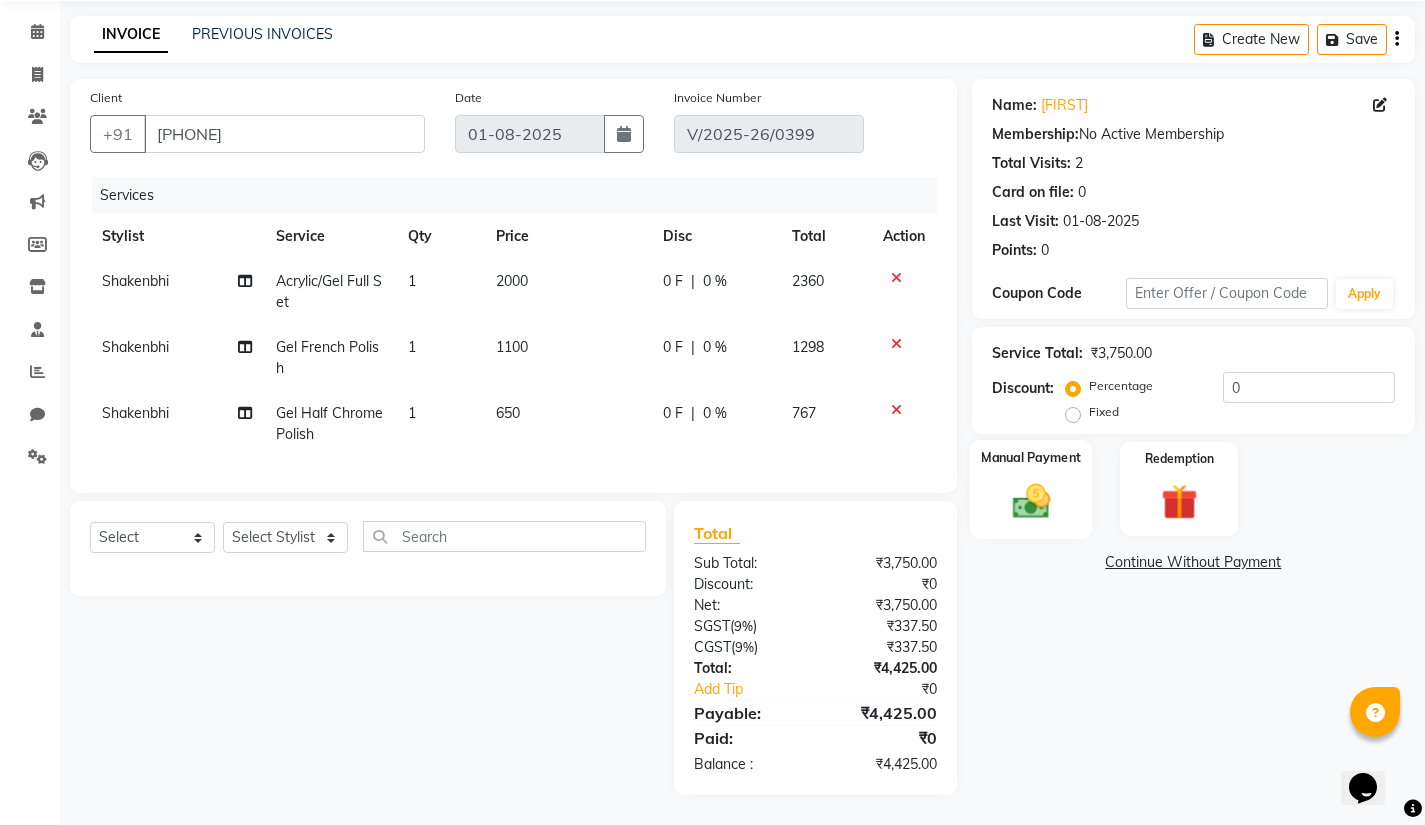 click 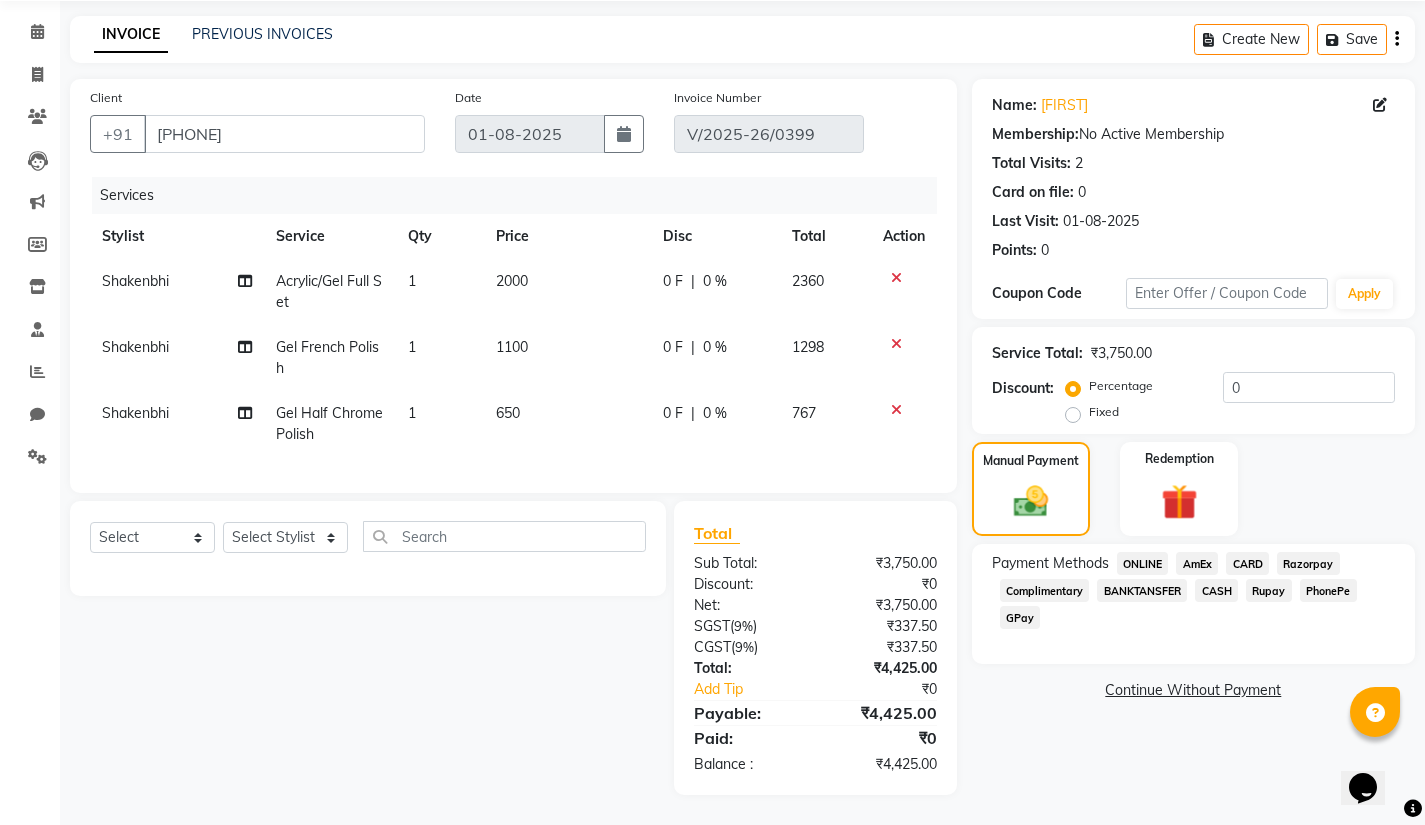 click on "GPay" 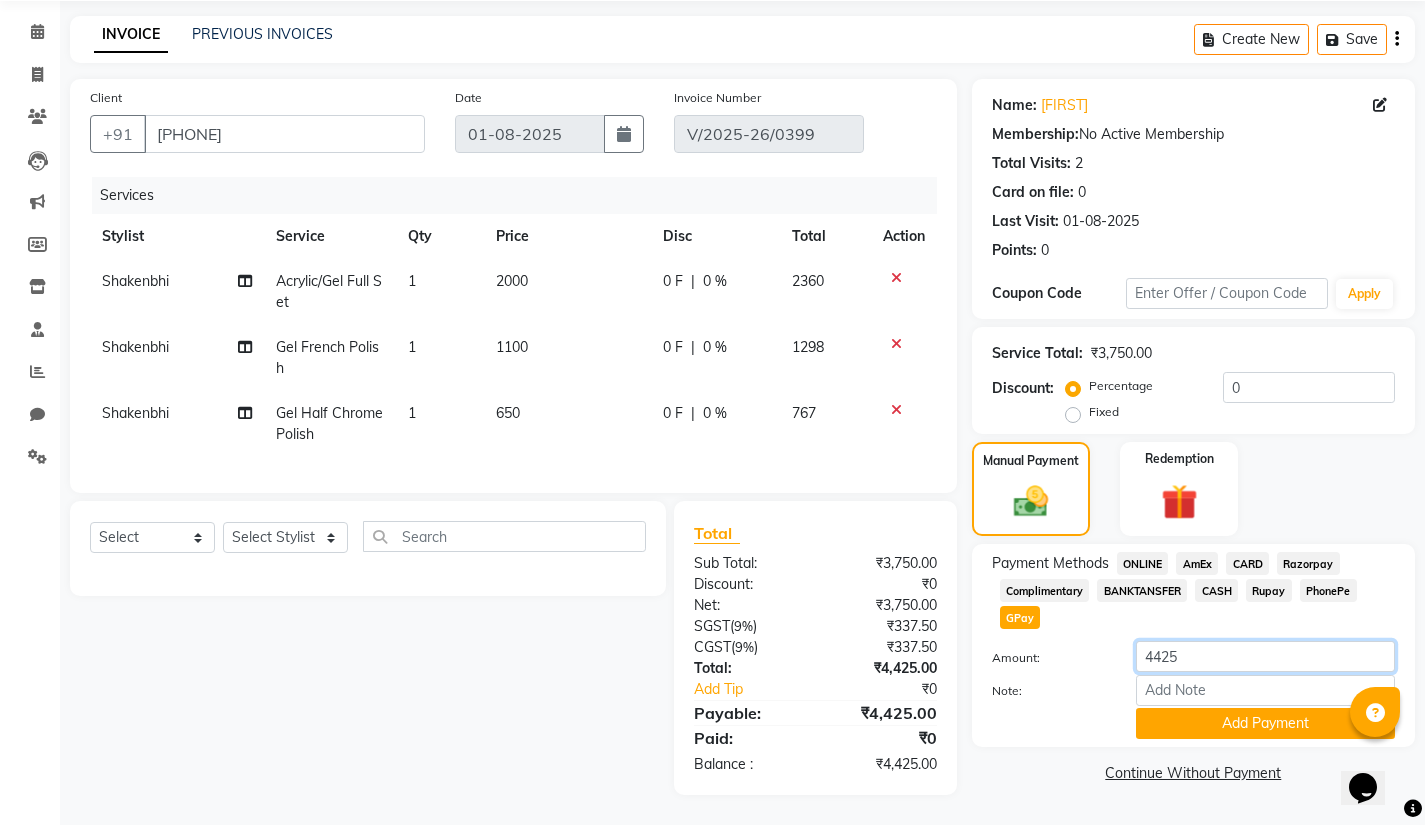 drag, startPoint x: 1191, startPoint y: 636, endPoint x: 1010, endPoint y: 649, distance: 181.46625 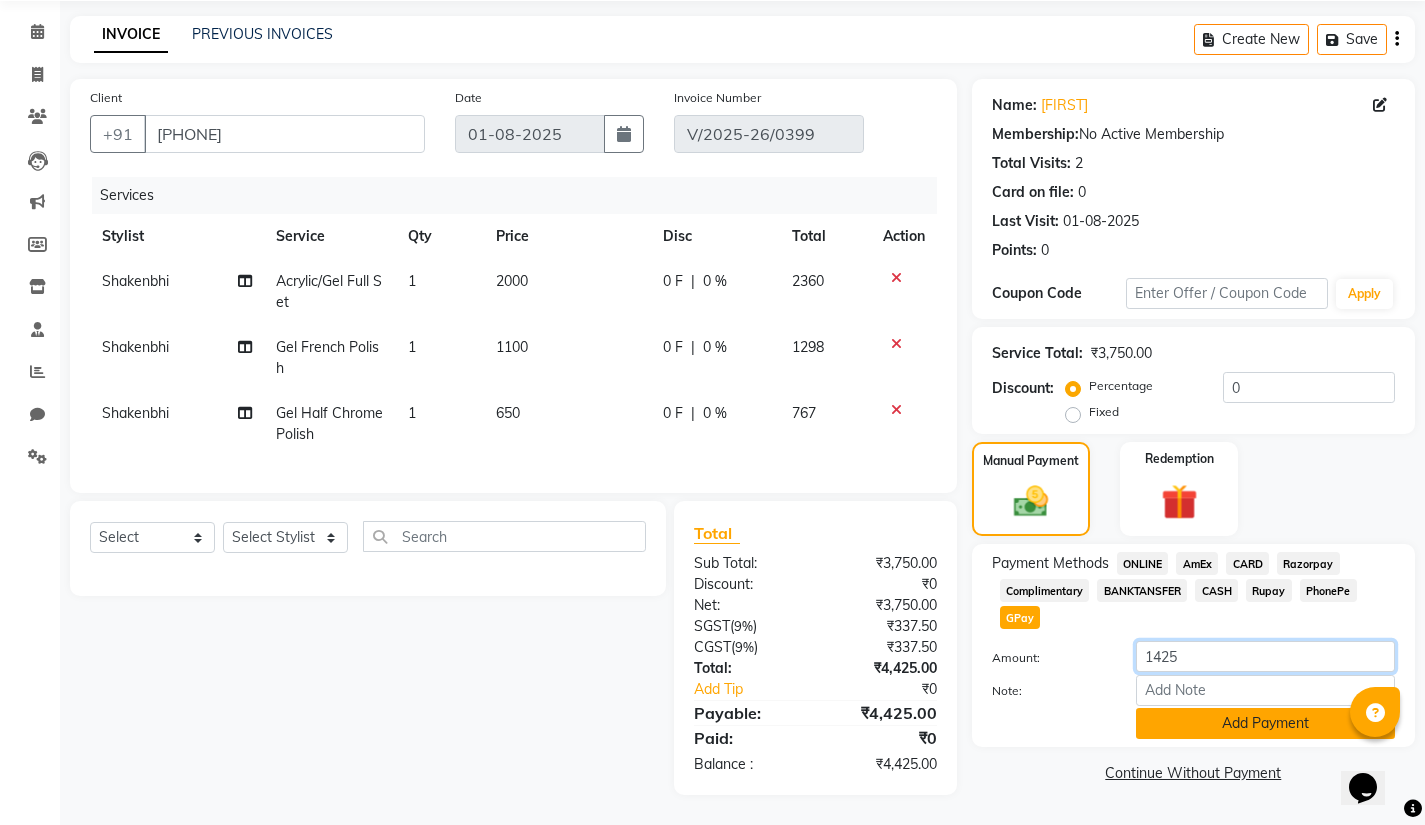 type on "1425" 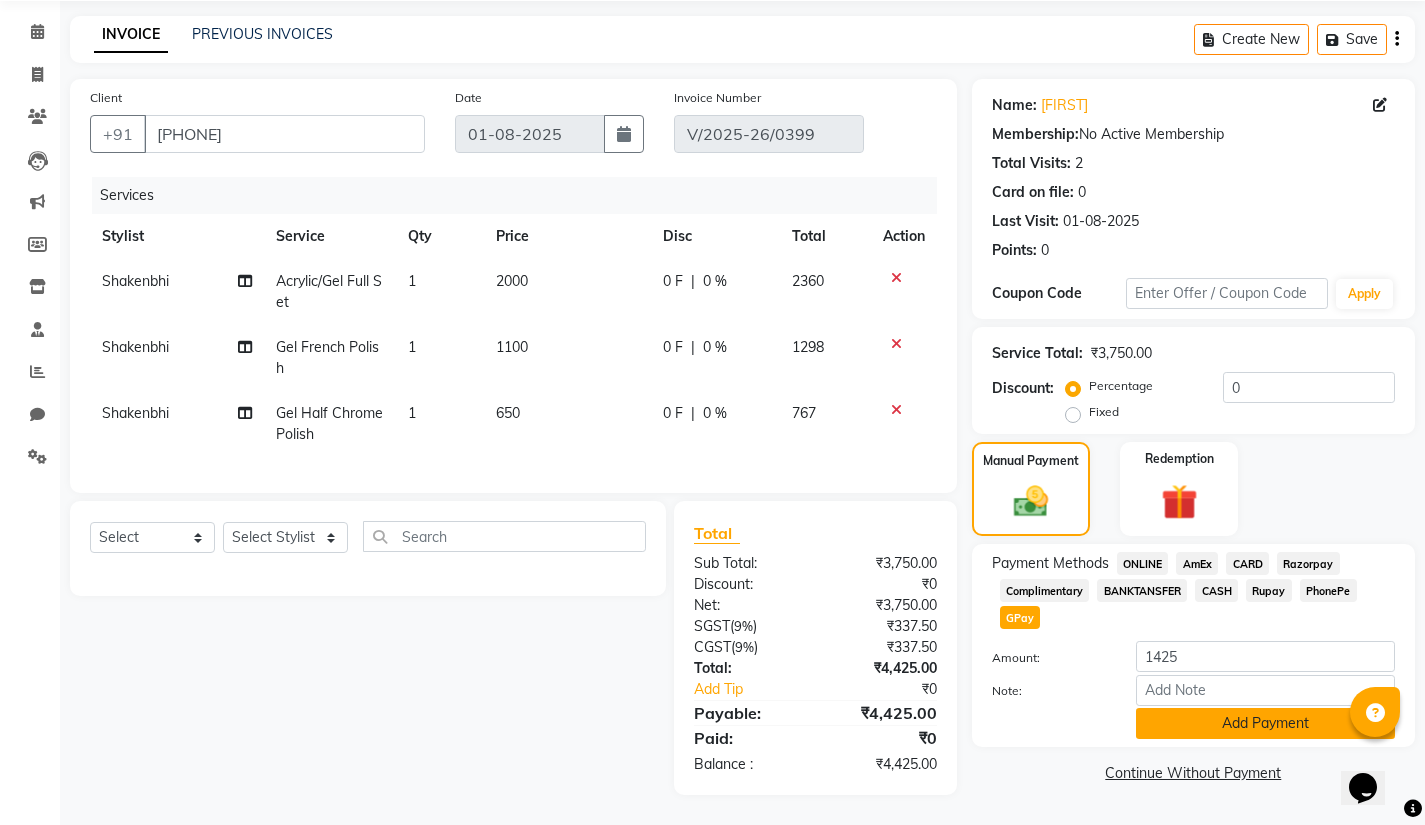 click on "Add Payment" 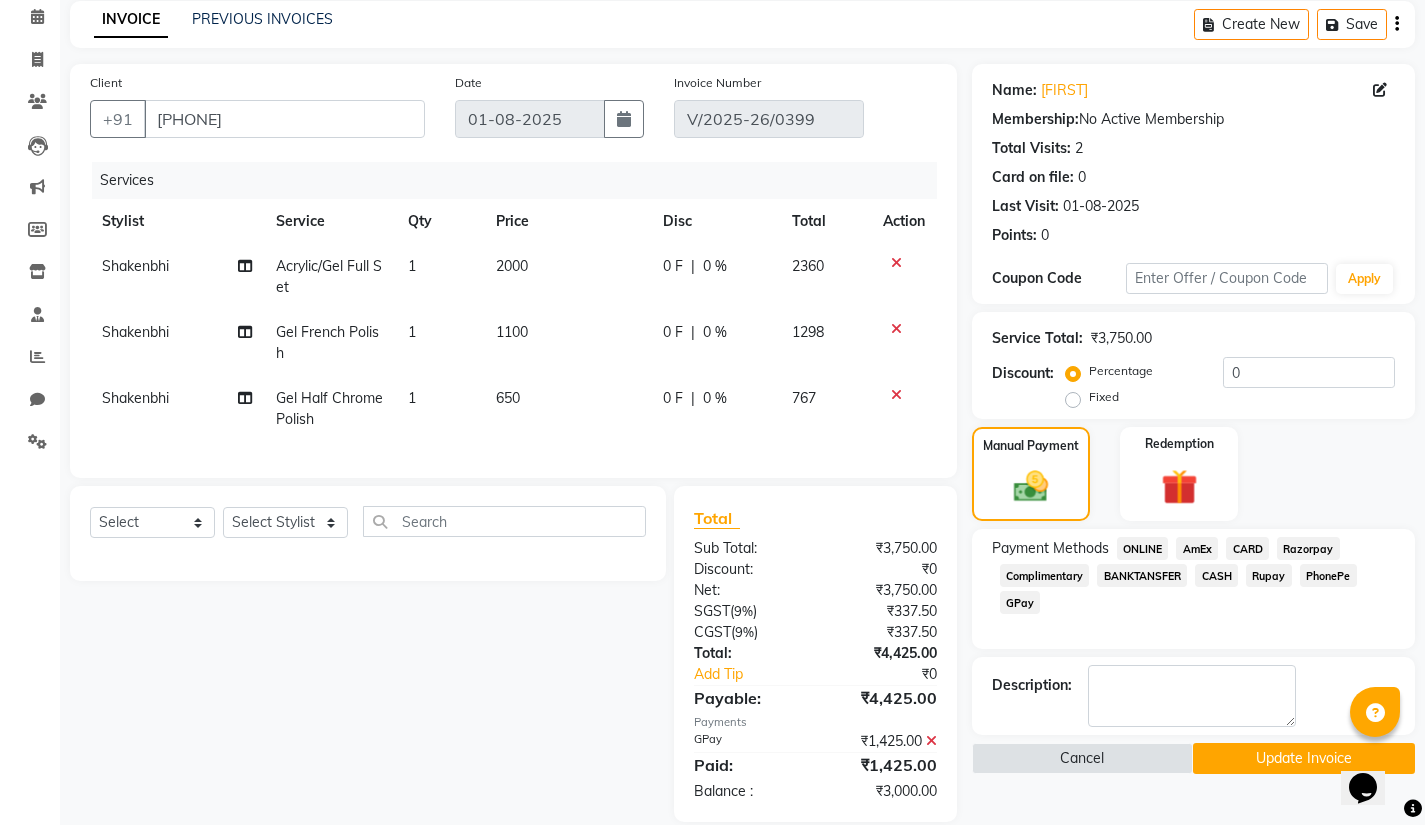 click on "CASH" 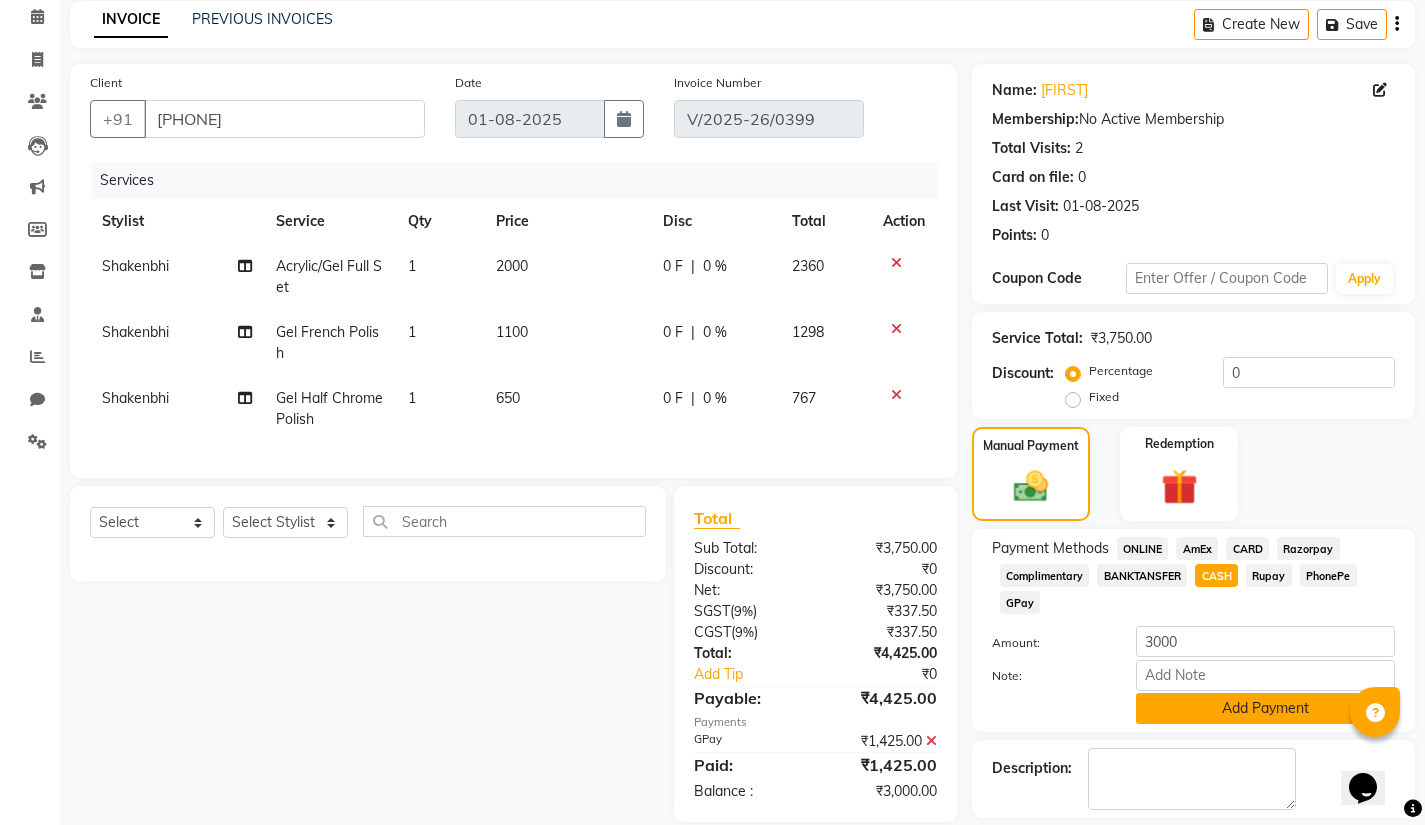click on "Add Payment" 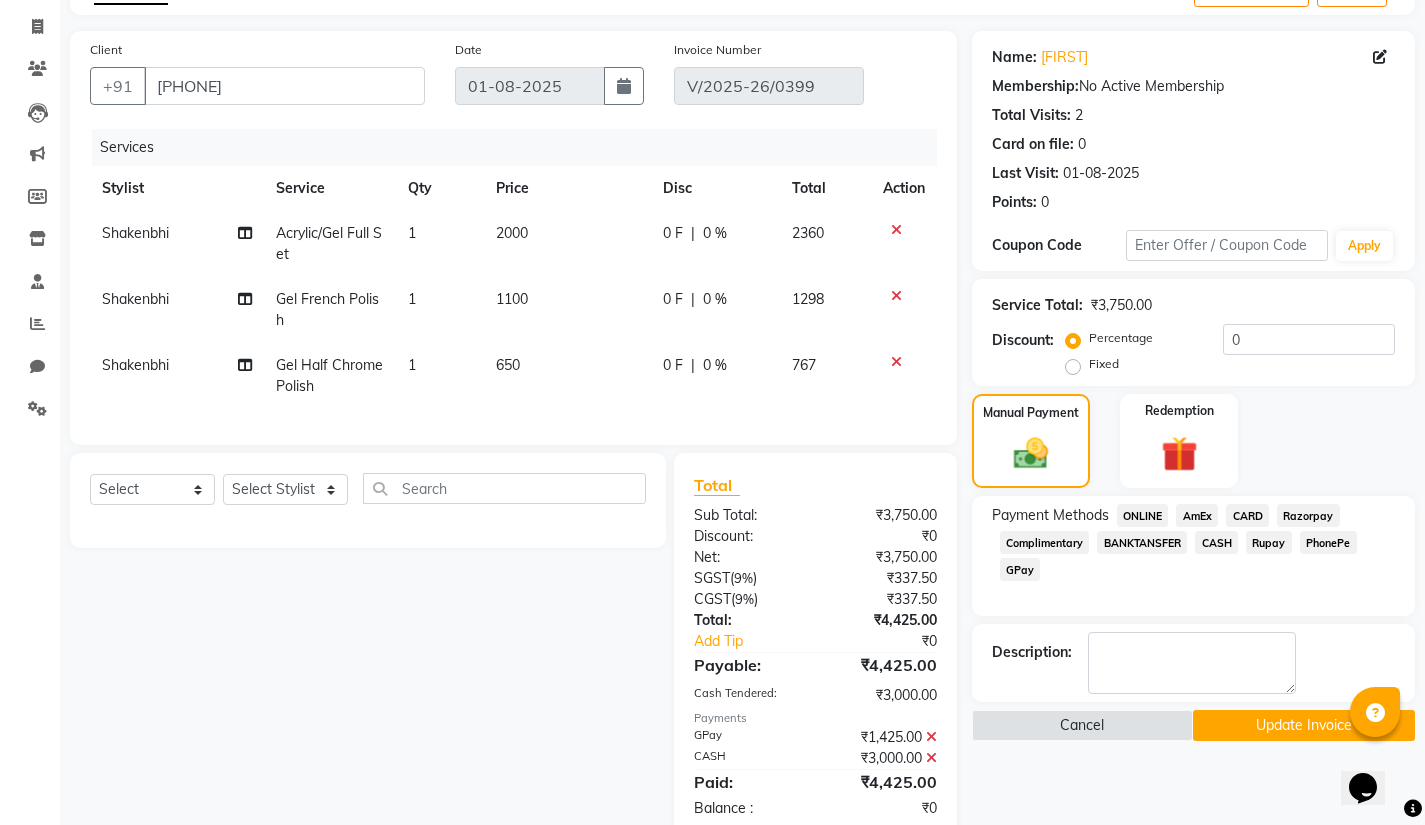 scroll, scrollTop: 178, scrollLeft: 0, axis: vertical 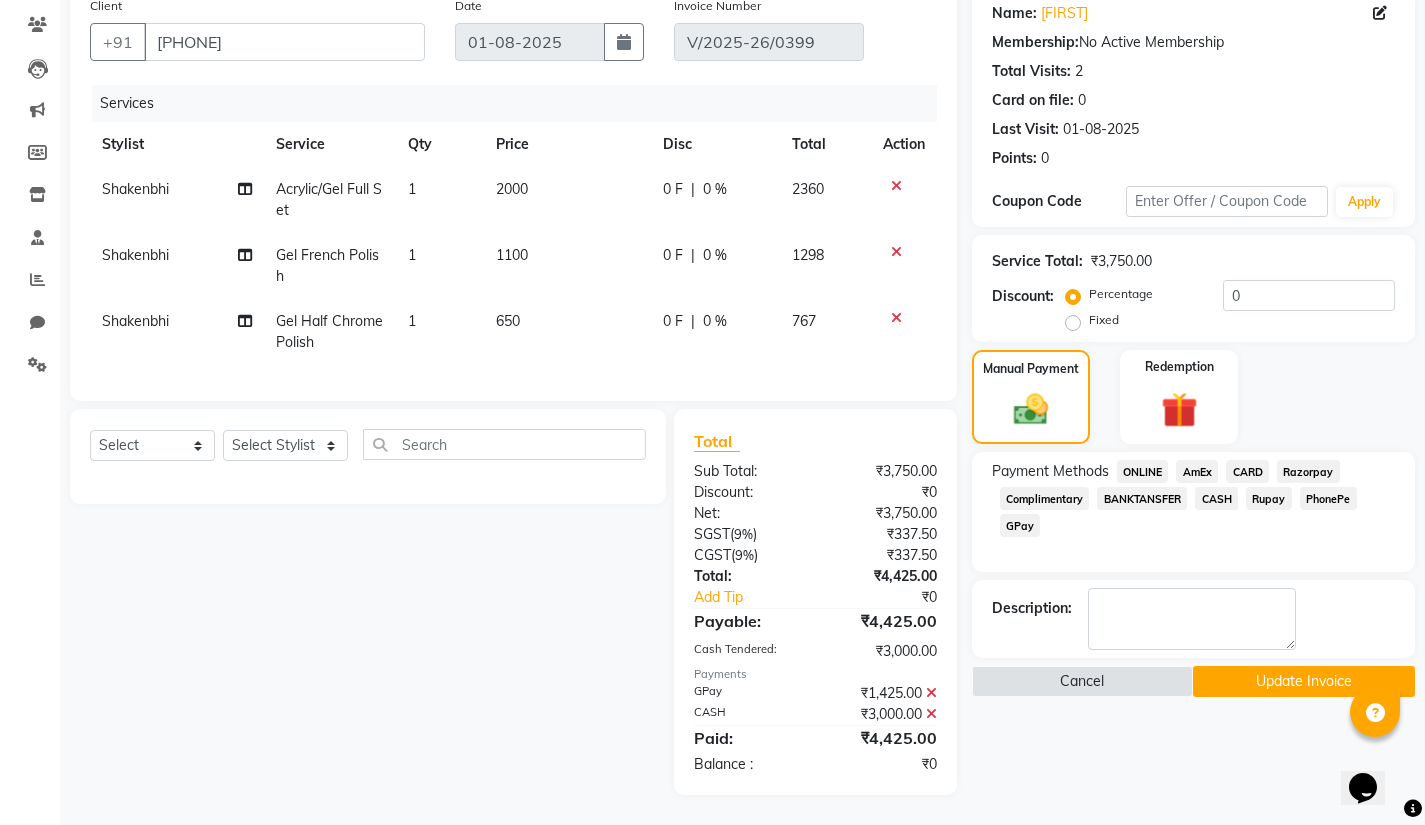 click on "Update Invoice" 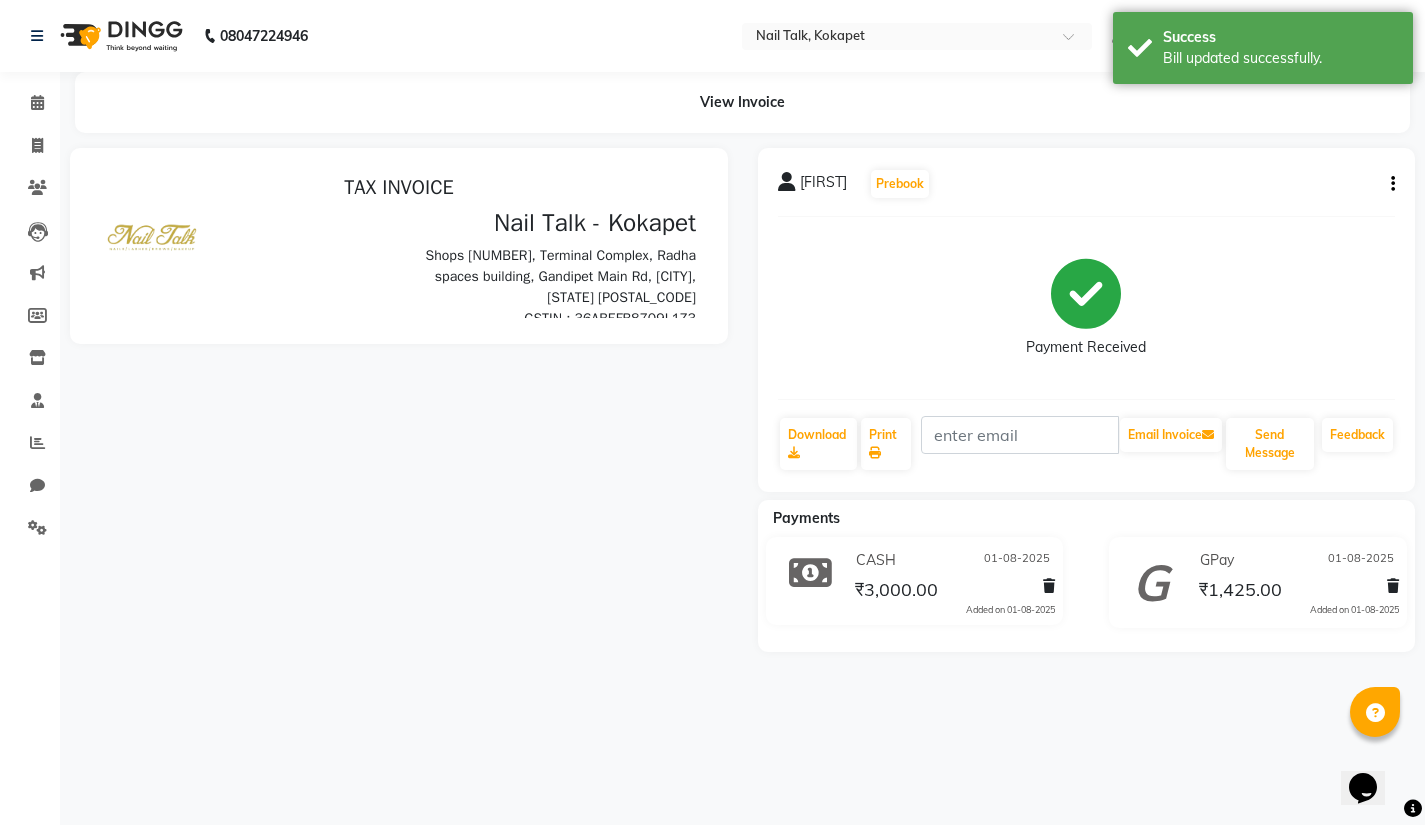 scroll, scrollTop: 0, scrollLeft: 0, axis: both 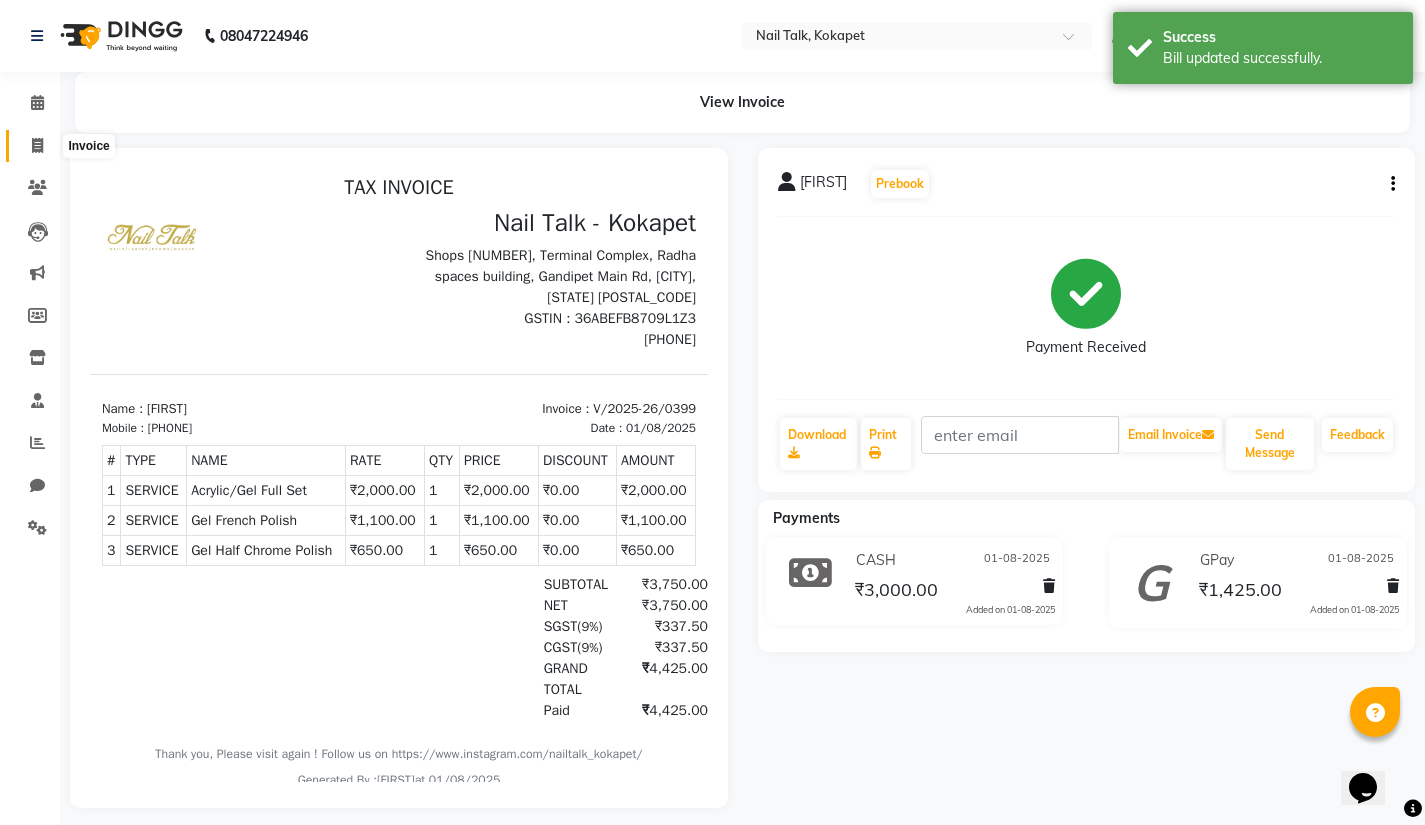 click 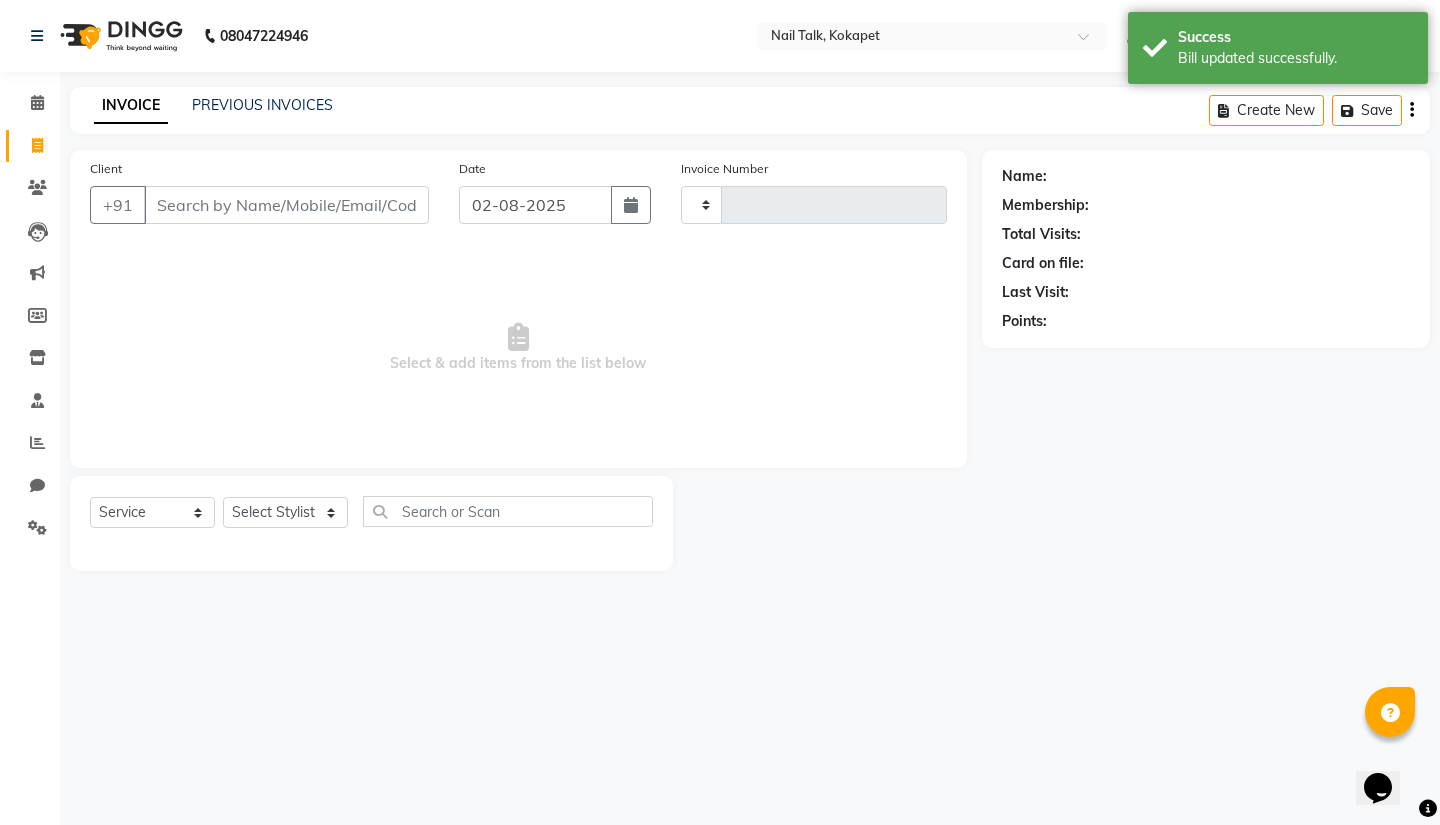 type on "0410" 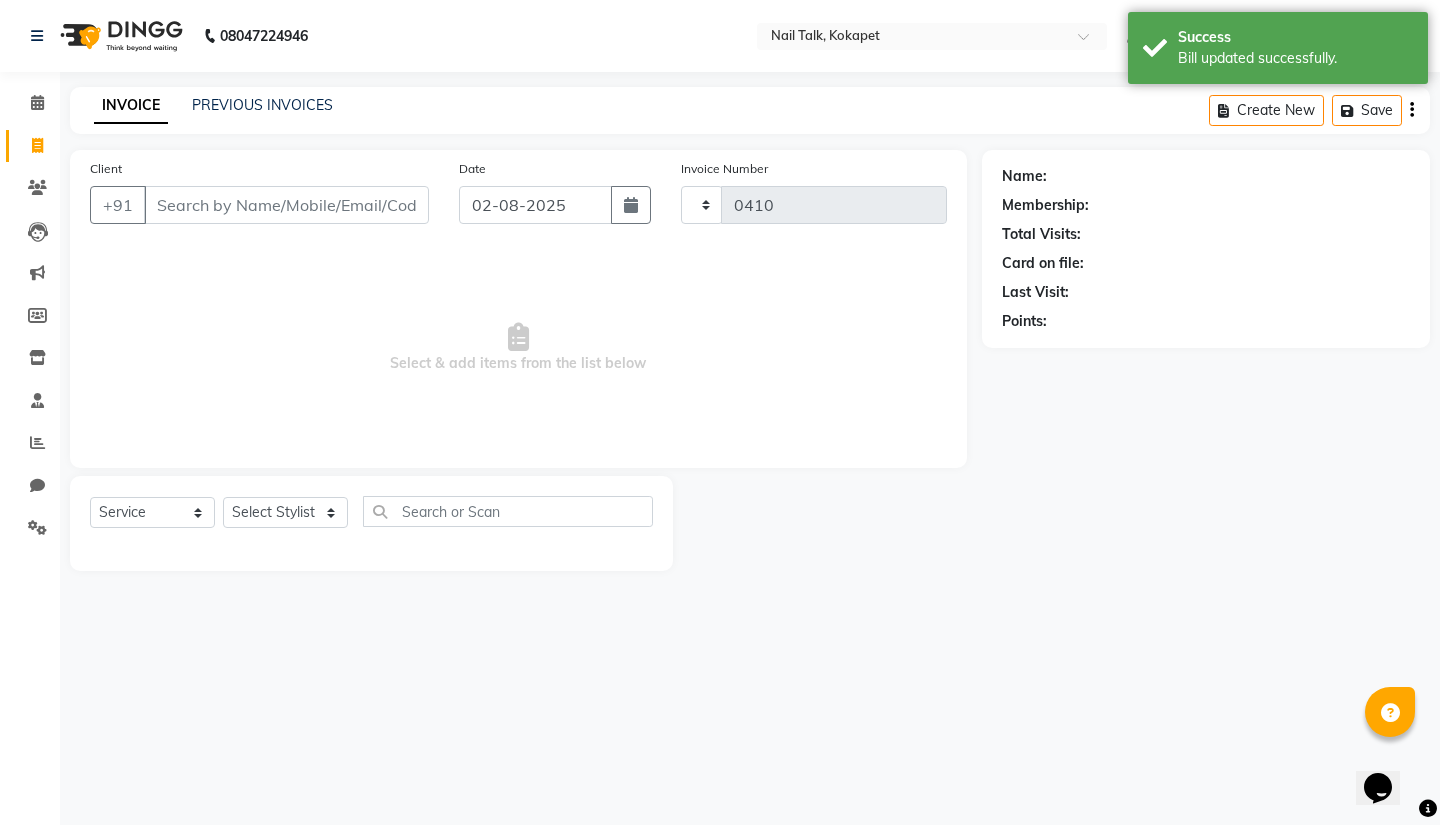 select on "8456" 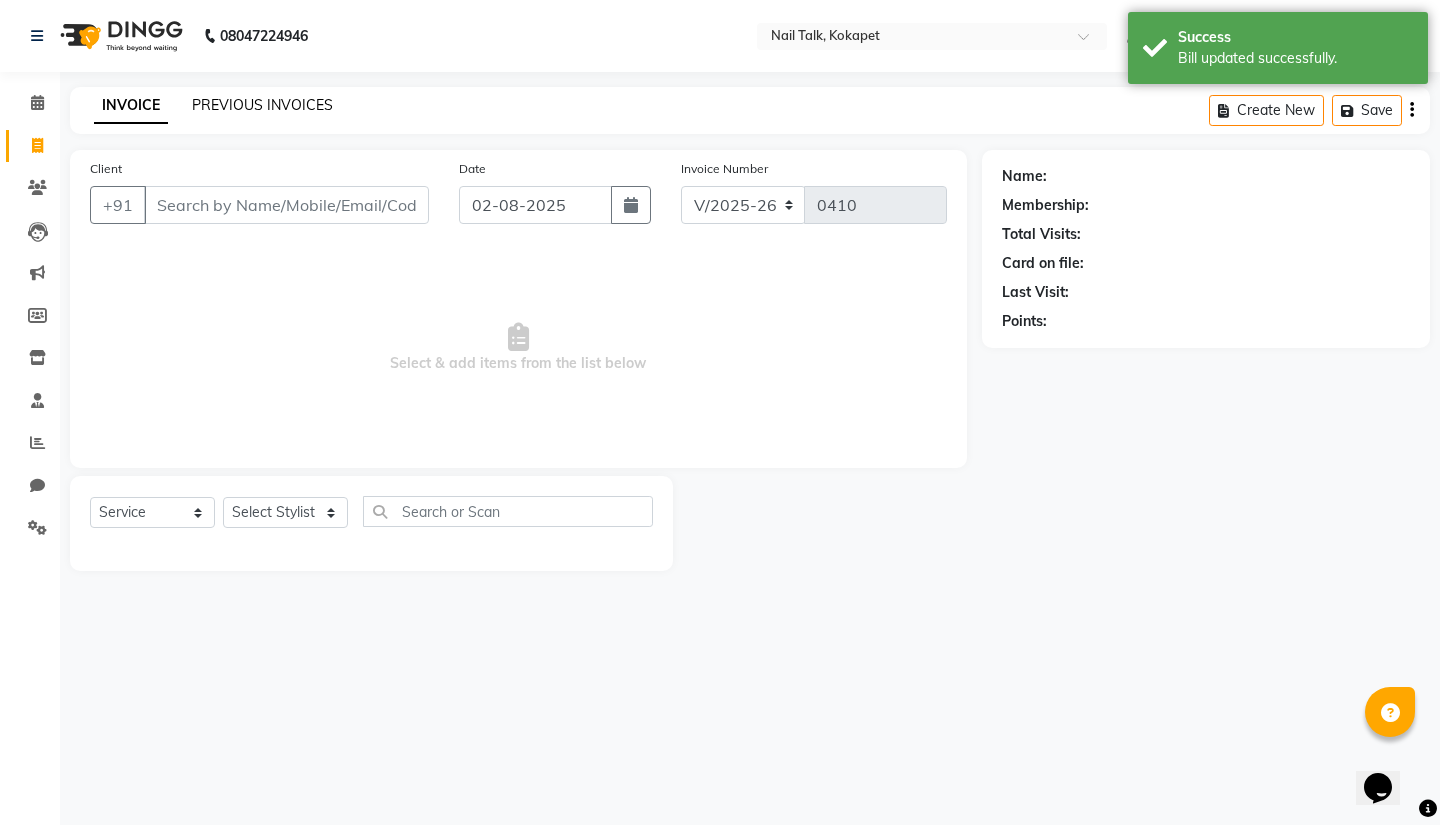 click on "PREVIOUS INVOICES" 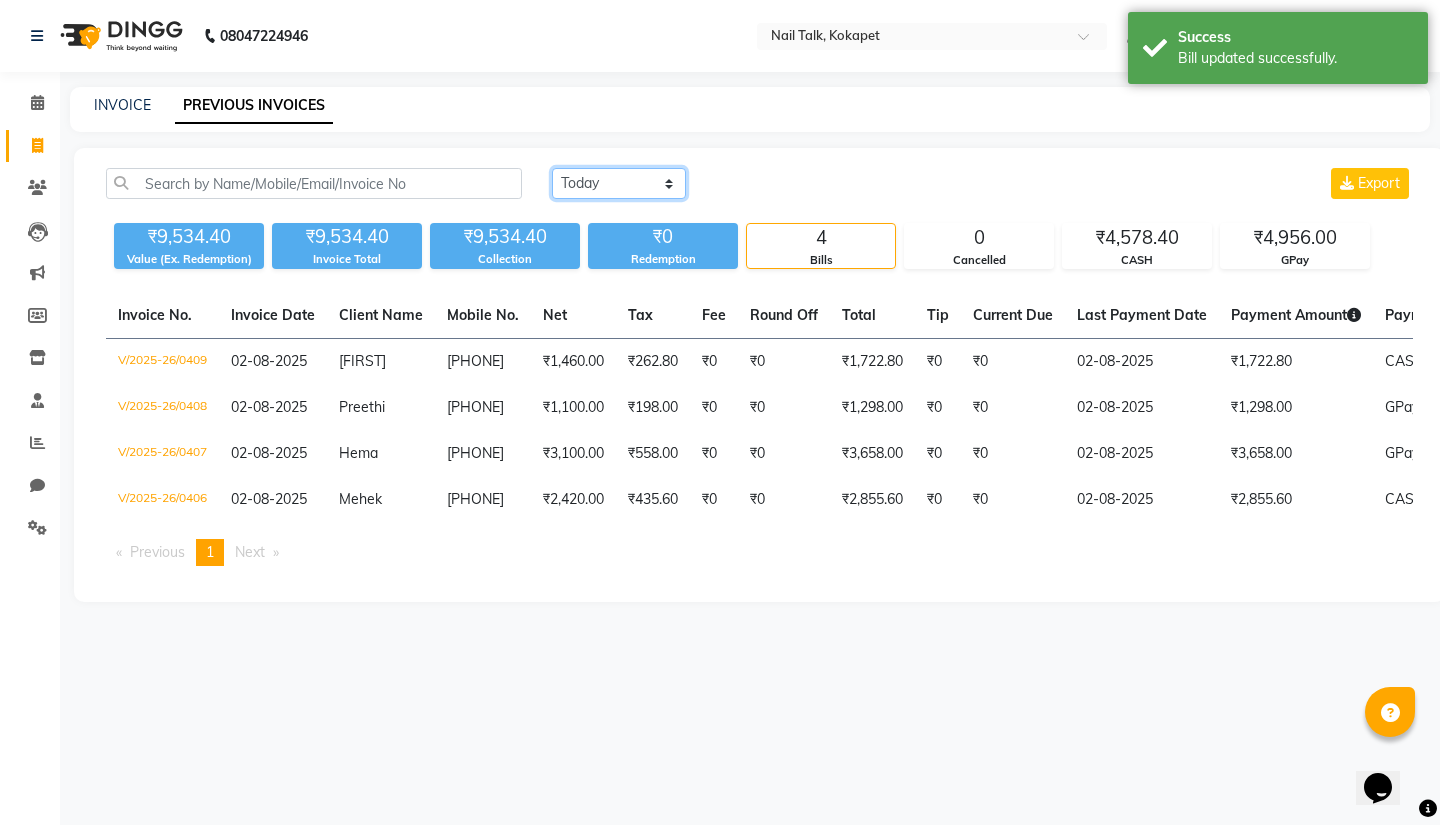click on "Today Yesterday Custom Range" 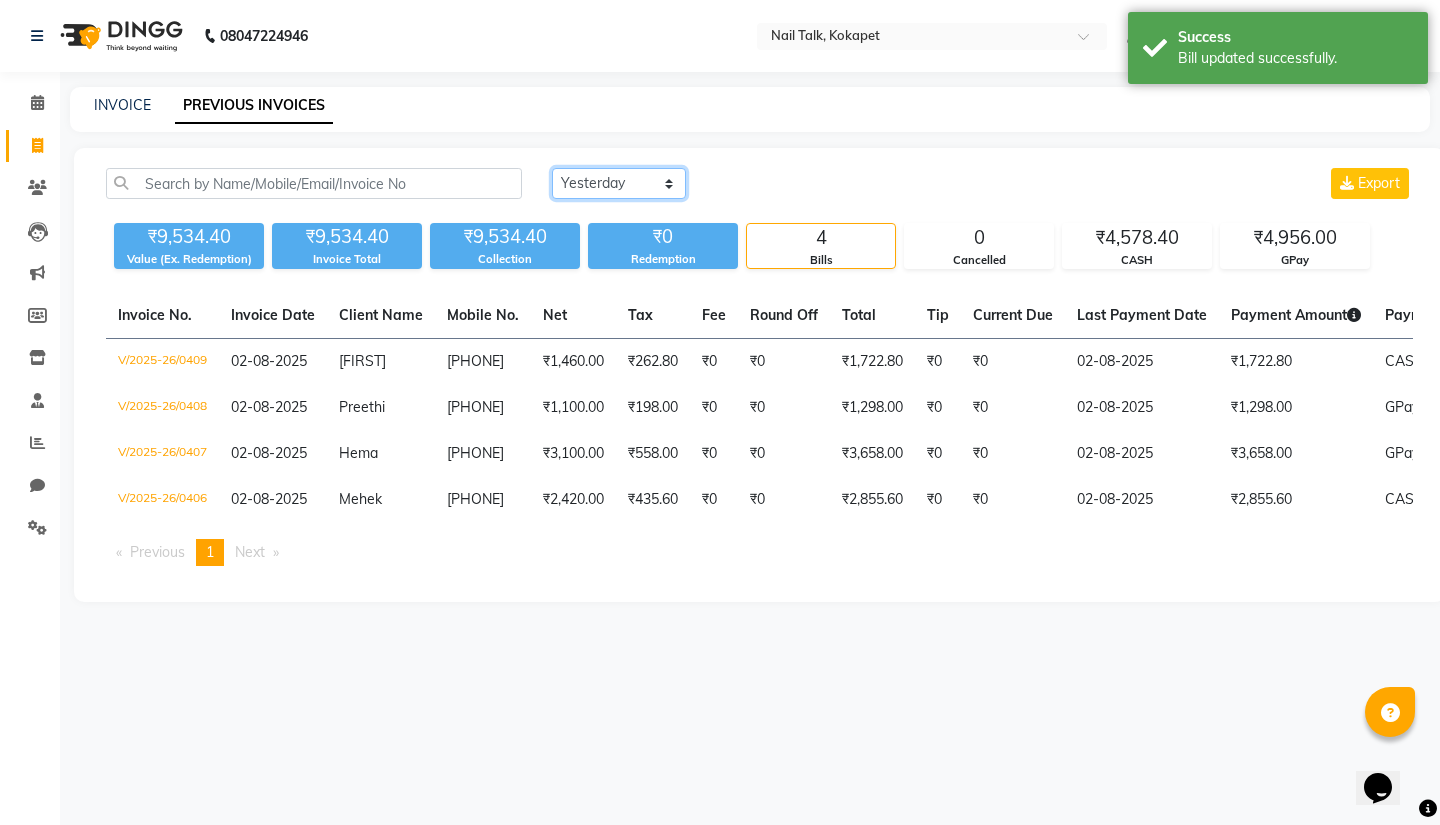 click on "Today Yesterday Custom Range" 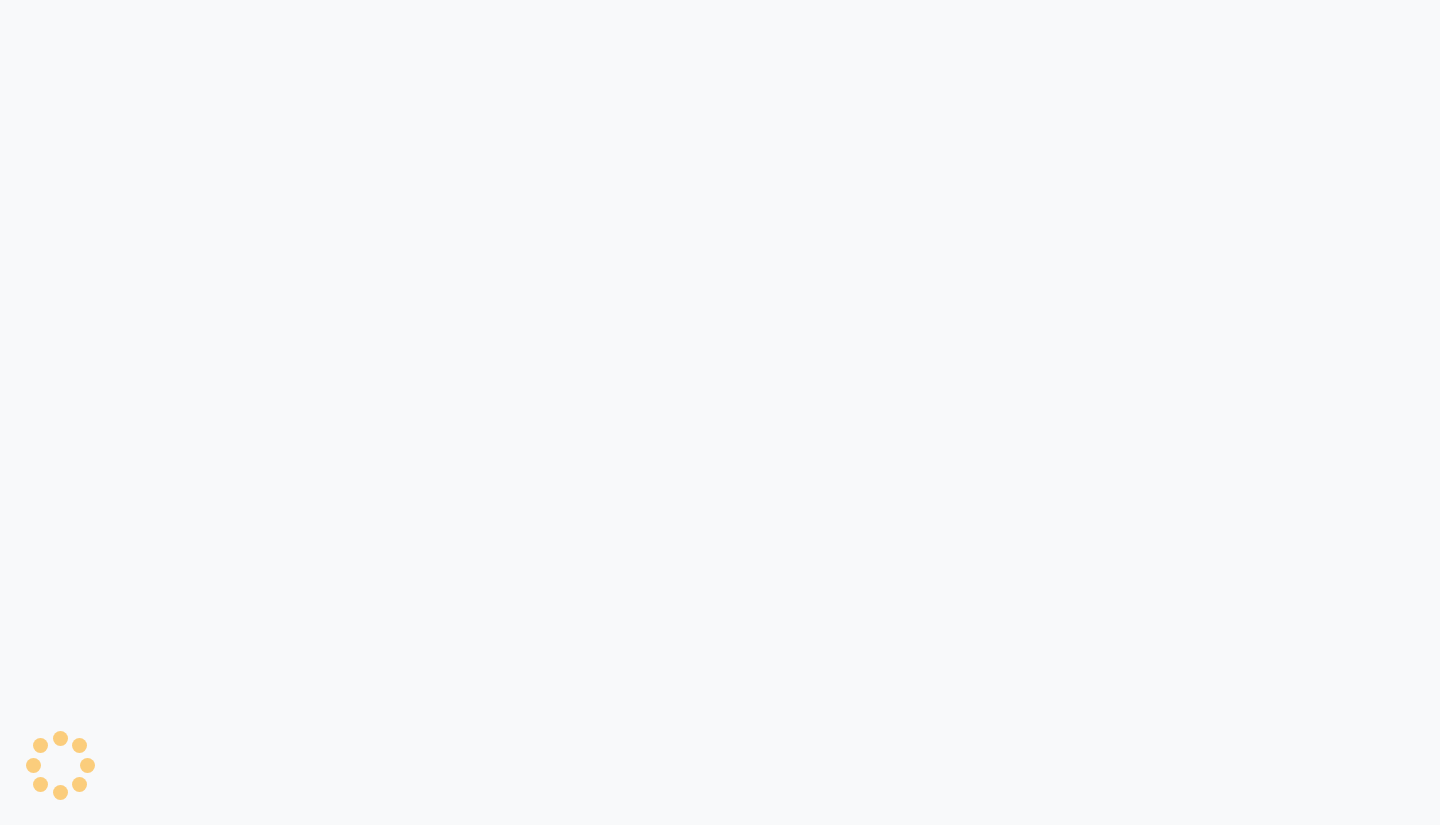scroll, scrollTop: 0, scrollLeft: 0, axis: both 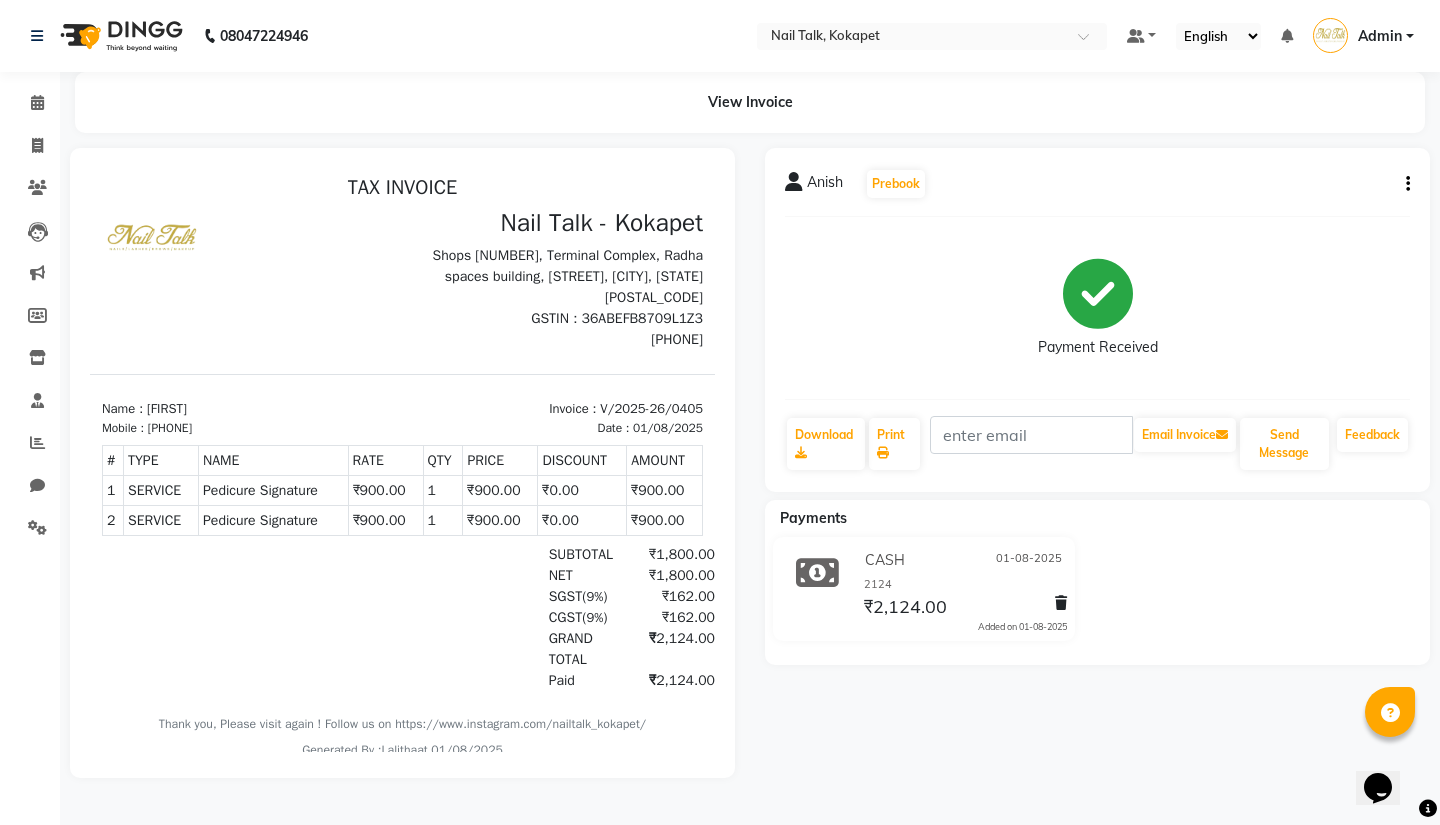 click 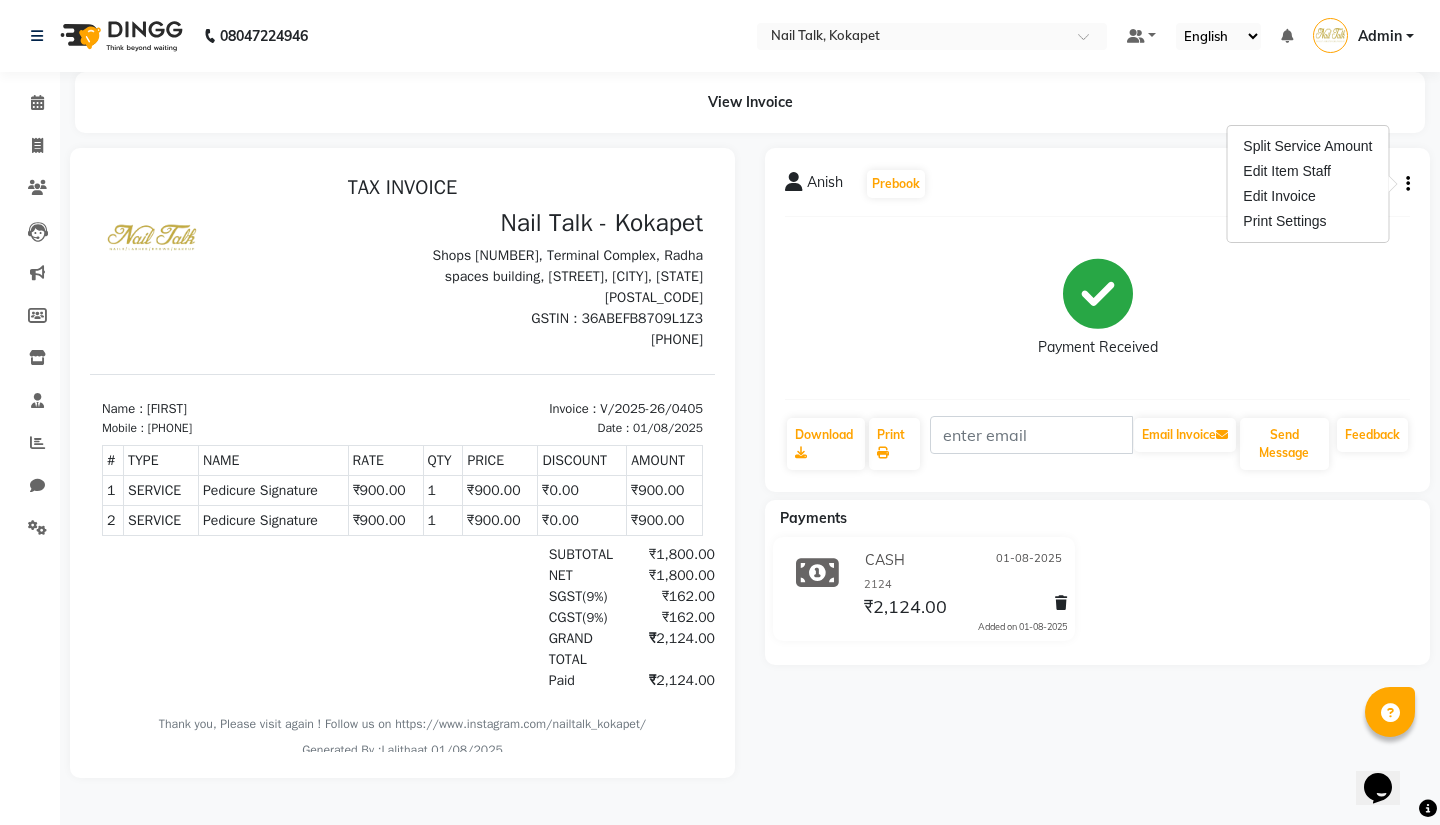 click on "[FIRST]   Prebook   Payment Received  Download  Print   Email Invoice   Send Message Feedback" 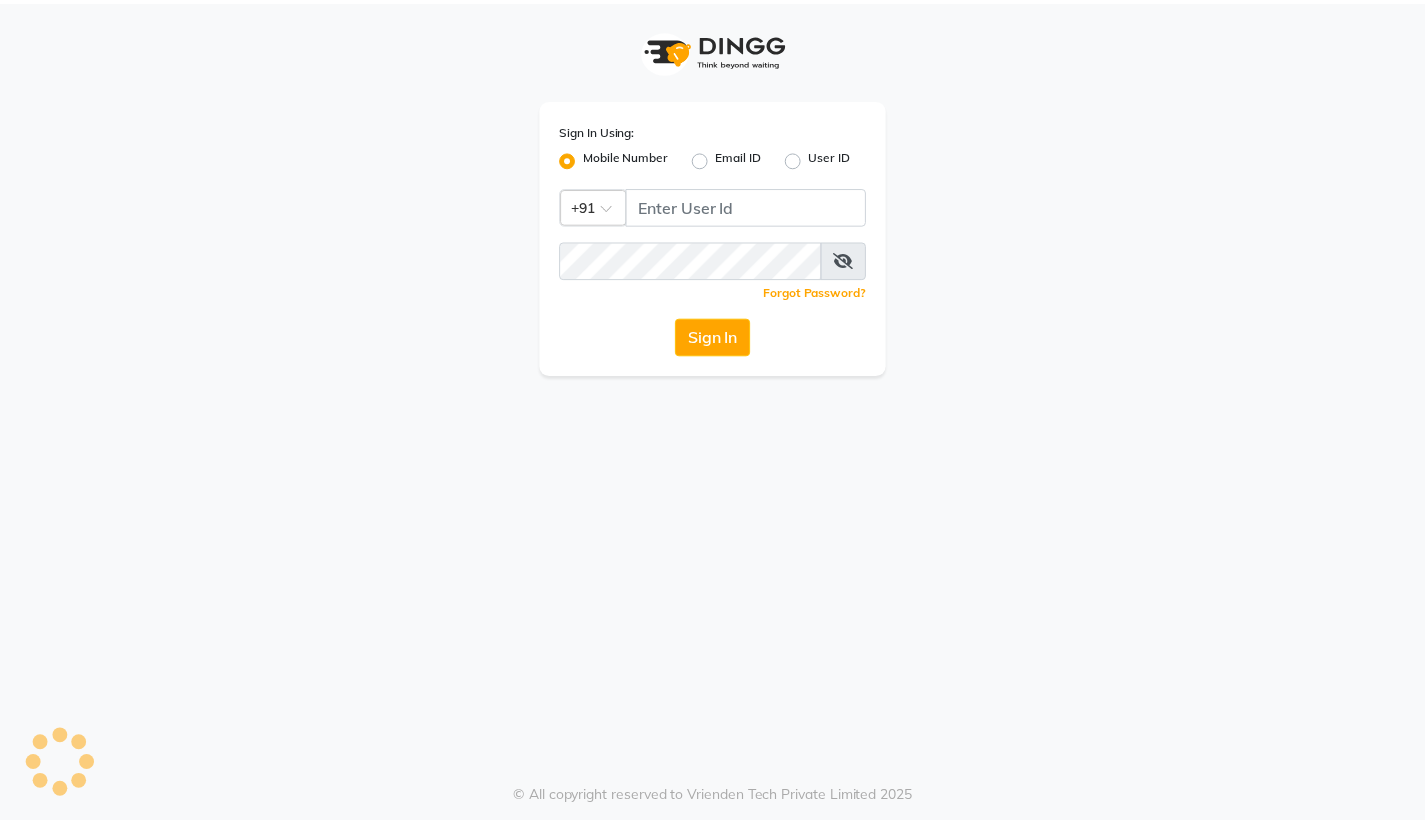 scroll, scrollTop: 0, scrollLeft: 0, axis: both 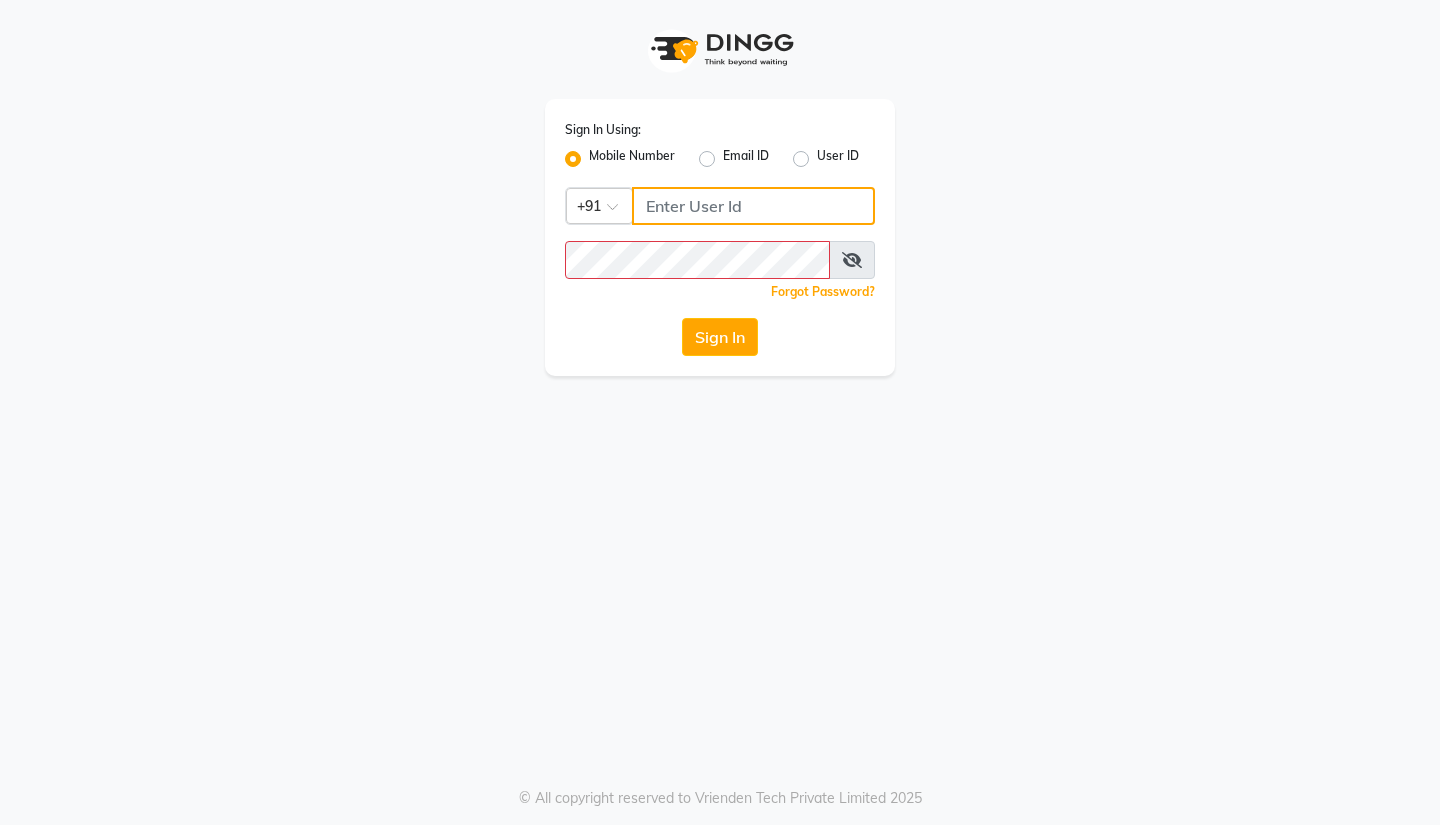 type on "3097658911" 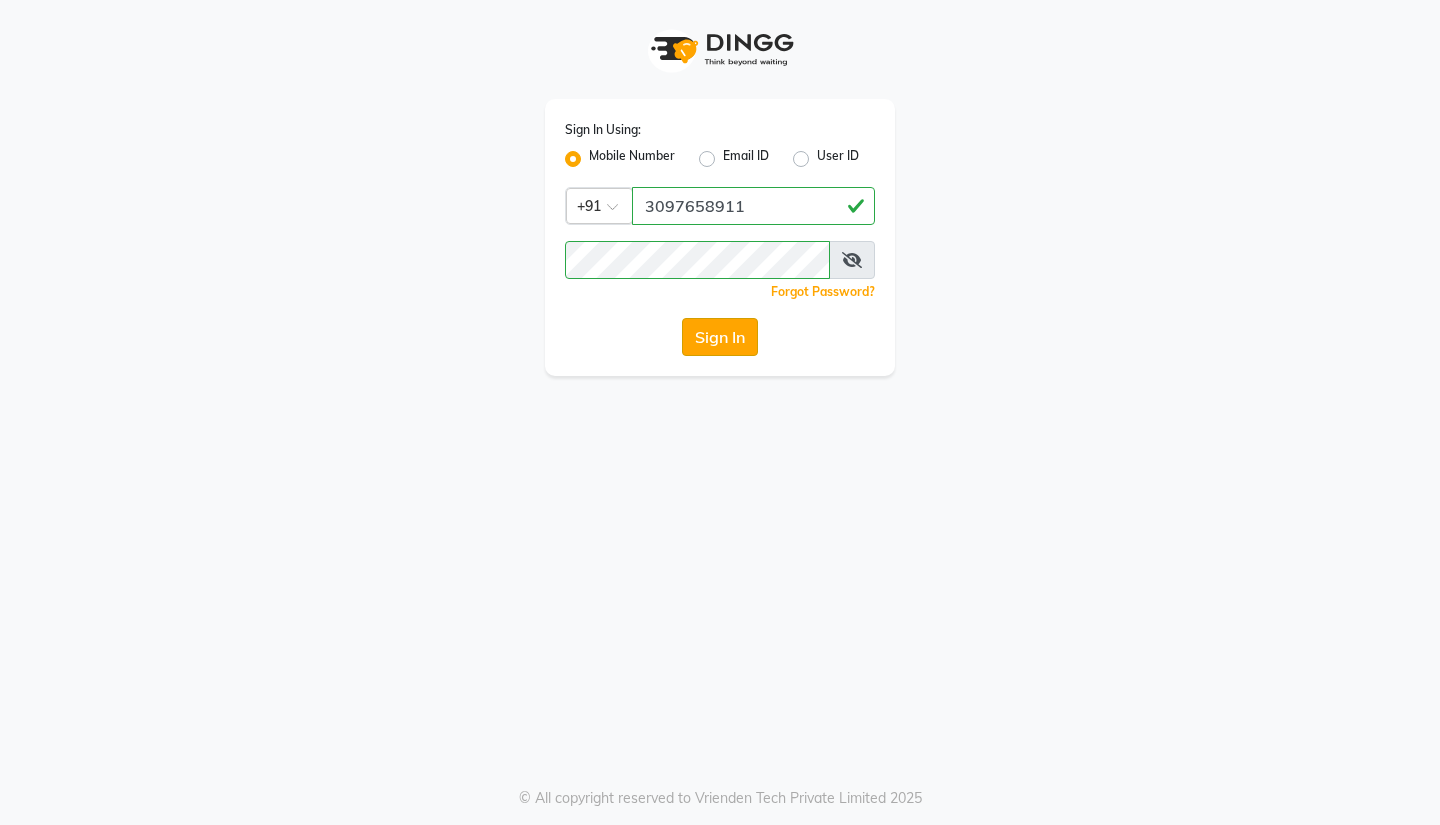click on "Sign In" 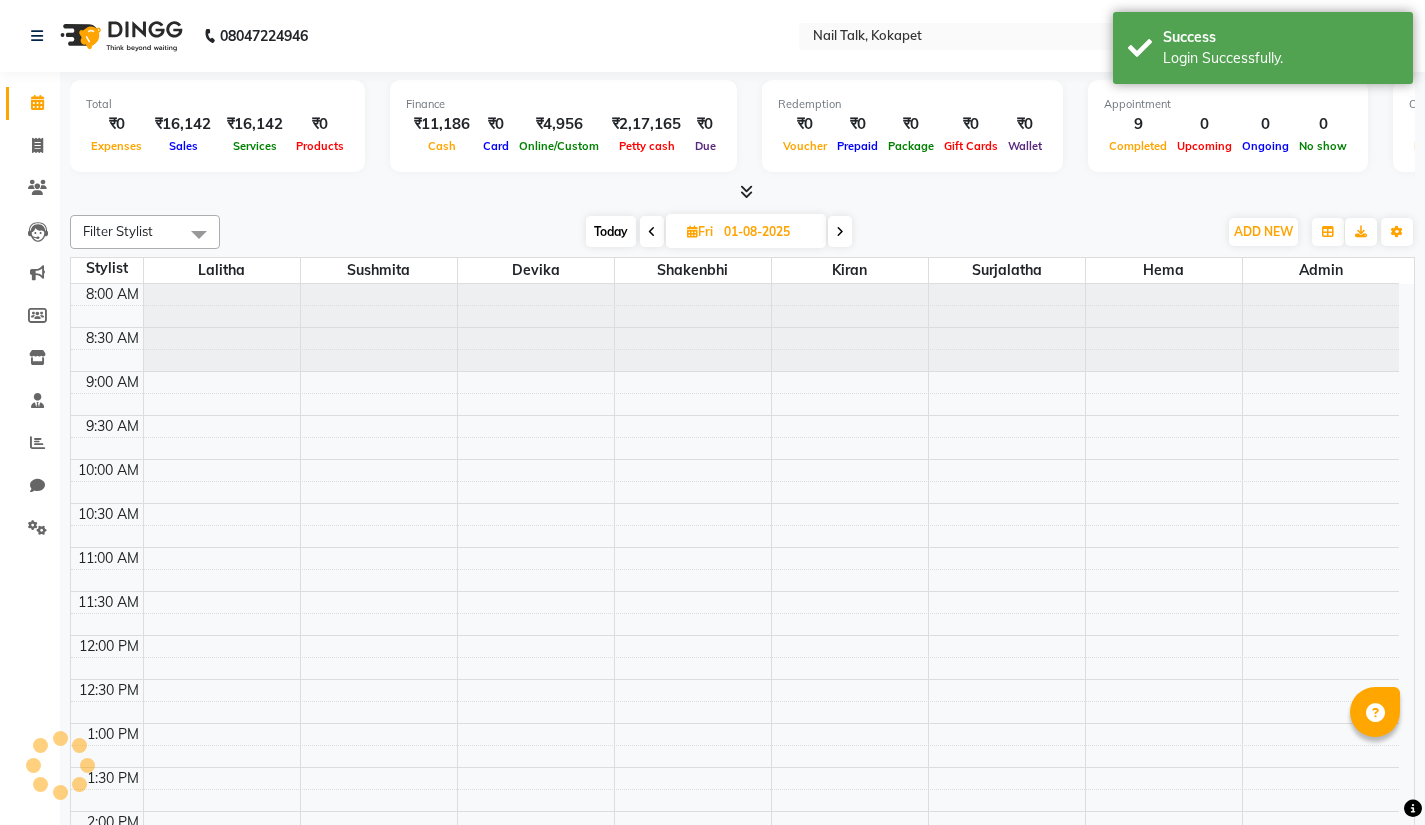 scroll, scrollTop: 617, scrollLeft: 0, axis: vertical 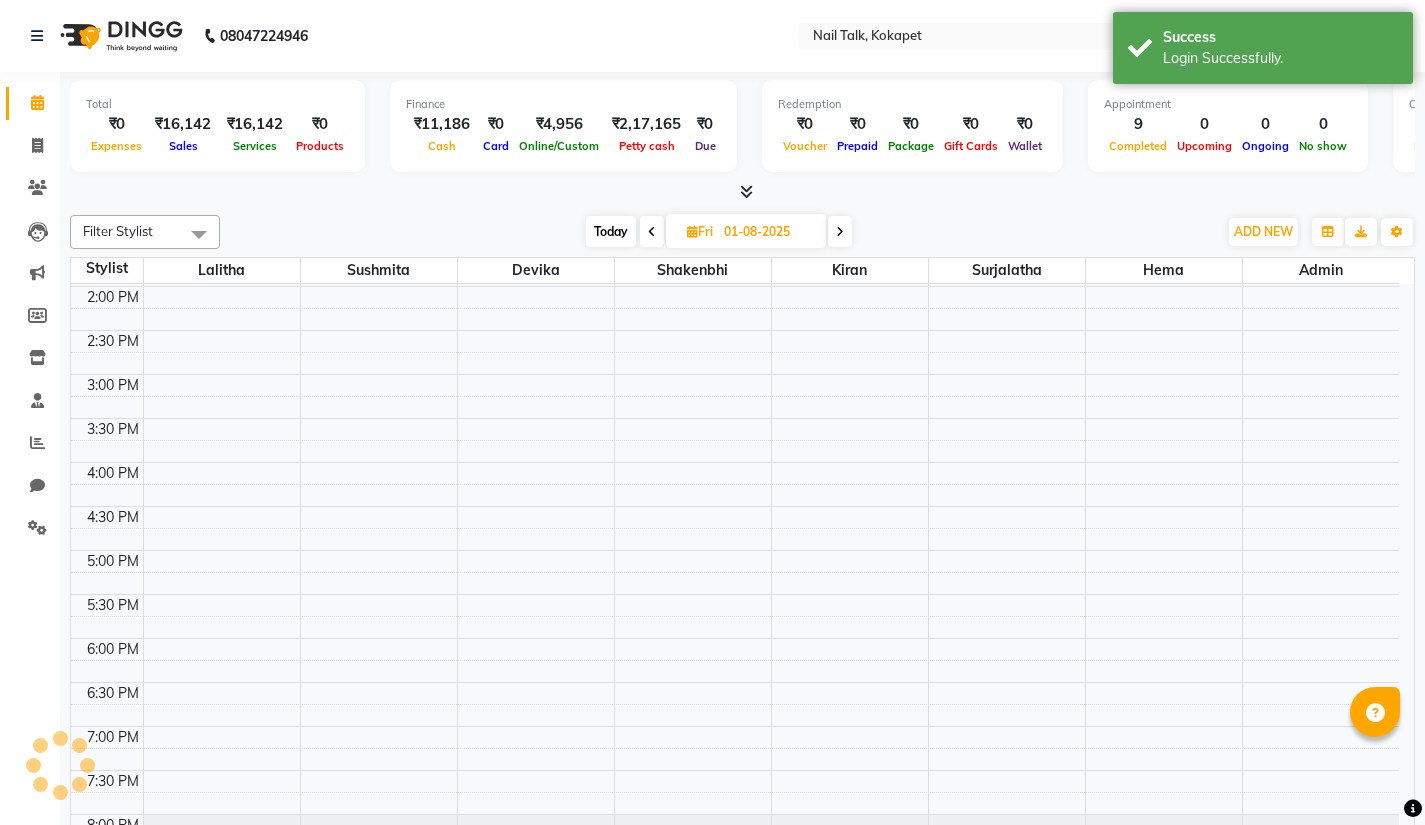 select on "en" 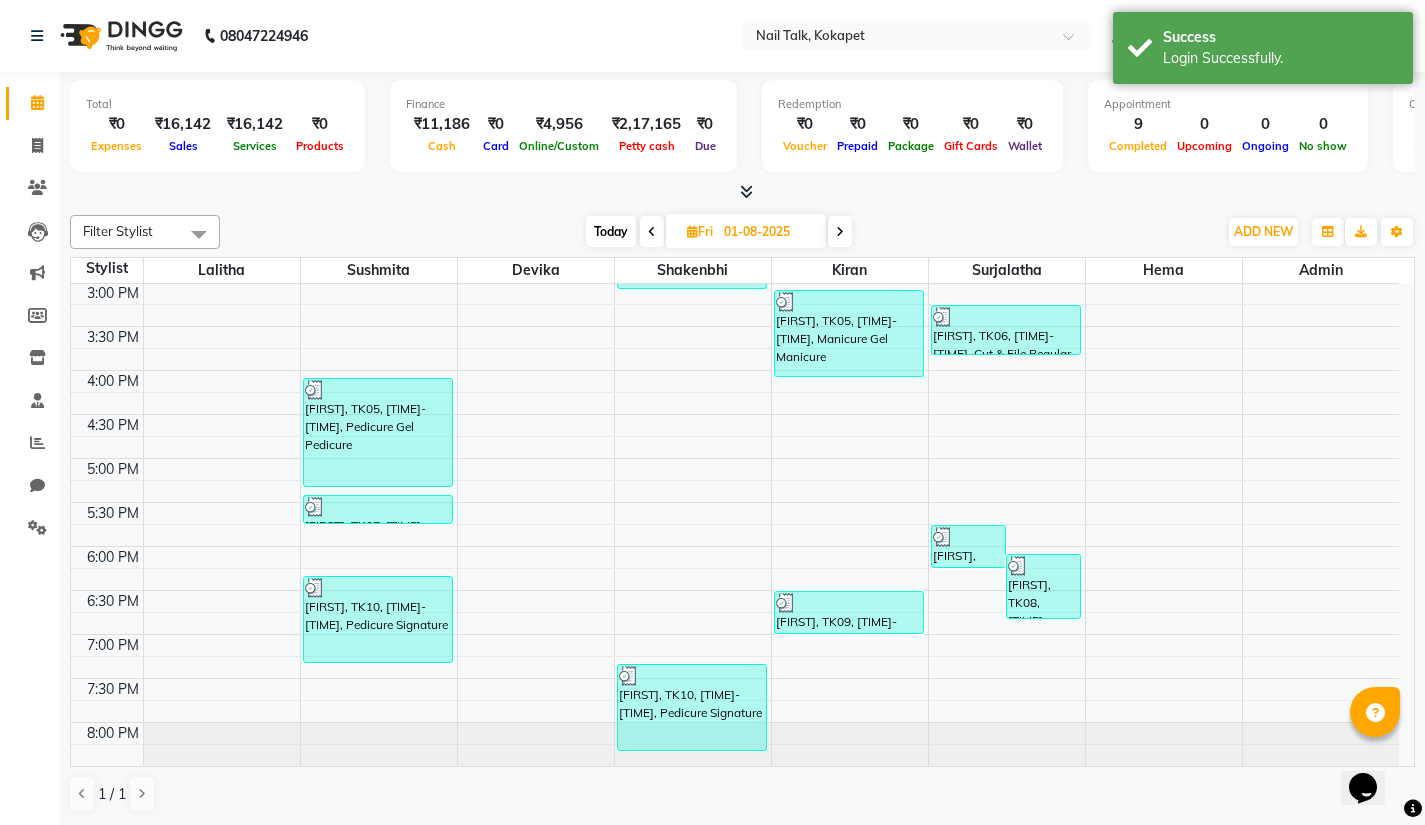 scroll, scrollTop: 0, scrollLeft: 0, axis: both 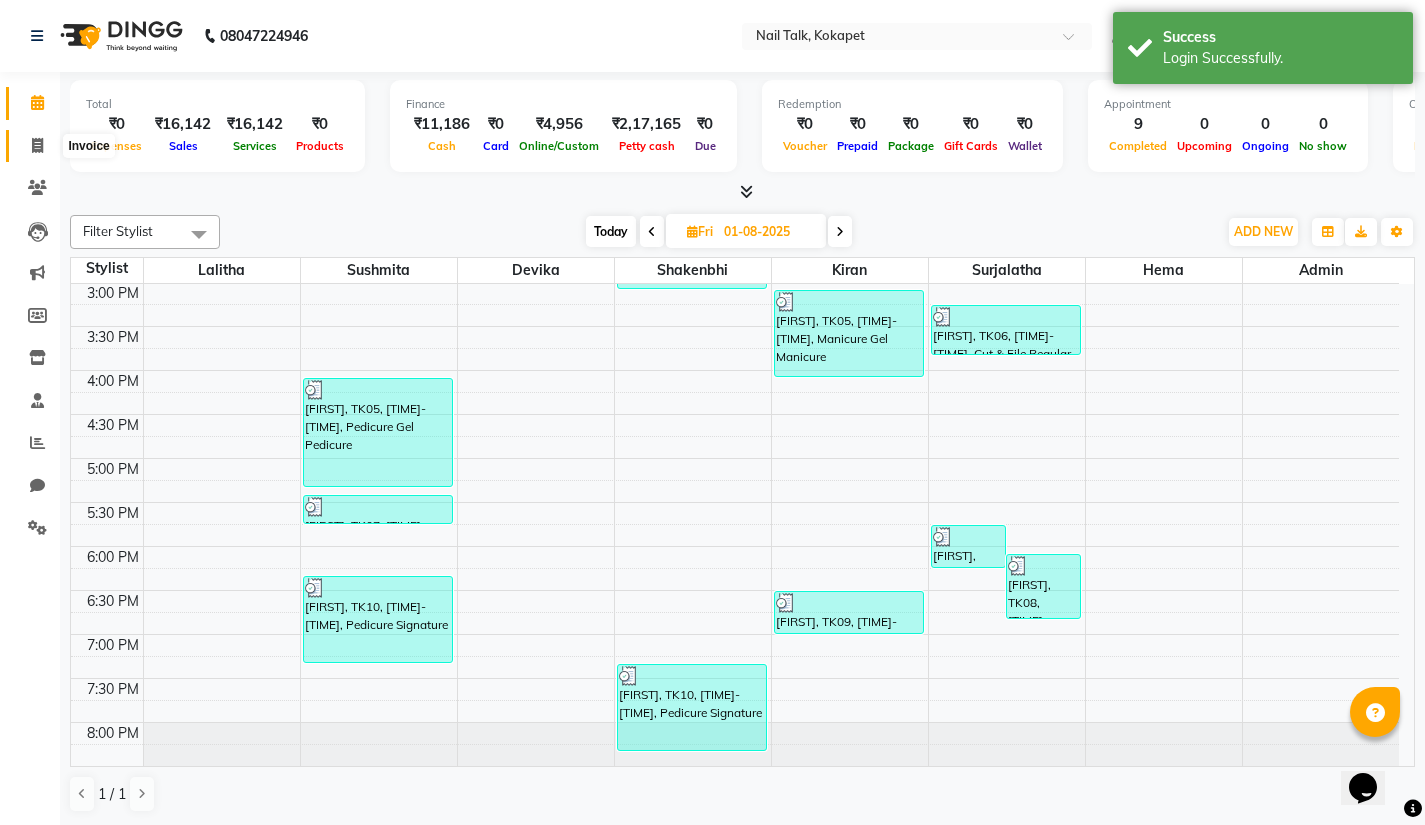 click 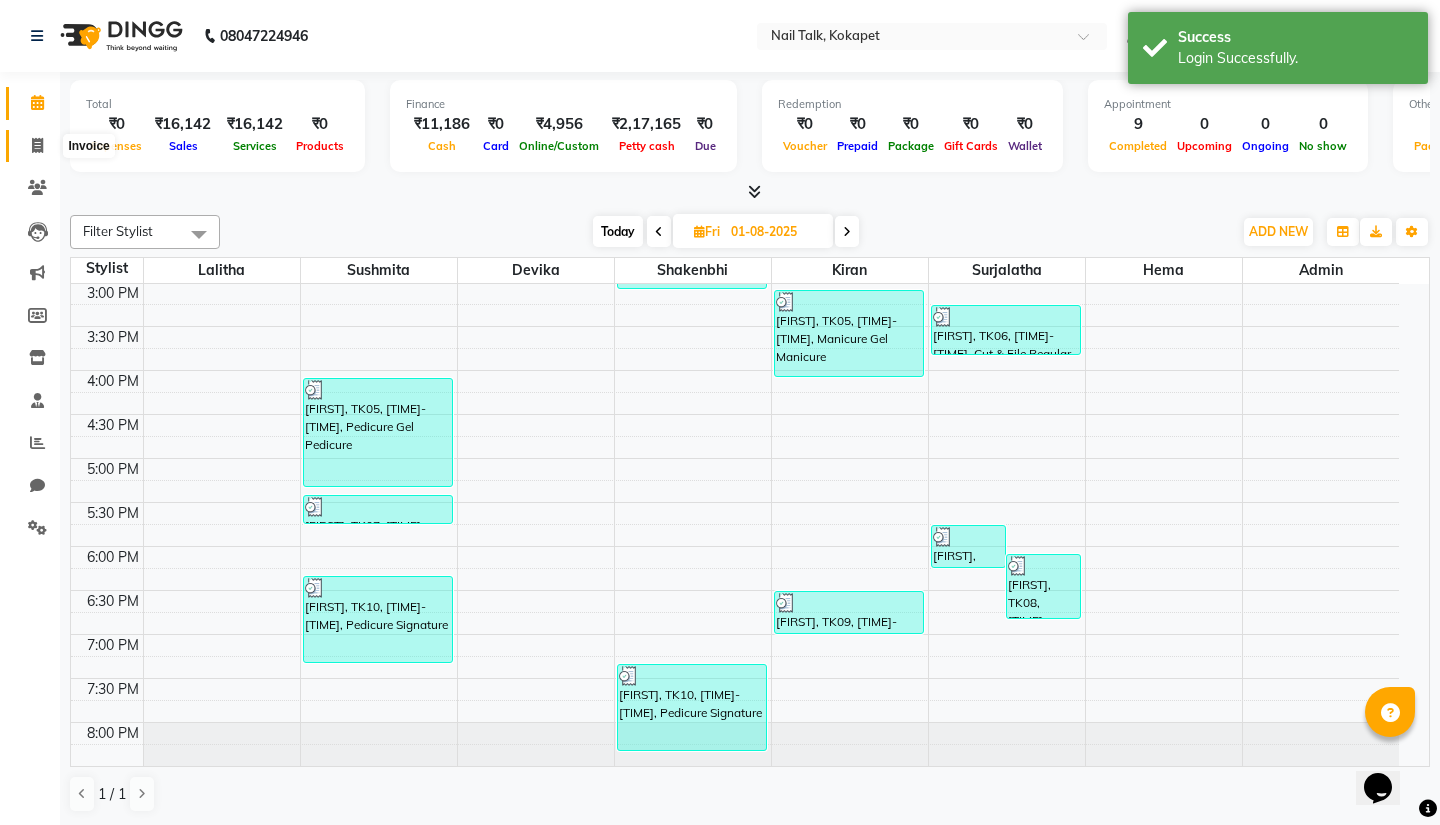 select on "8456" 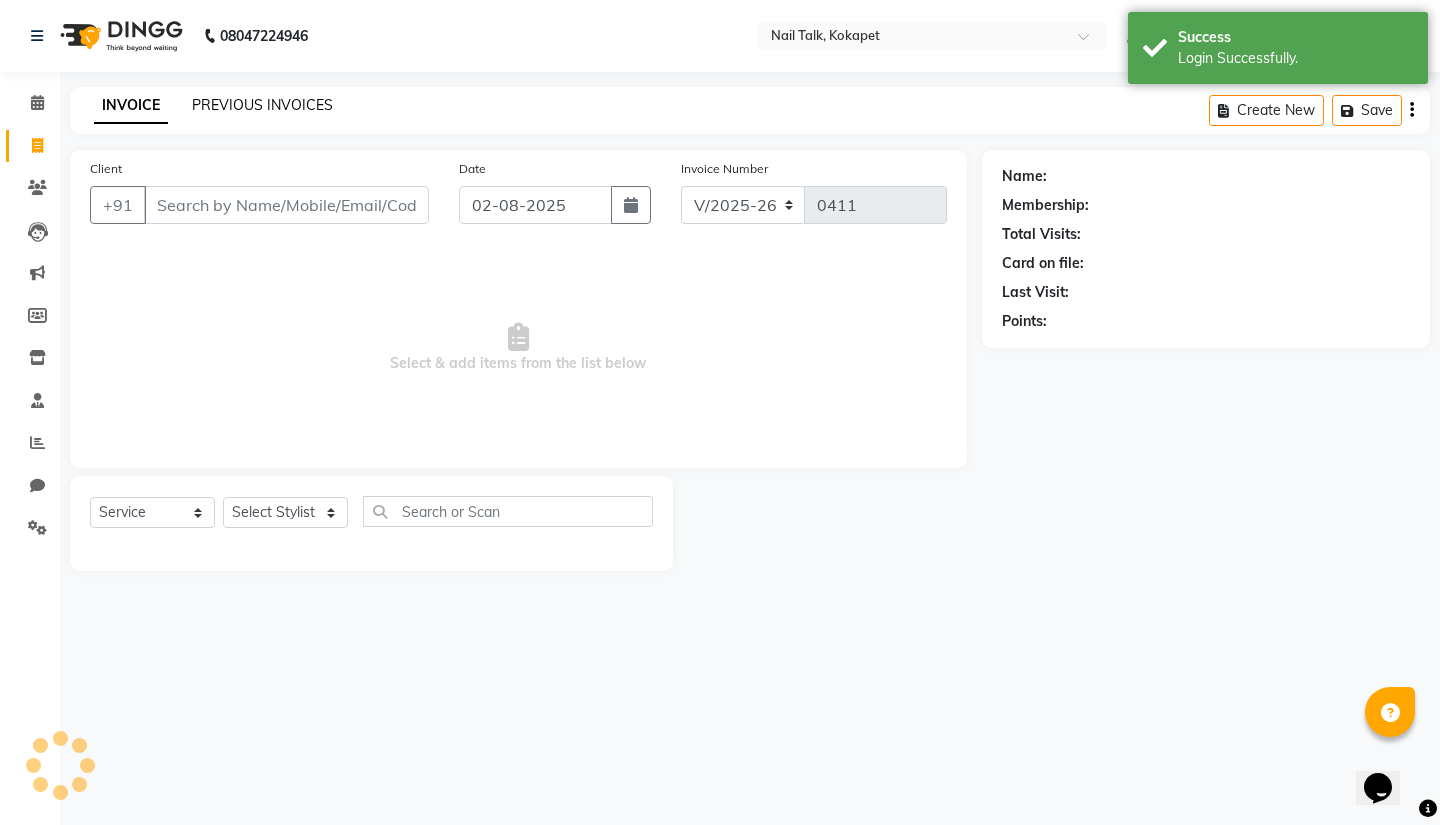 click on "PREVIOUS INVOICES" 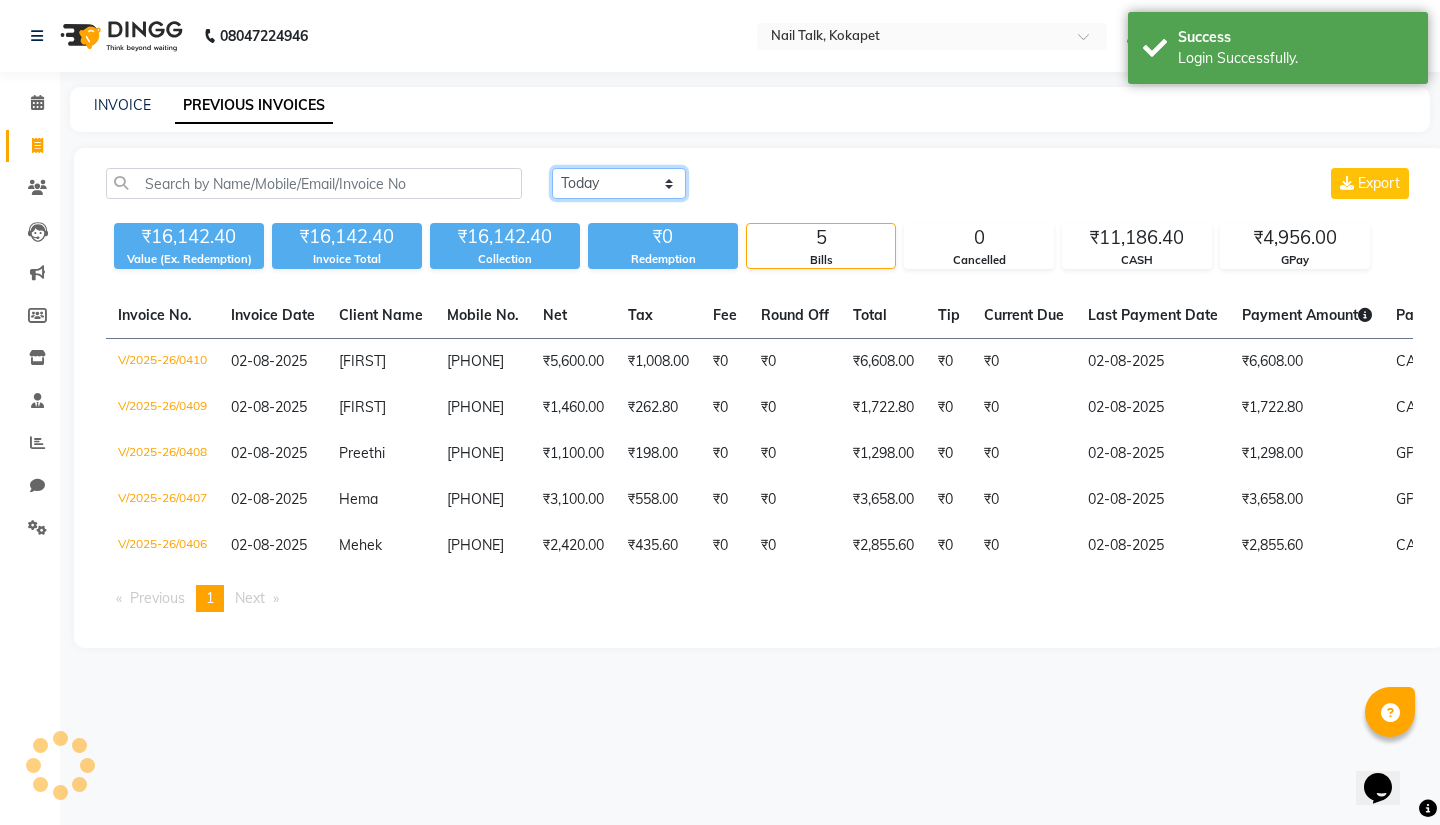 click on "Today Yesterday Custom Range" 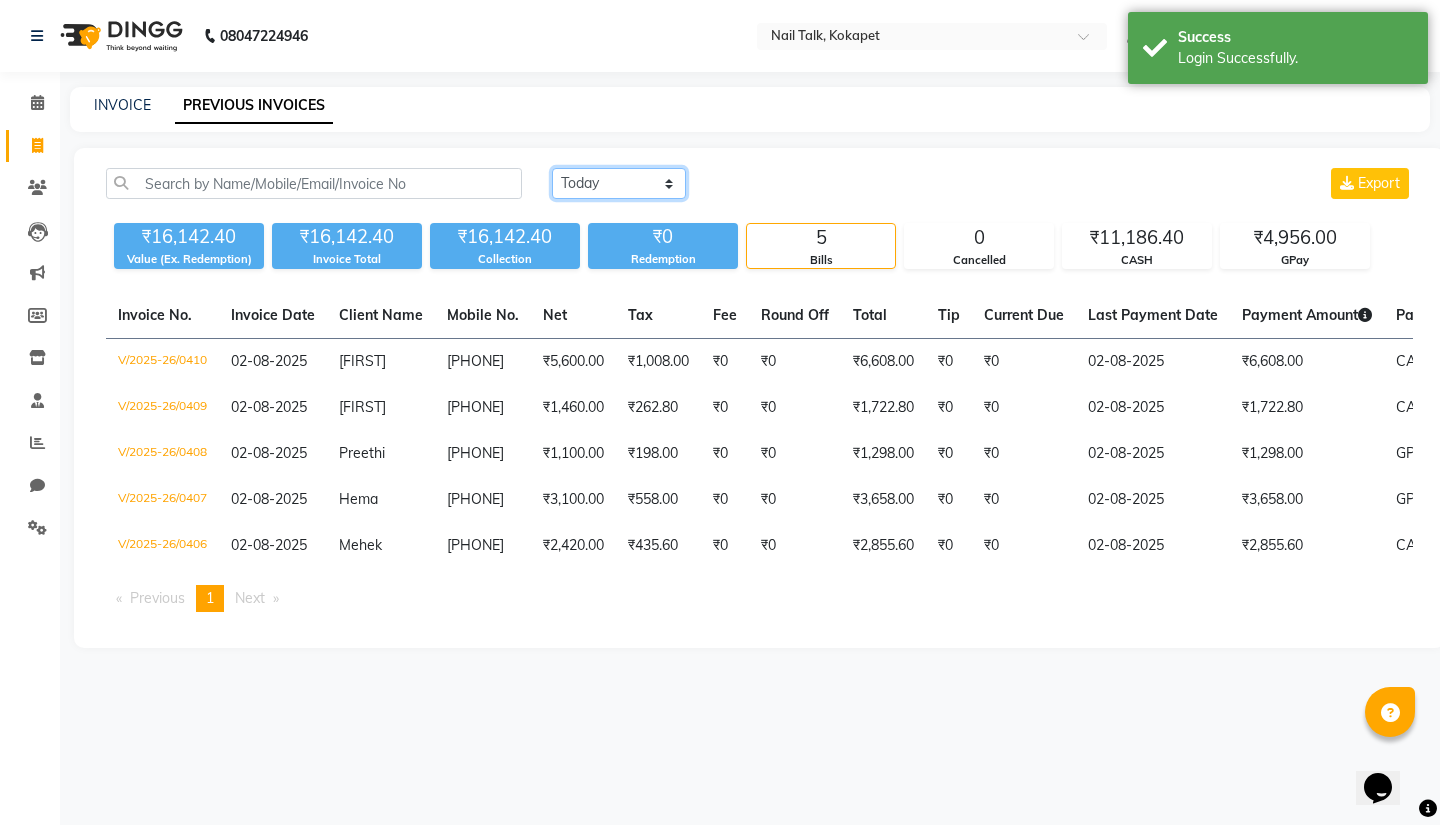 select on "yesterday" 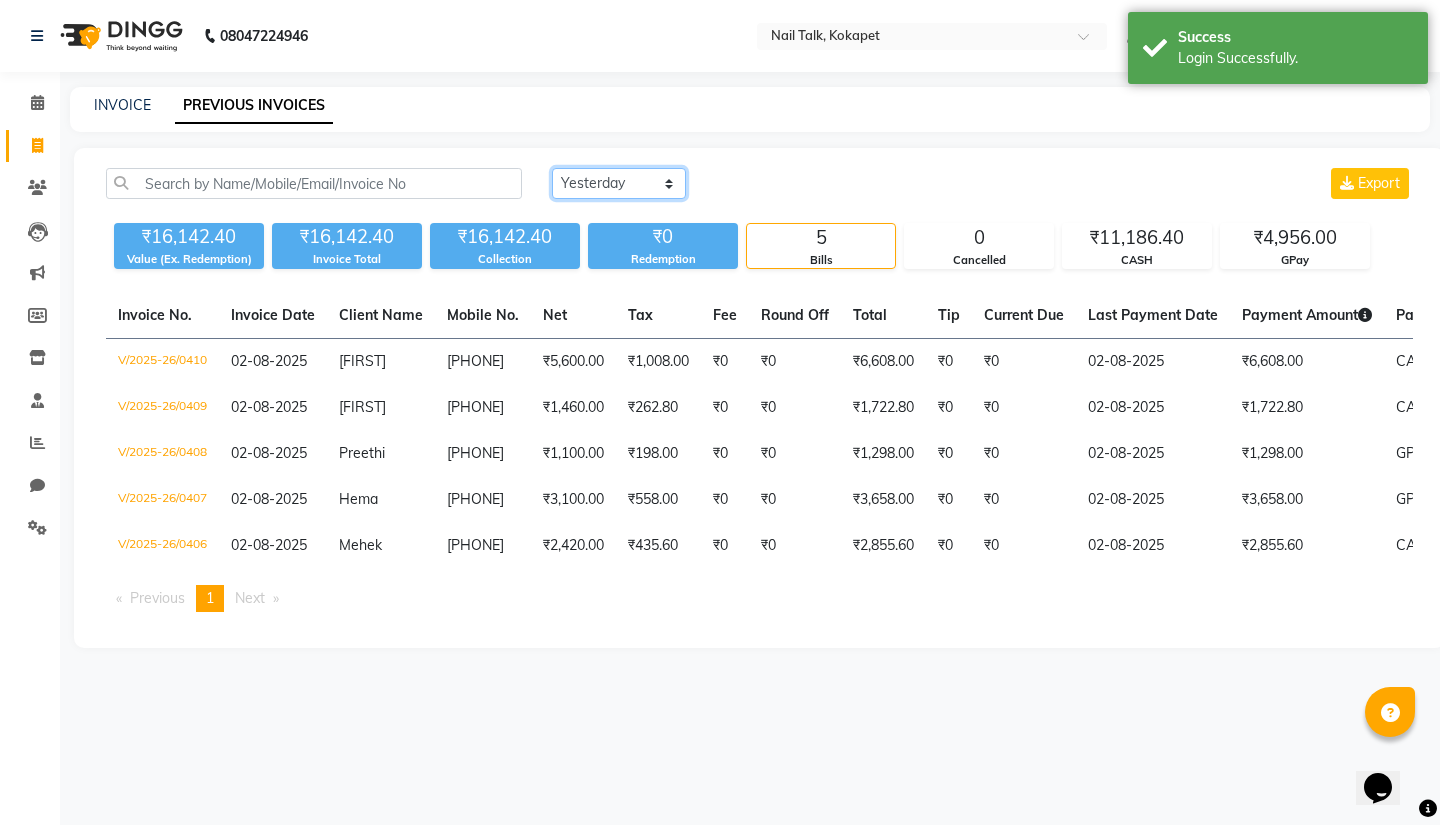 click on "Today Yesterday Custom Range" 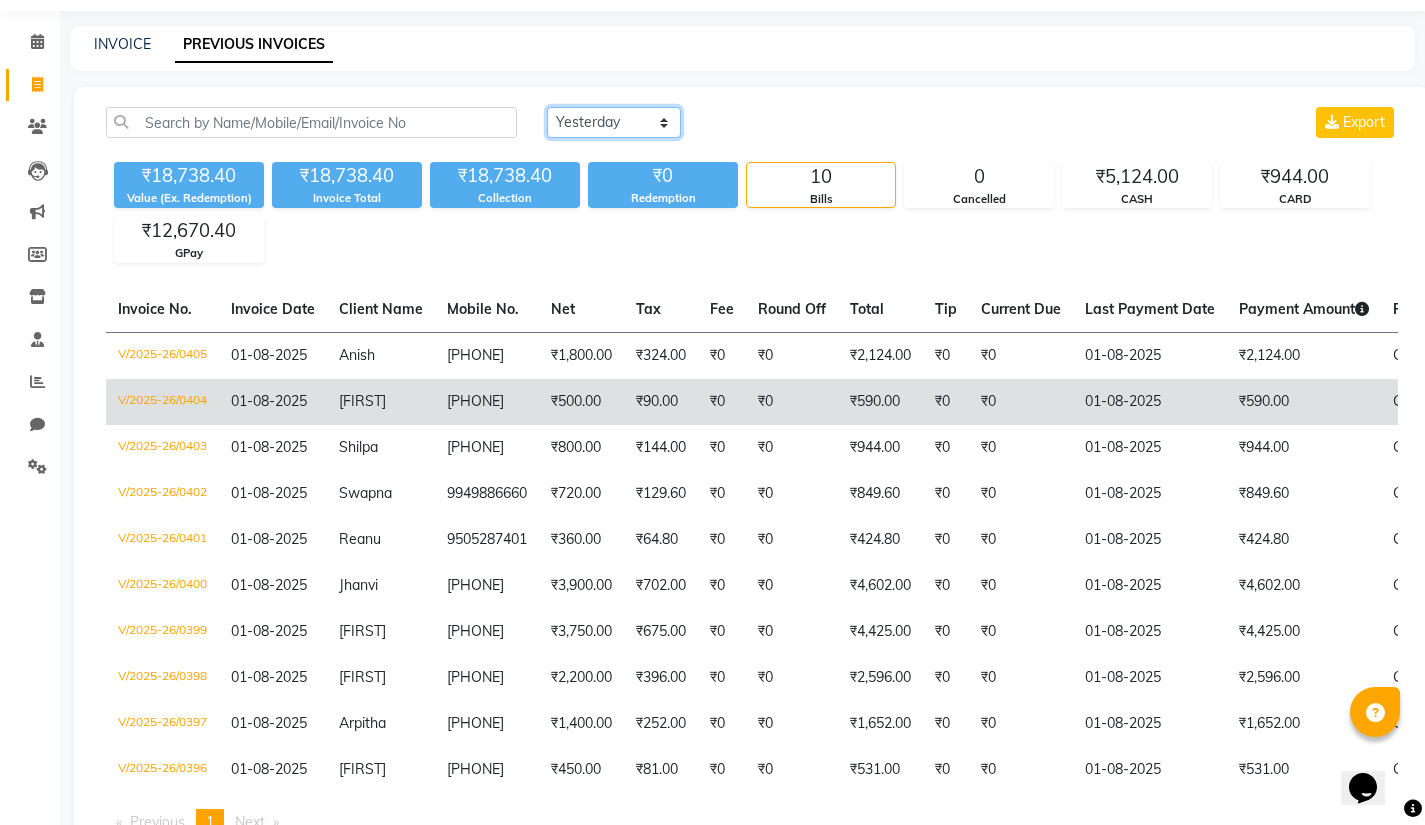 scroll, scrollTop: 64, scrollLeft: 0, axis: vertical 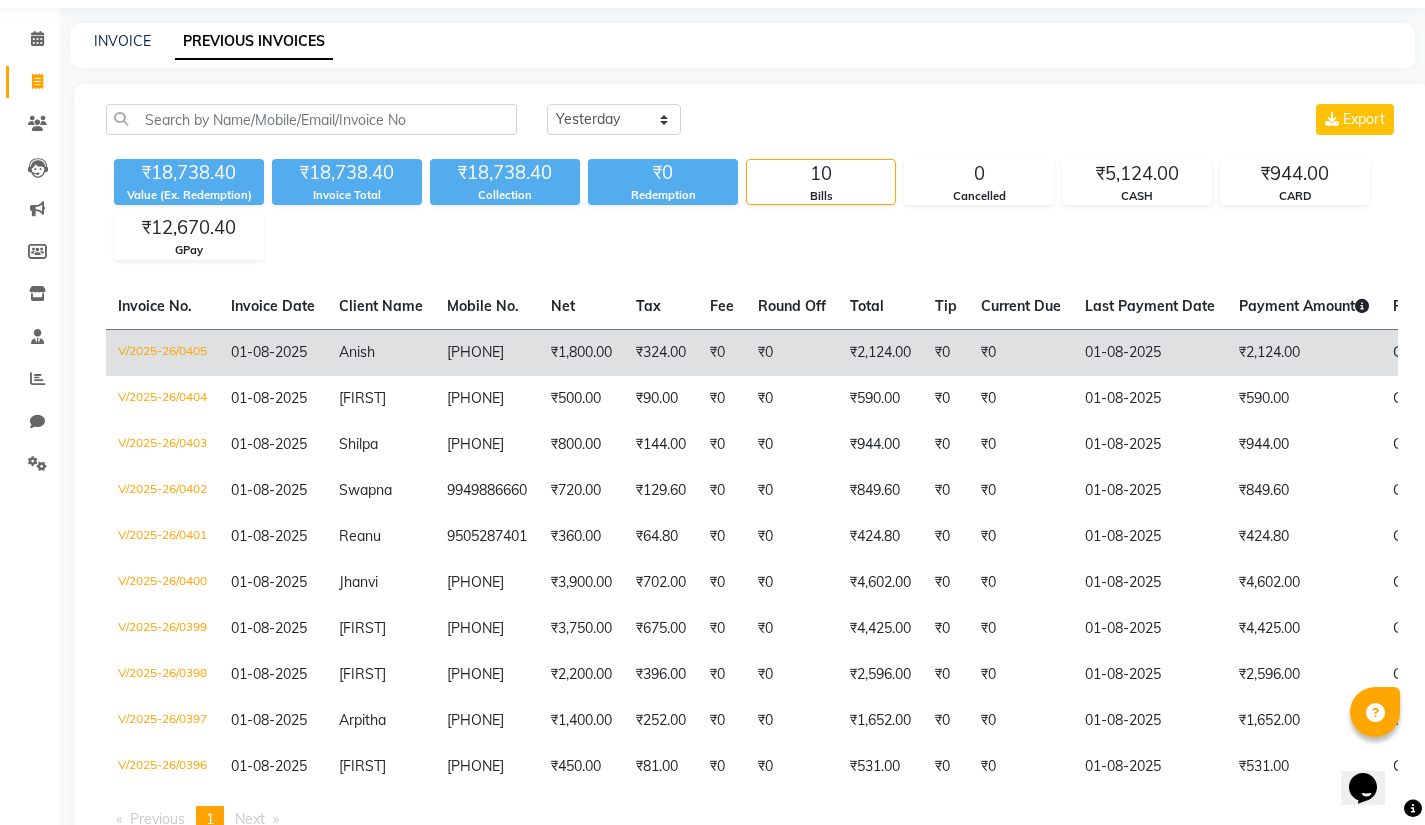 click on "₹0" 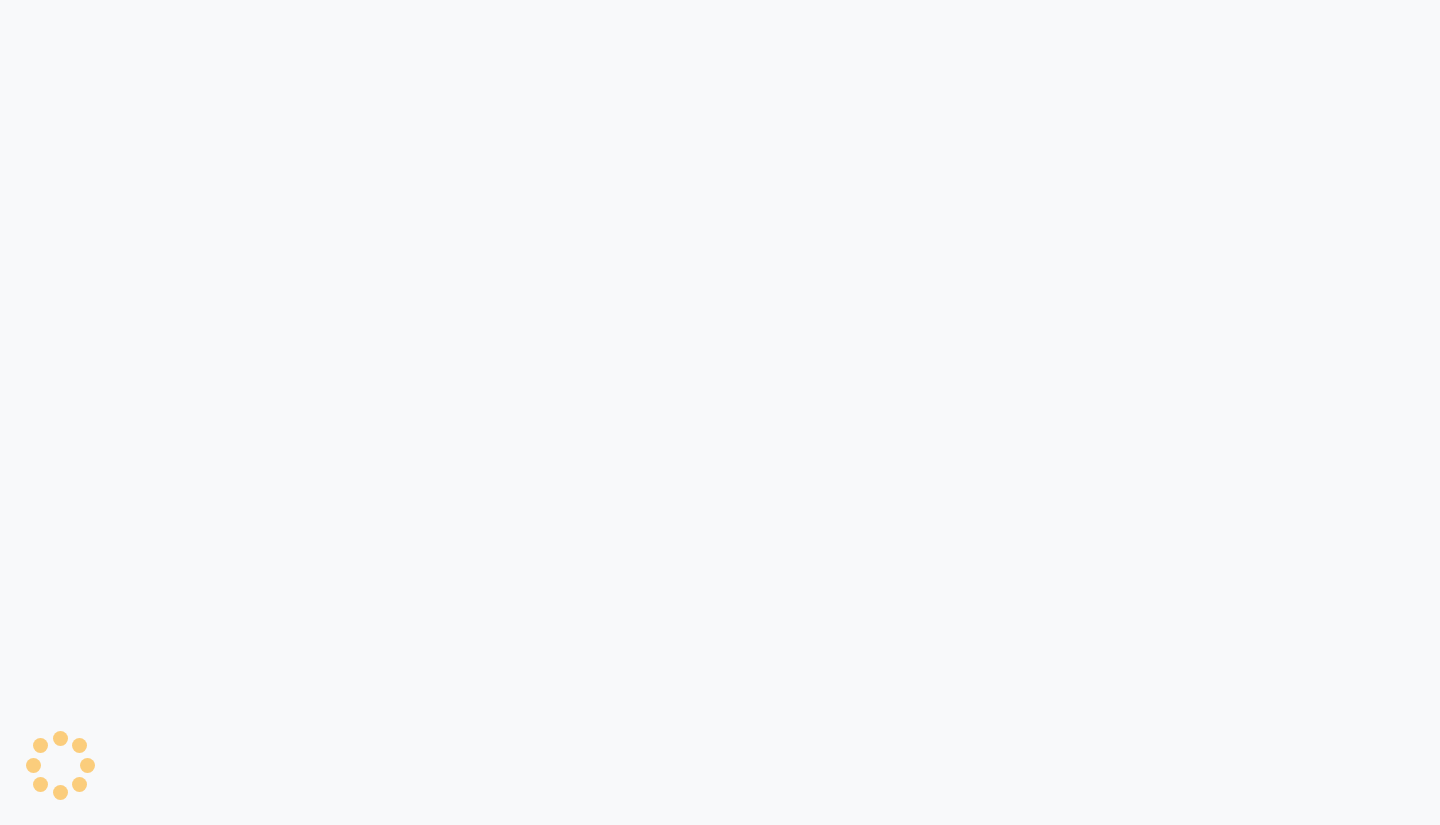scroll, scrollTop: 0, scrollLeft: 0, axis: both 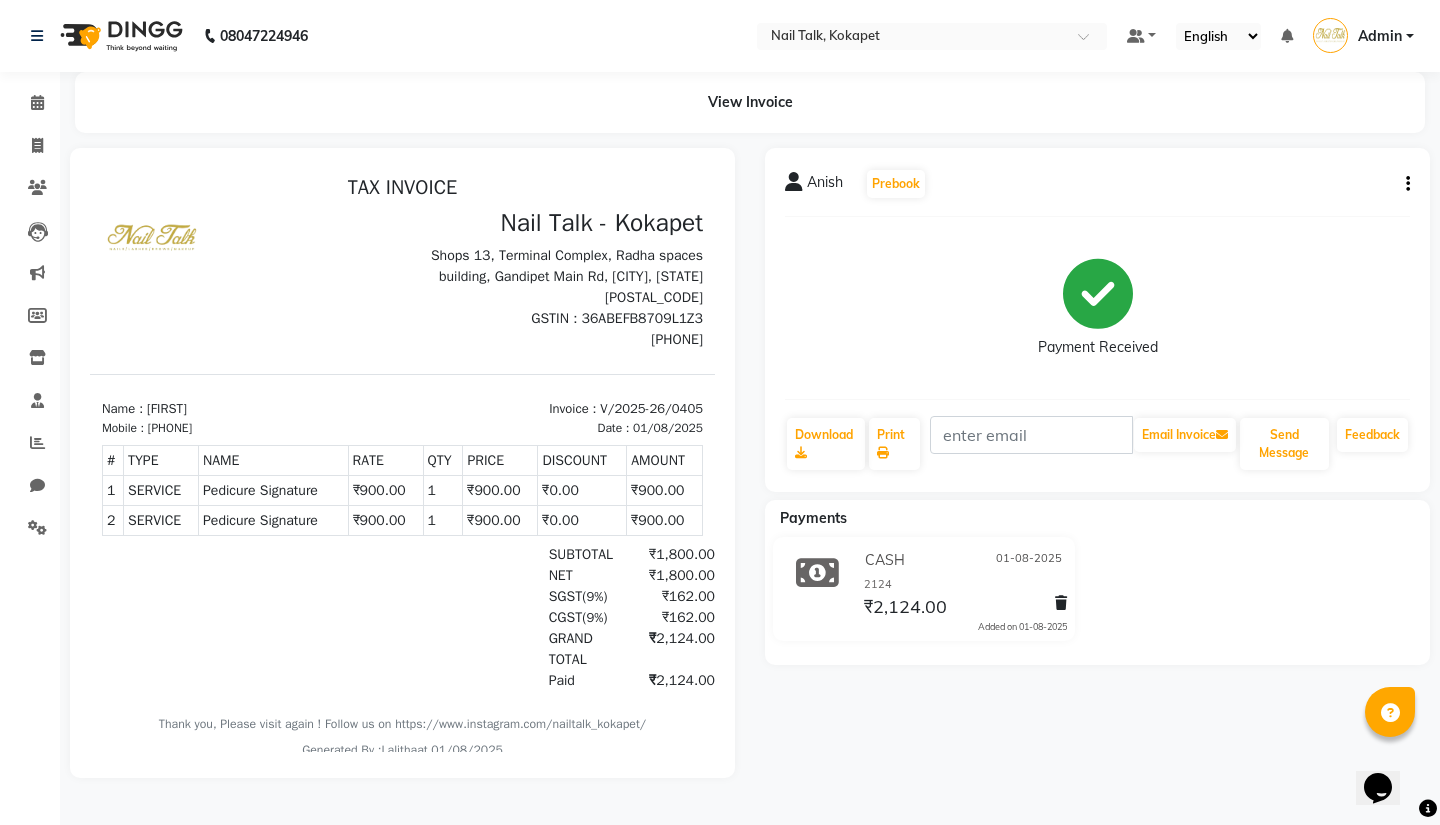 click 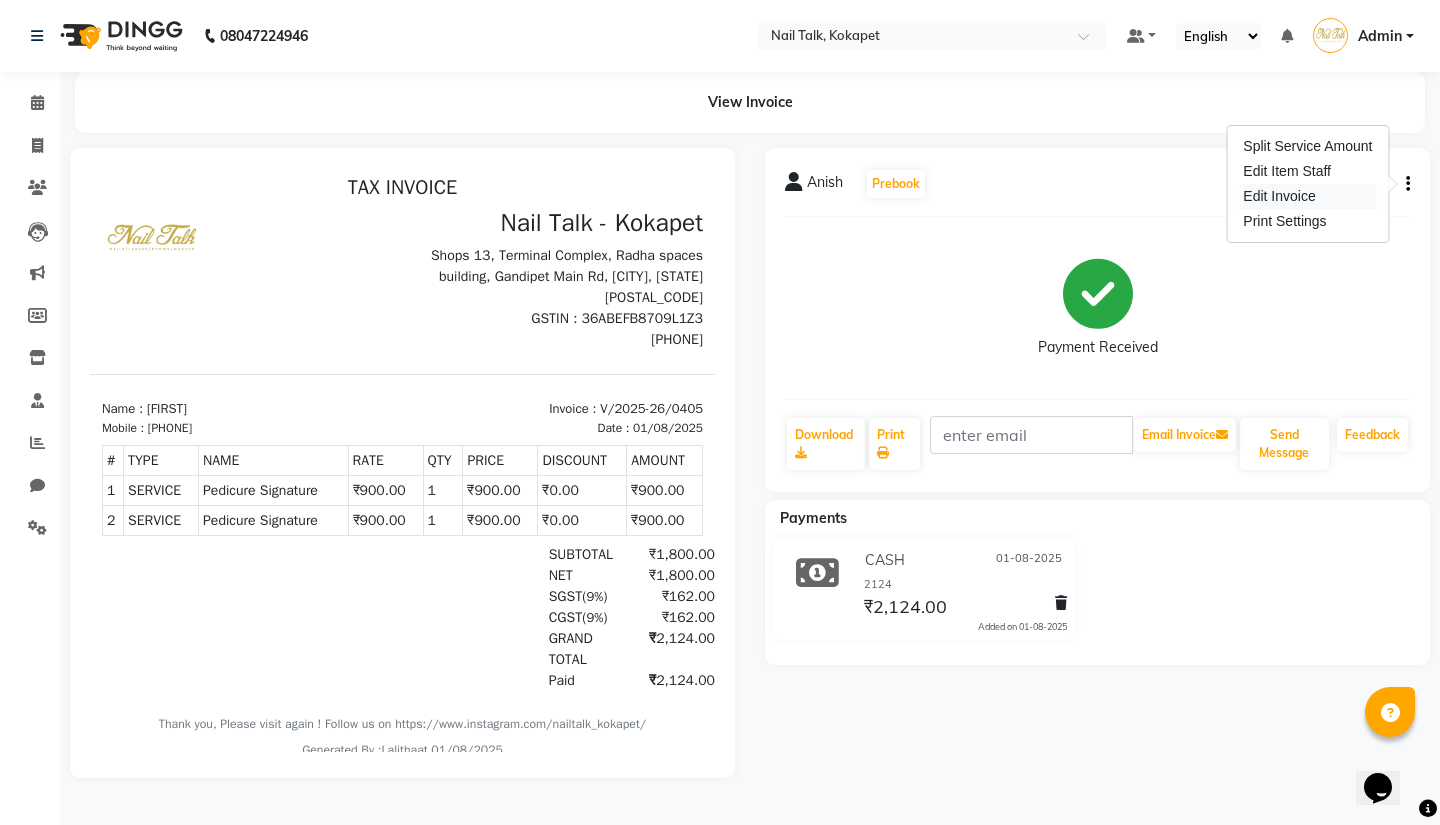 click on "Edit Invoice" at bounding box center [1307, 196] 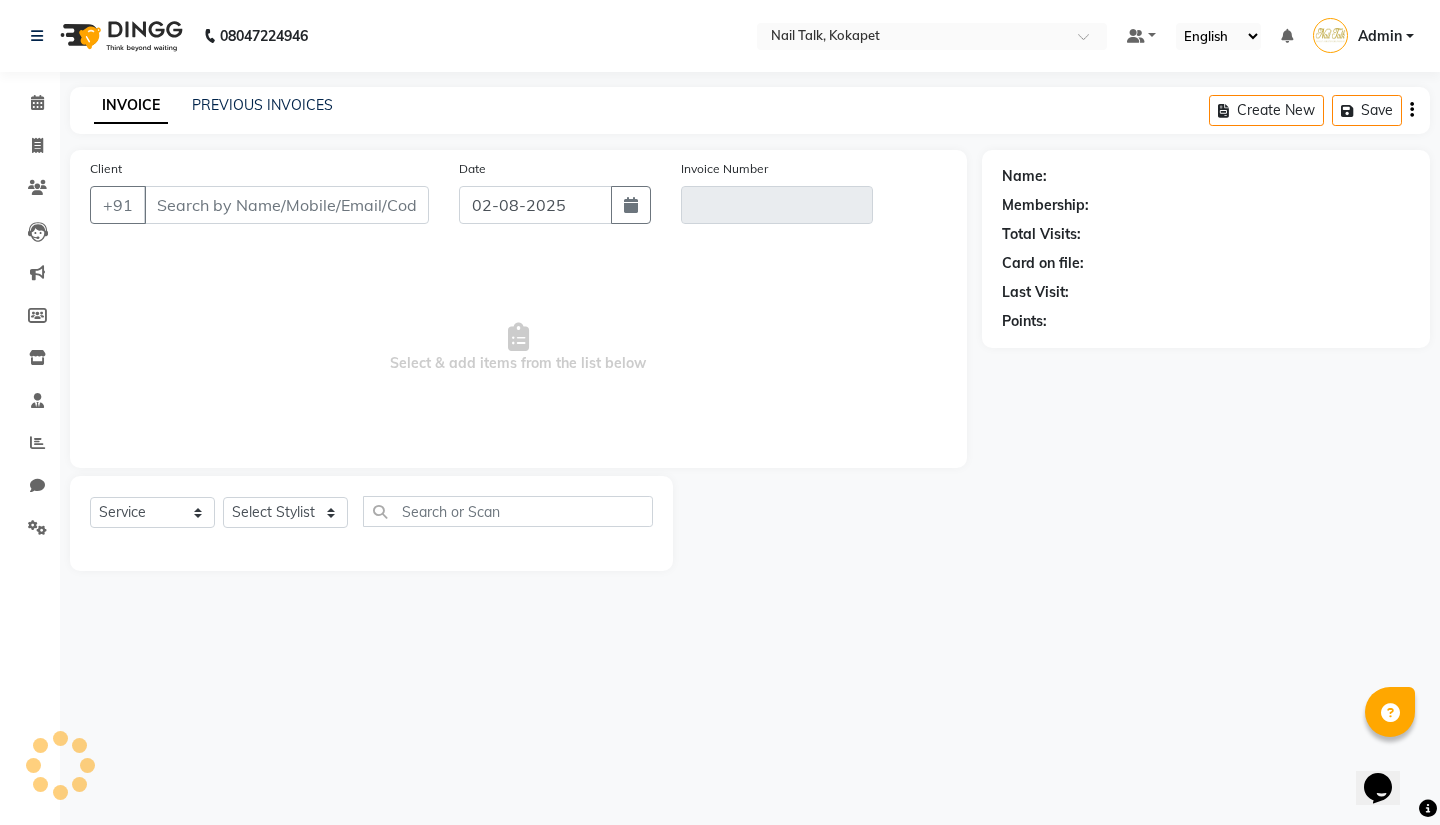 type on "[PHONE]" 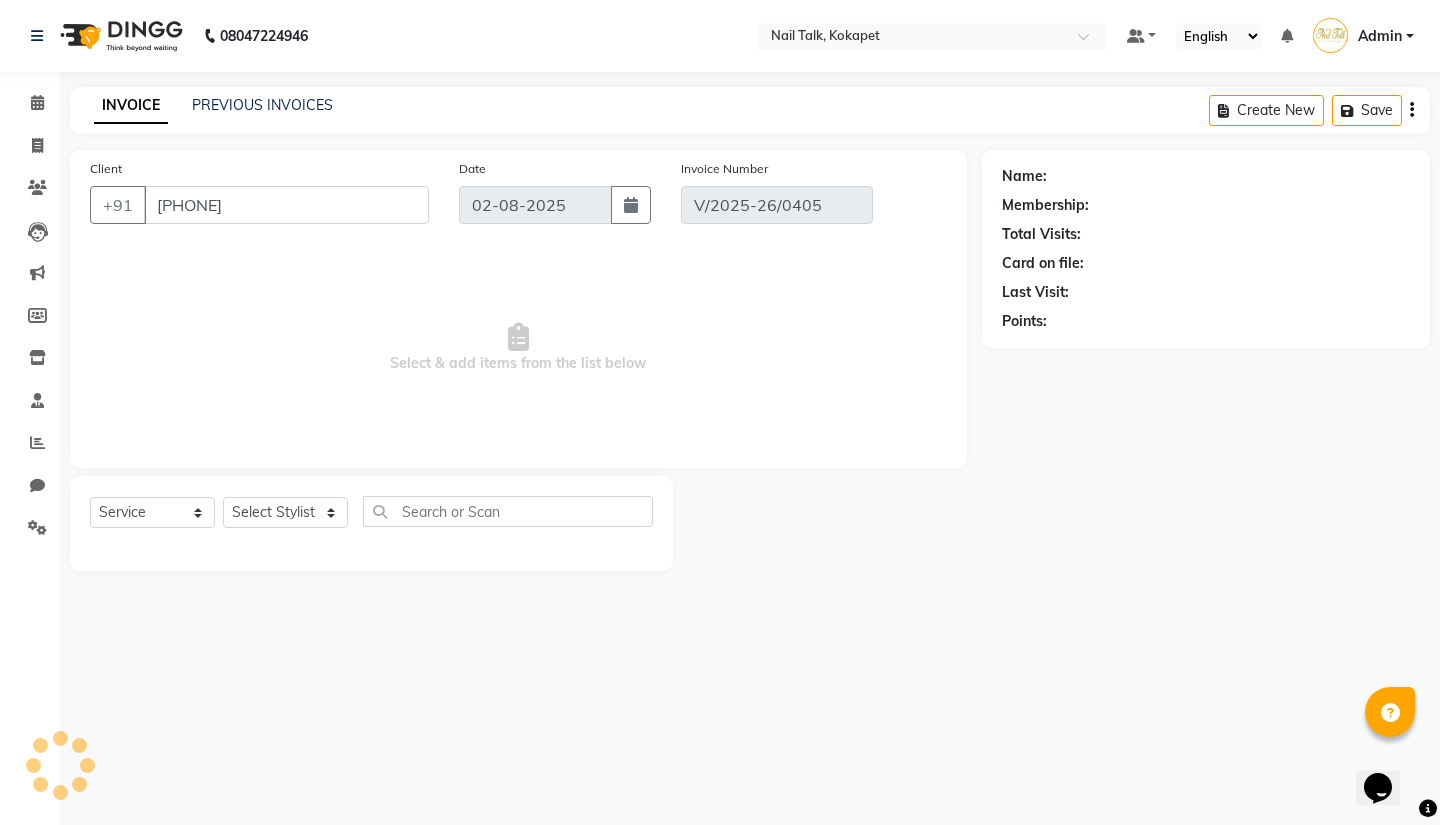 type on "01-08-2025" 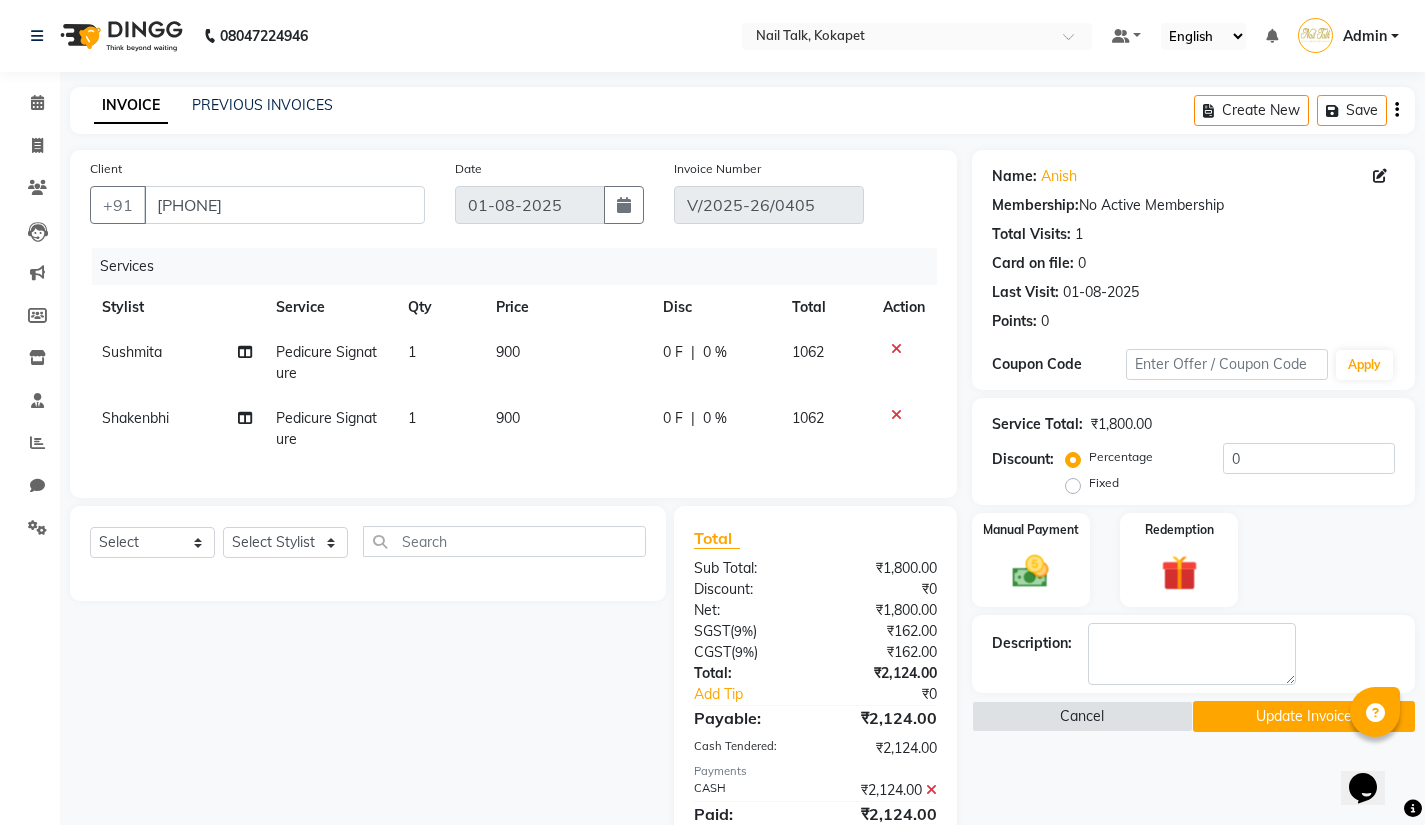 scroll, scrollTop: 91, scrollLeft: 0, axis: vertical 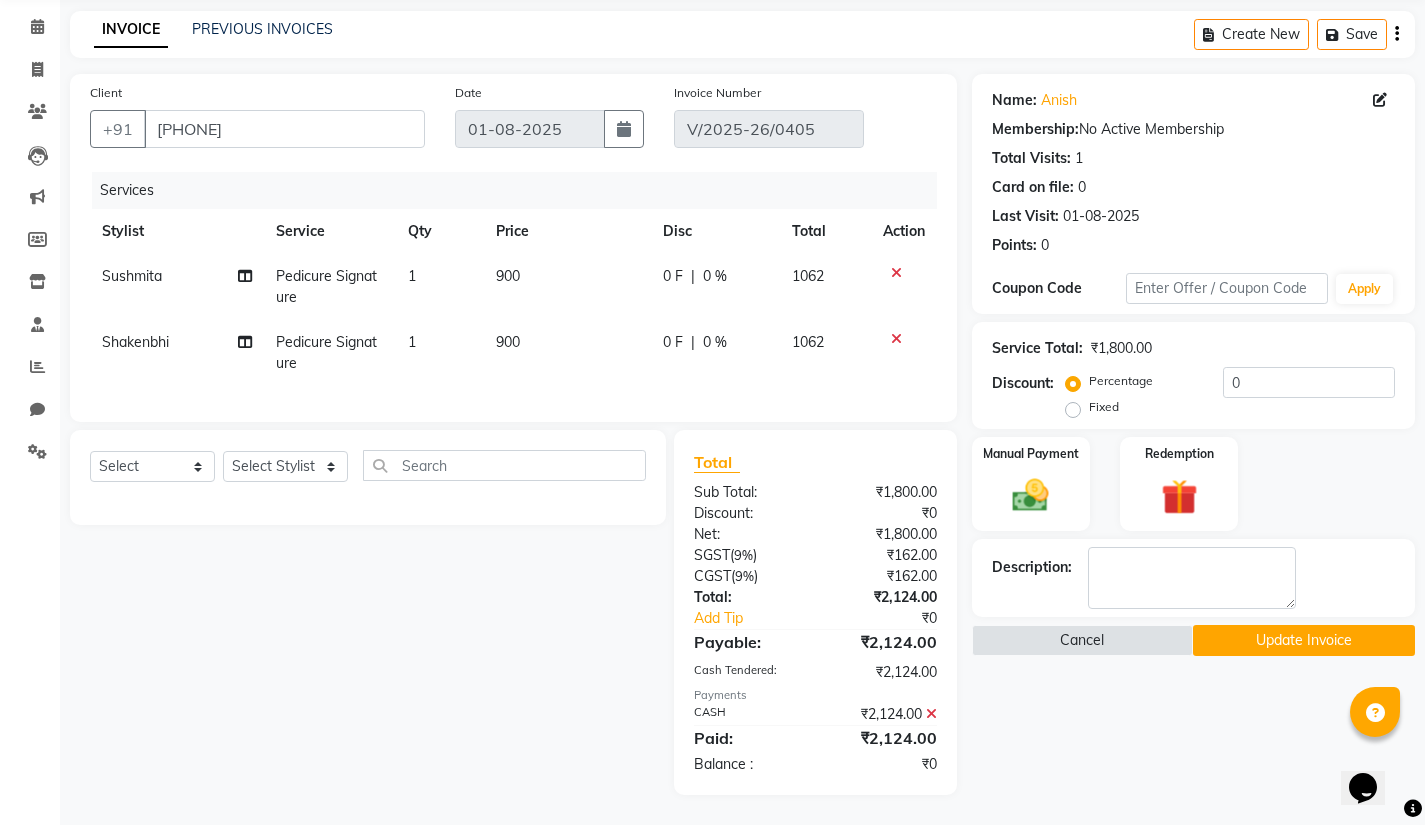 click 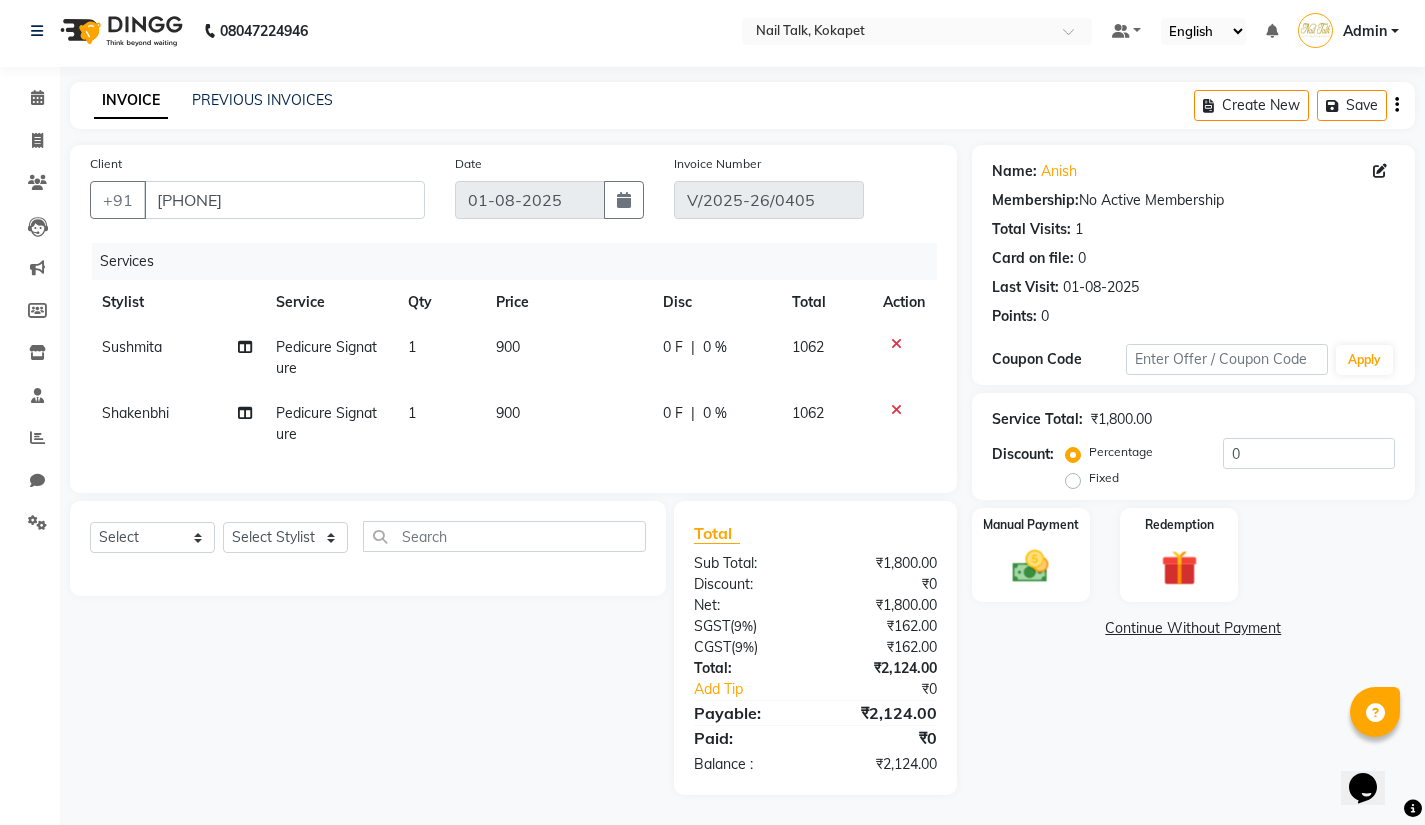 scroll, scrollTop: 20, scrollLeft: 0, axis: vertical 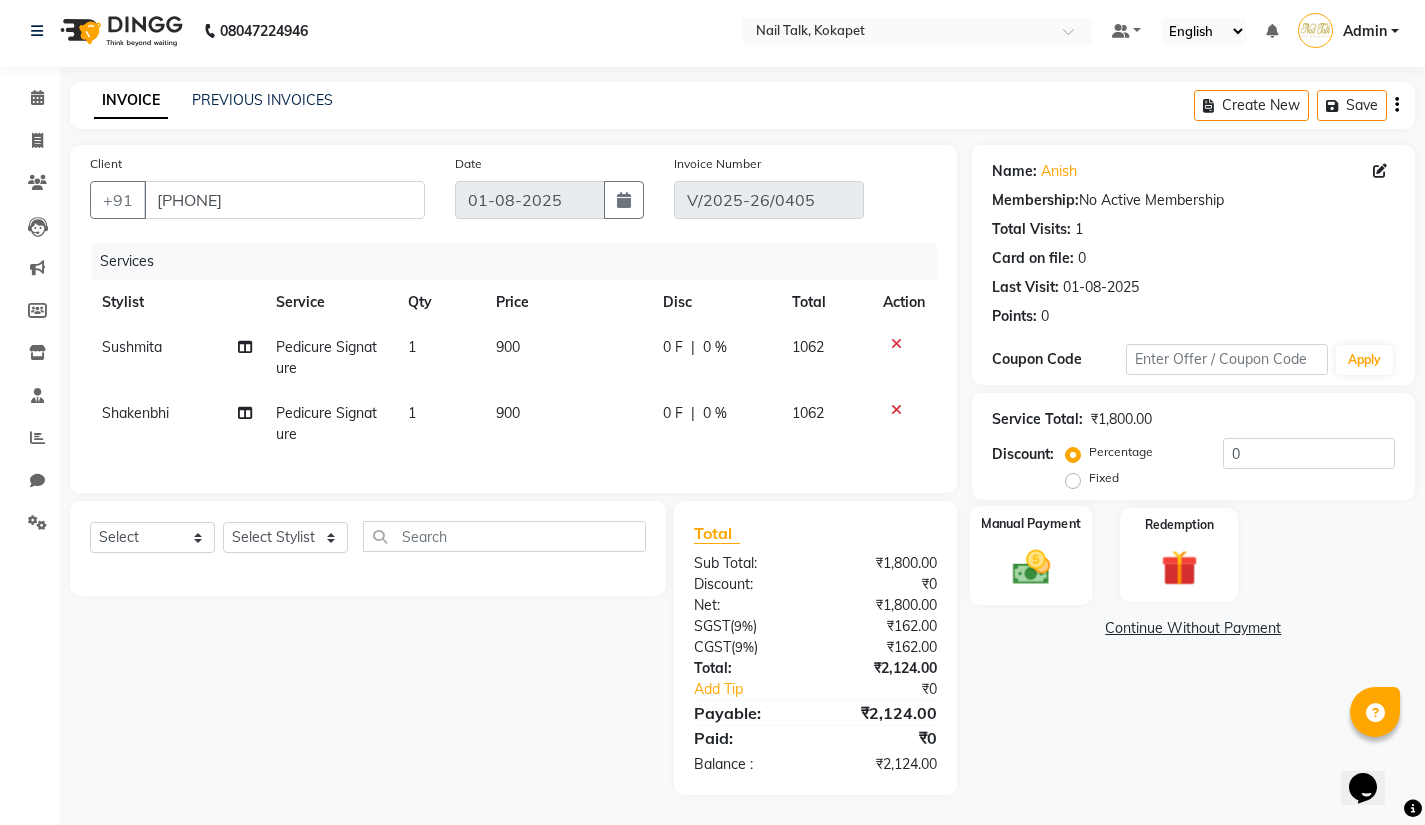 click 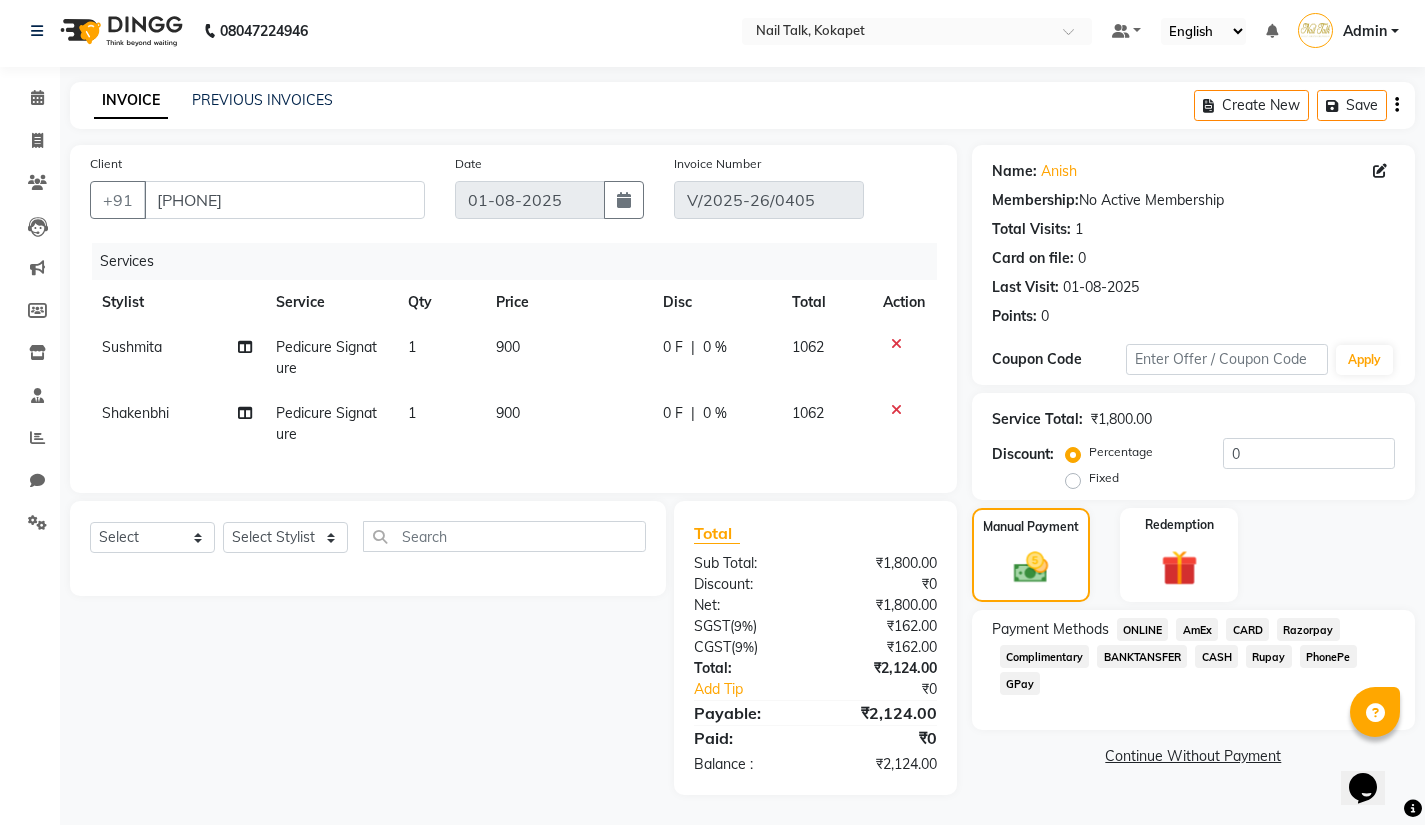 click on "GPay" 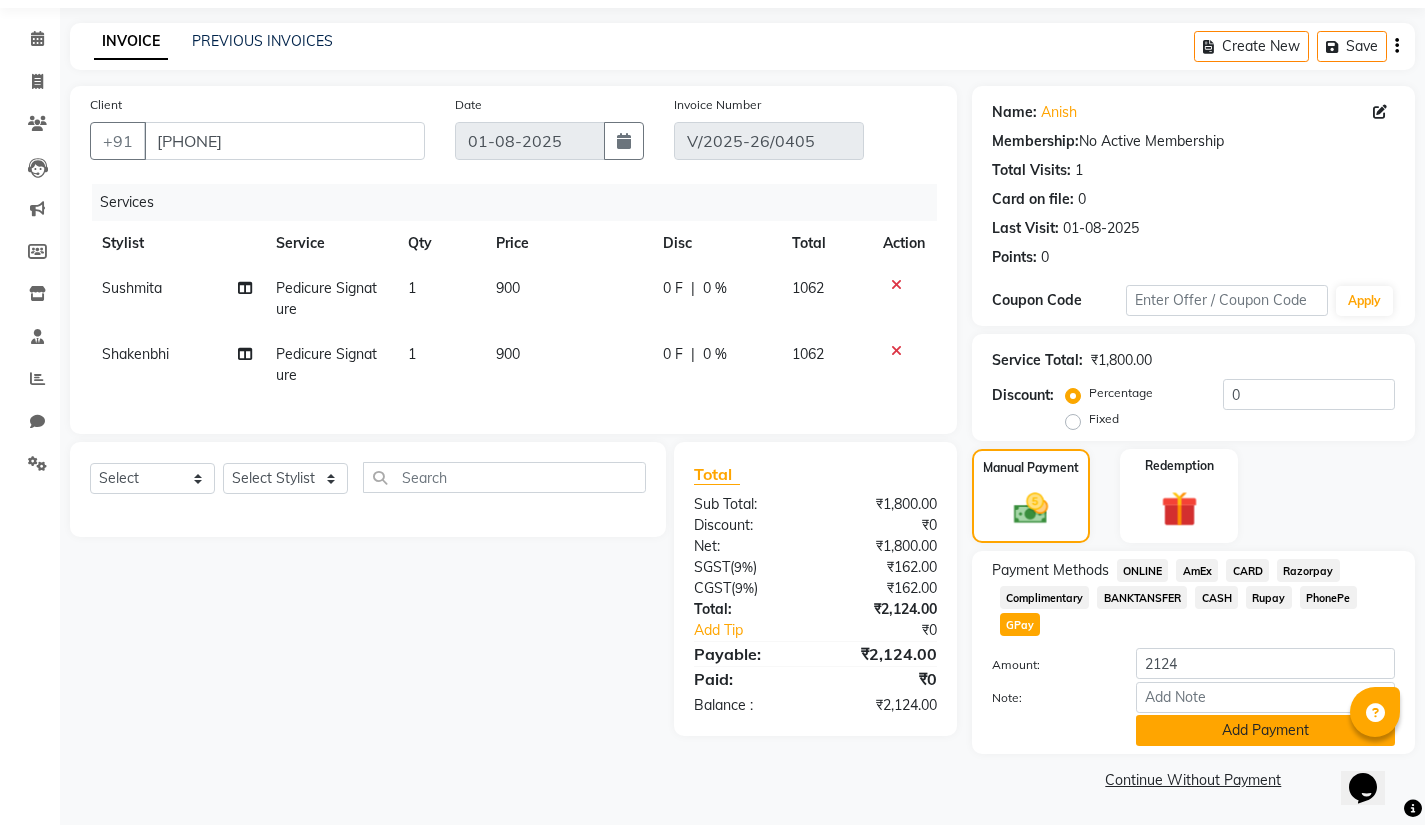click on "Add Payment" 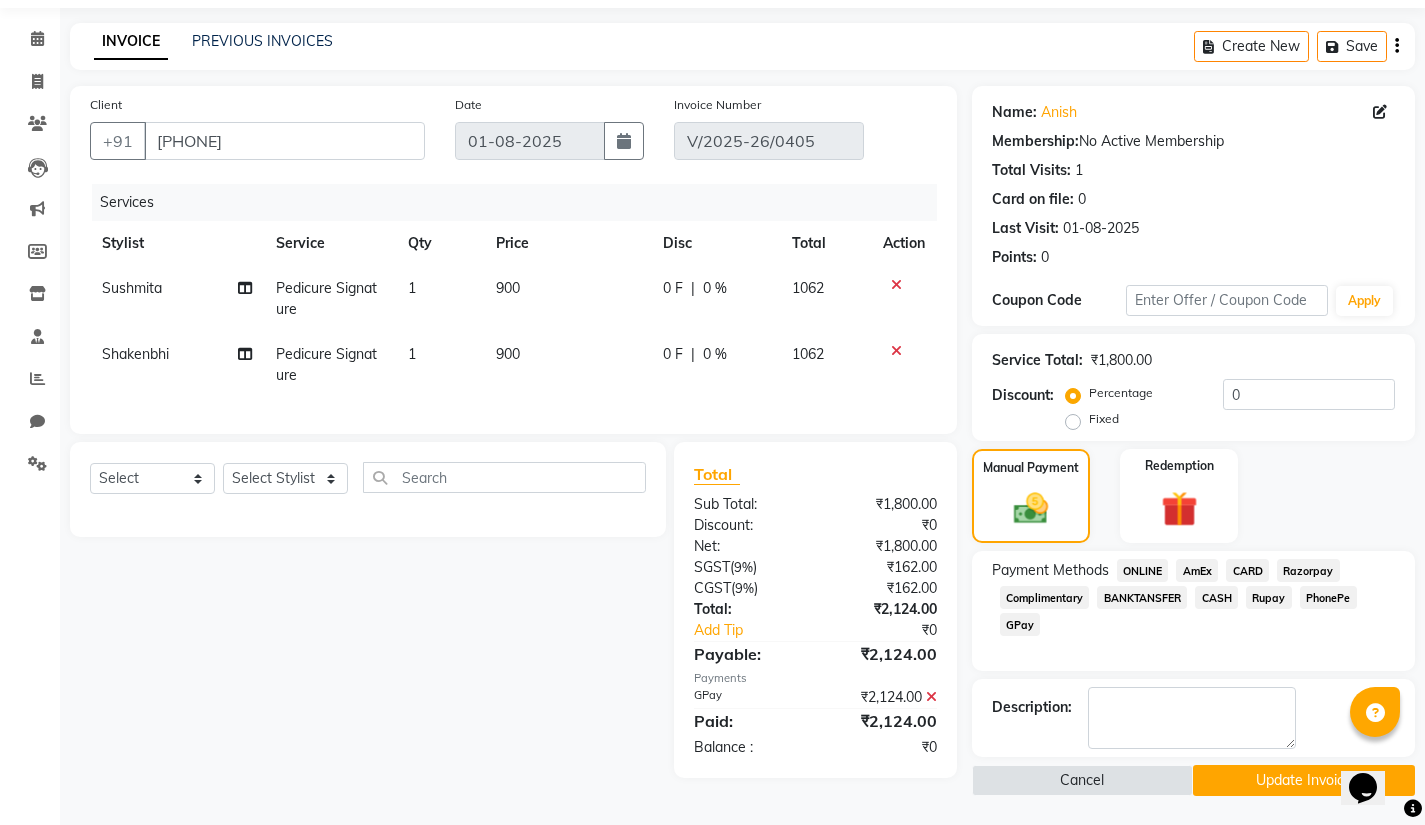 click on "Update Invoice" 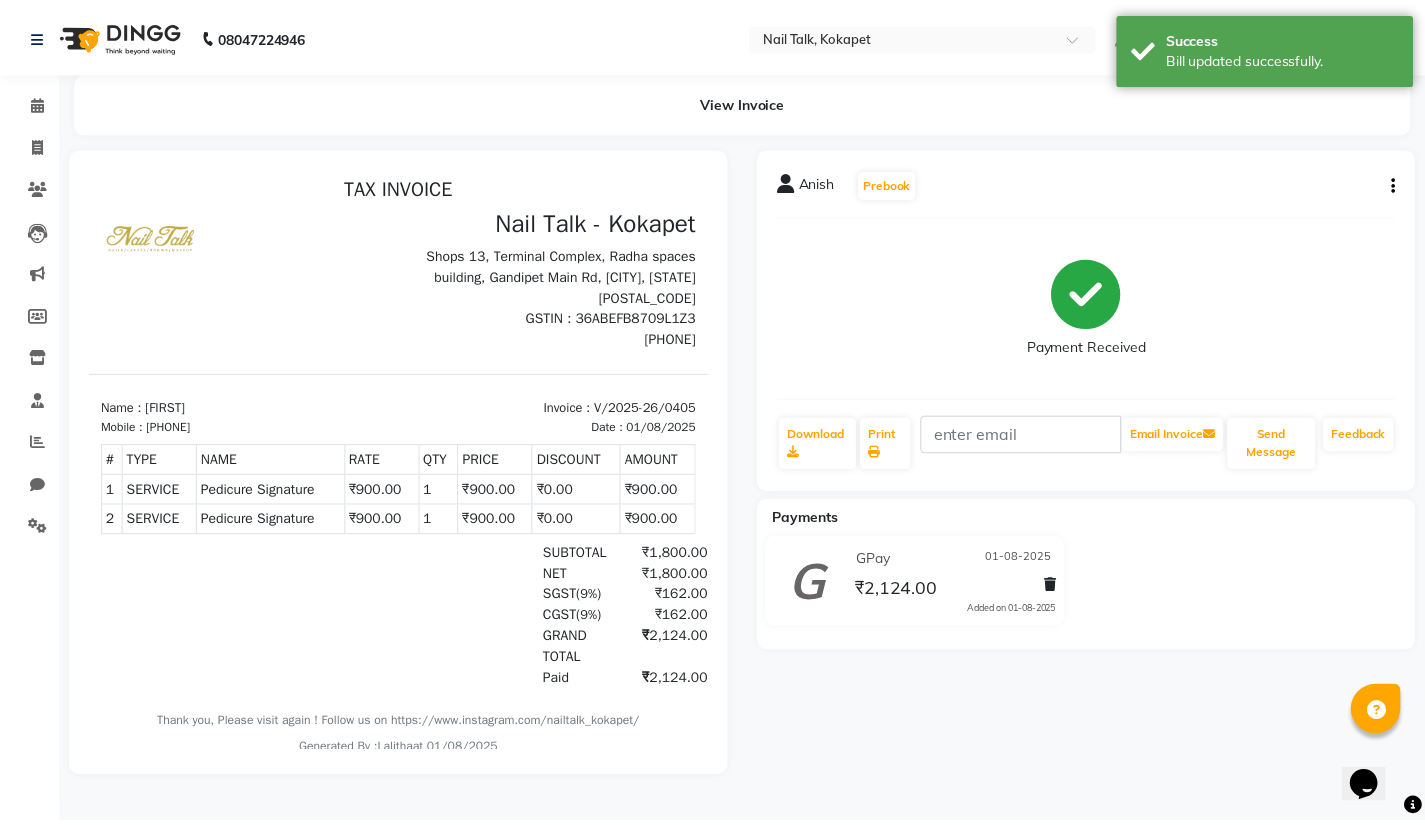 scroll, scrollTop: 0, scrollLeft: 0, axis: both 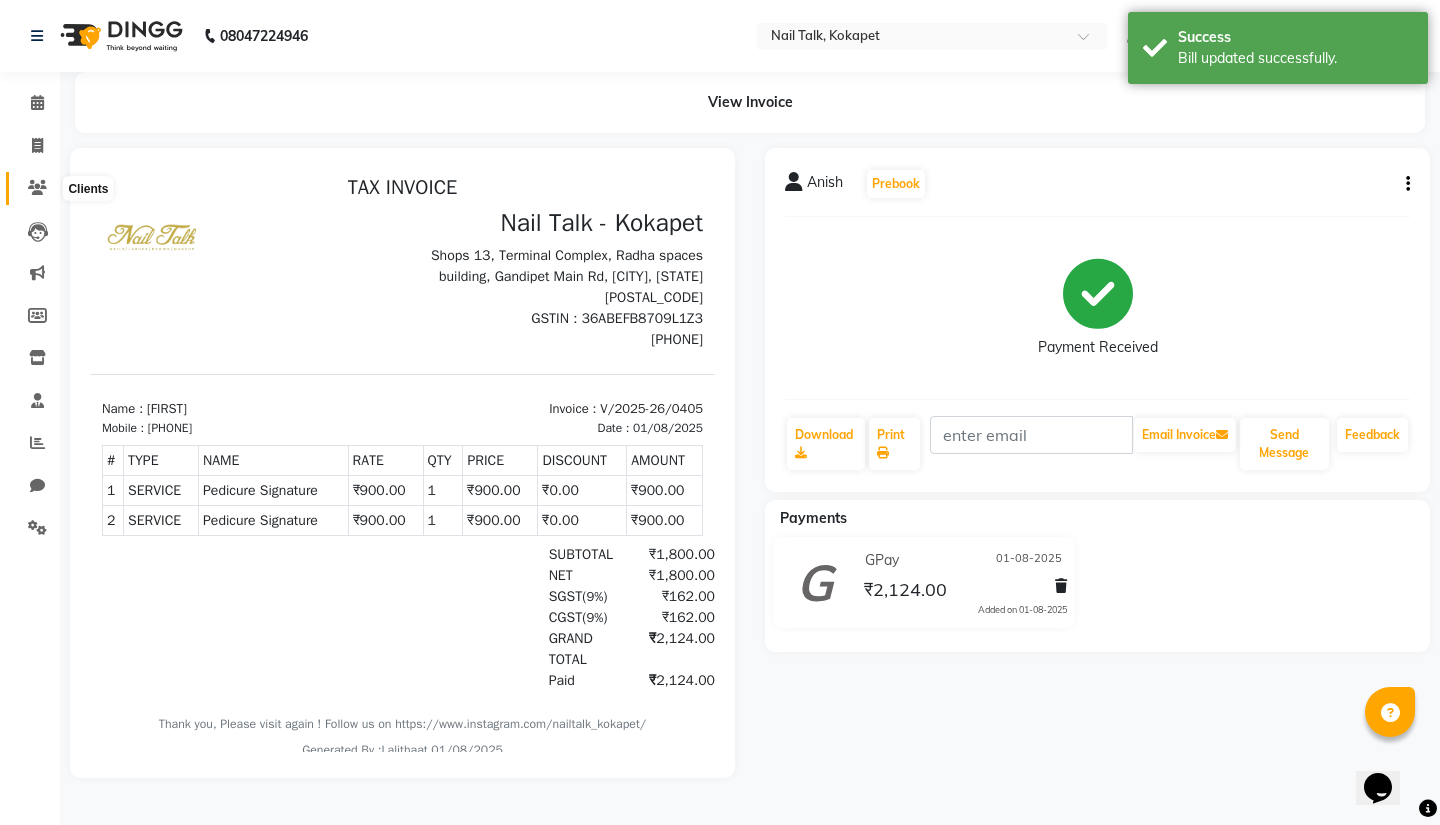 click 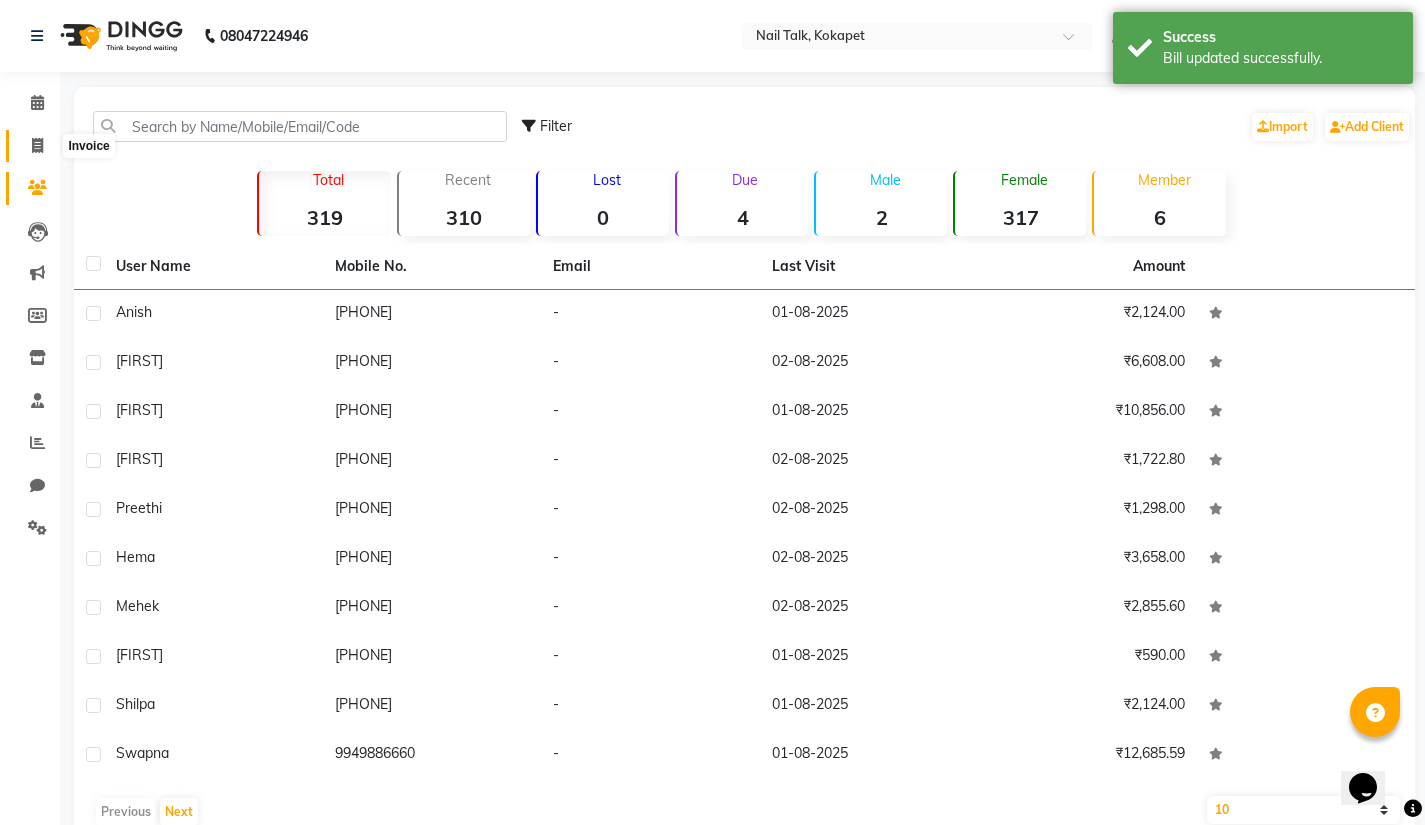 click 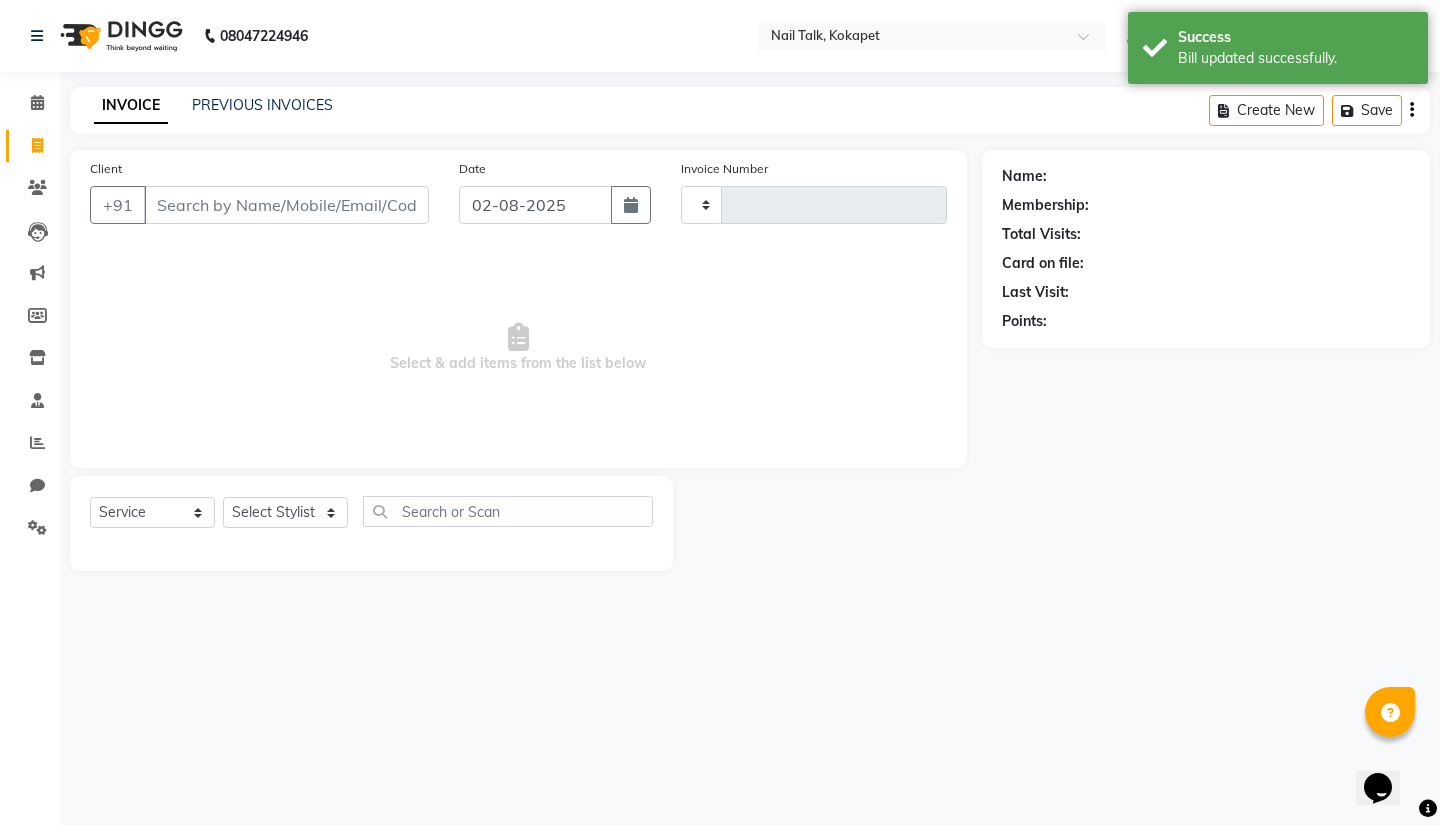 type on "0411" 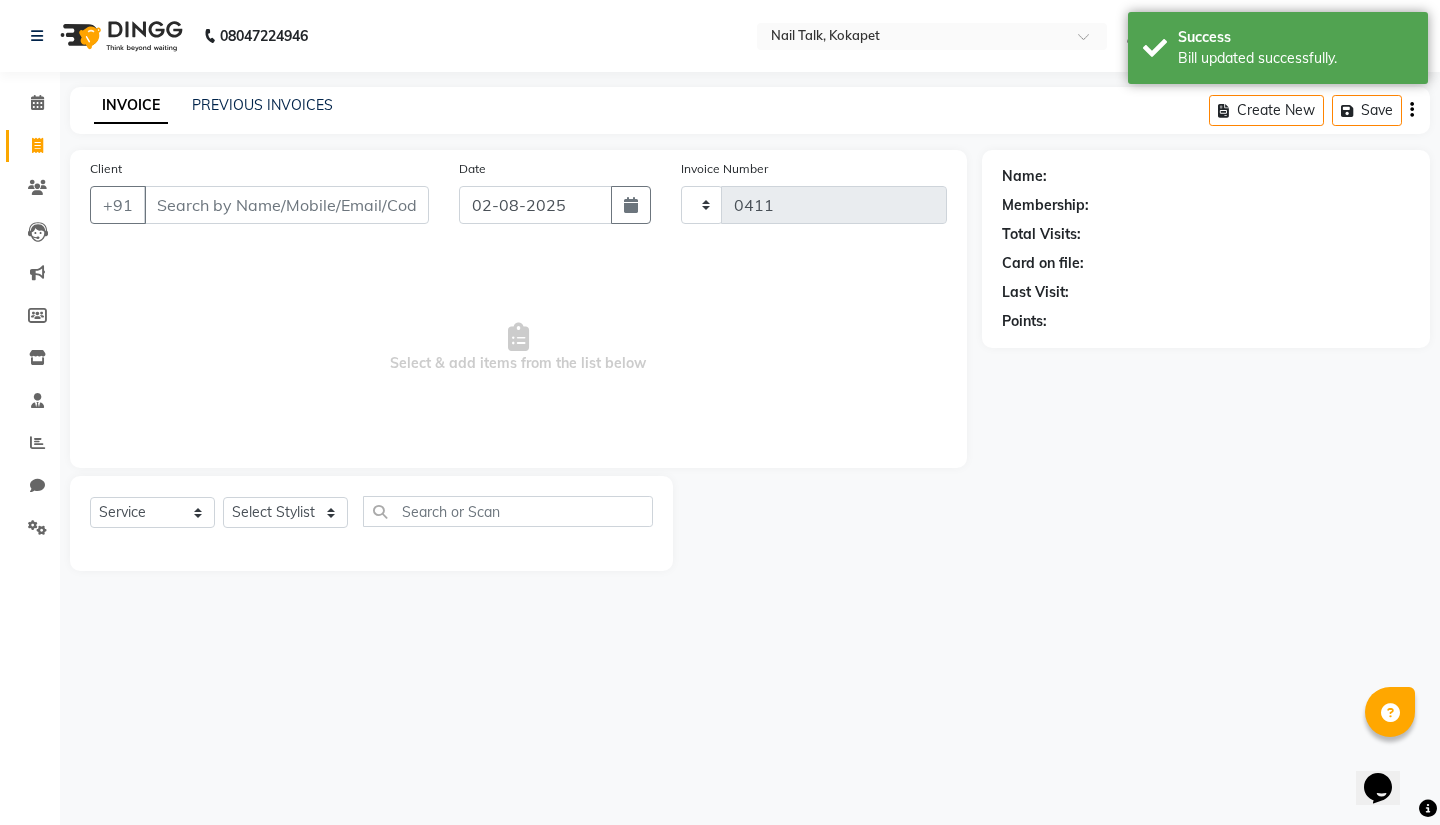 select on "8456" 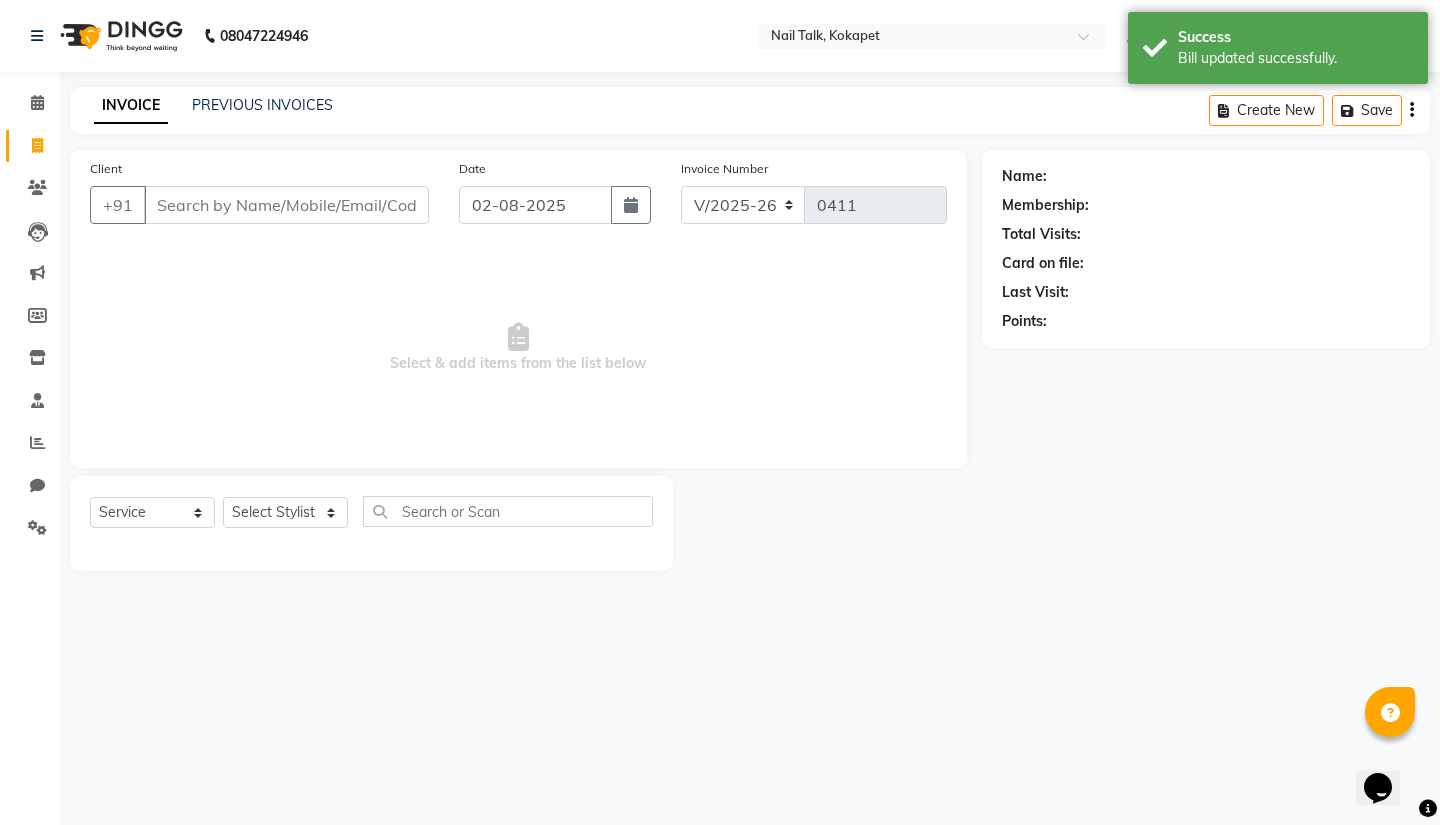 click on "INVOICE PREVIOUS INVOICES Create New   Save" 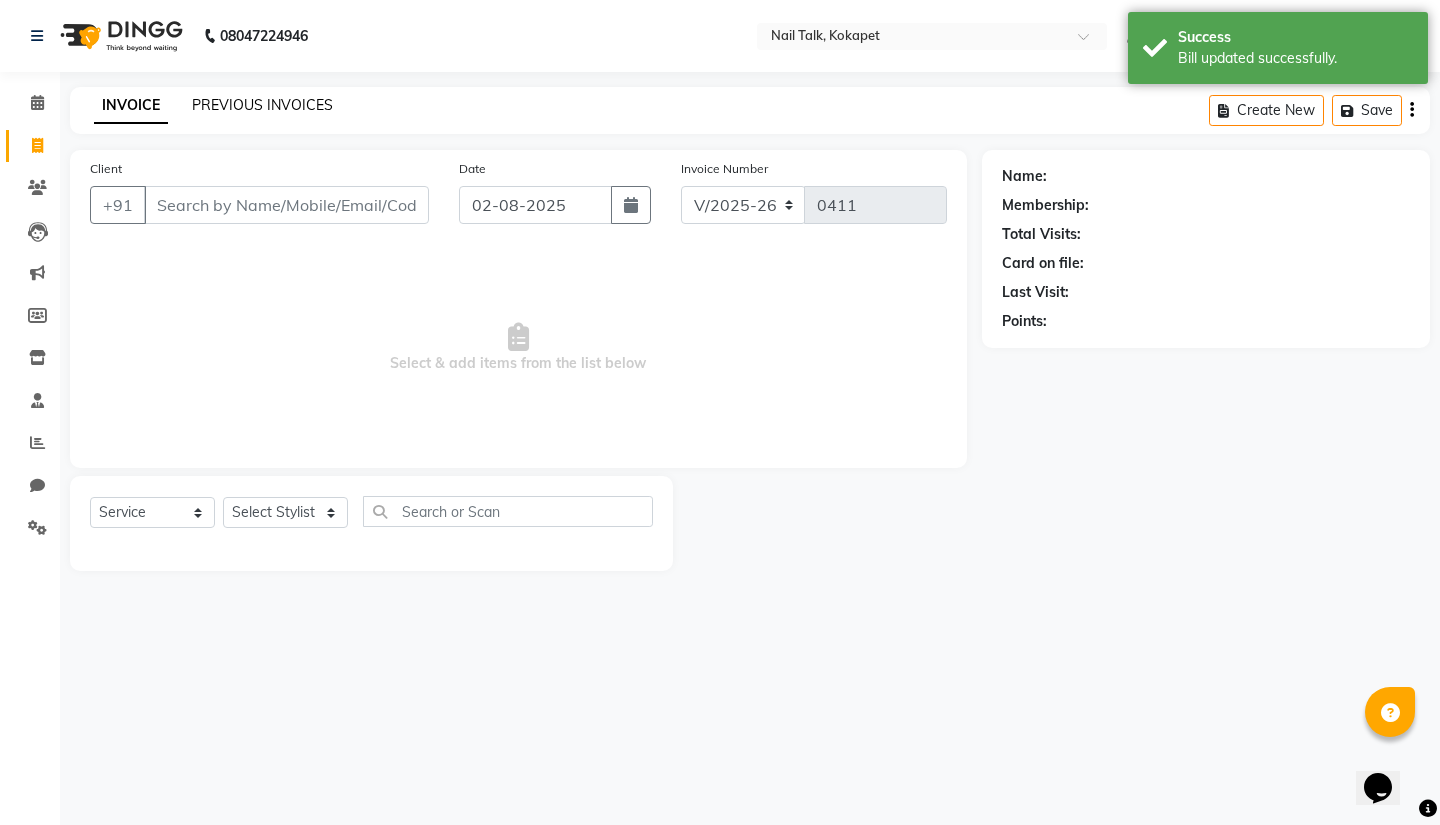 click on "PREVIOUS INVOICES" 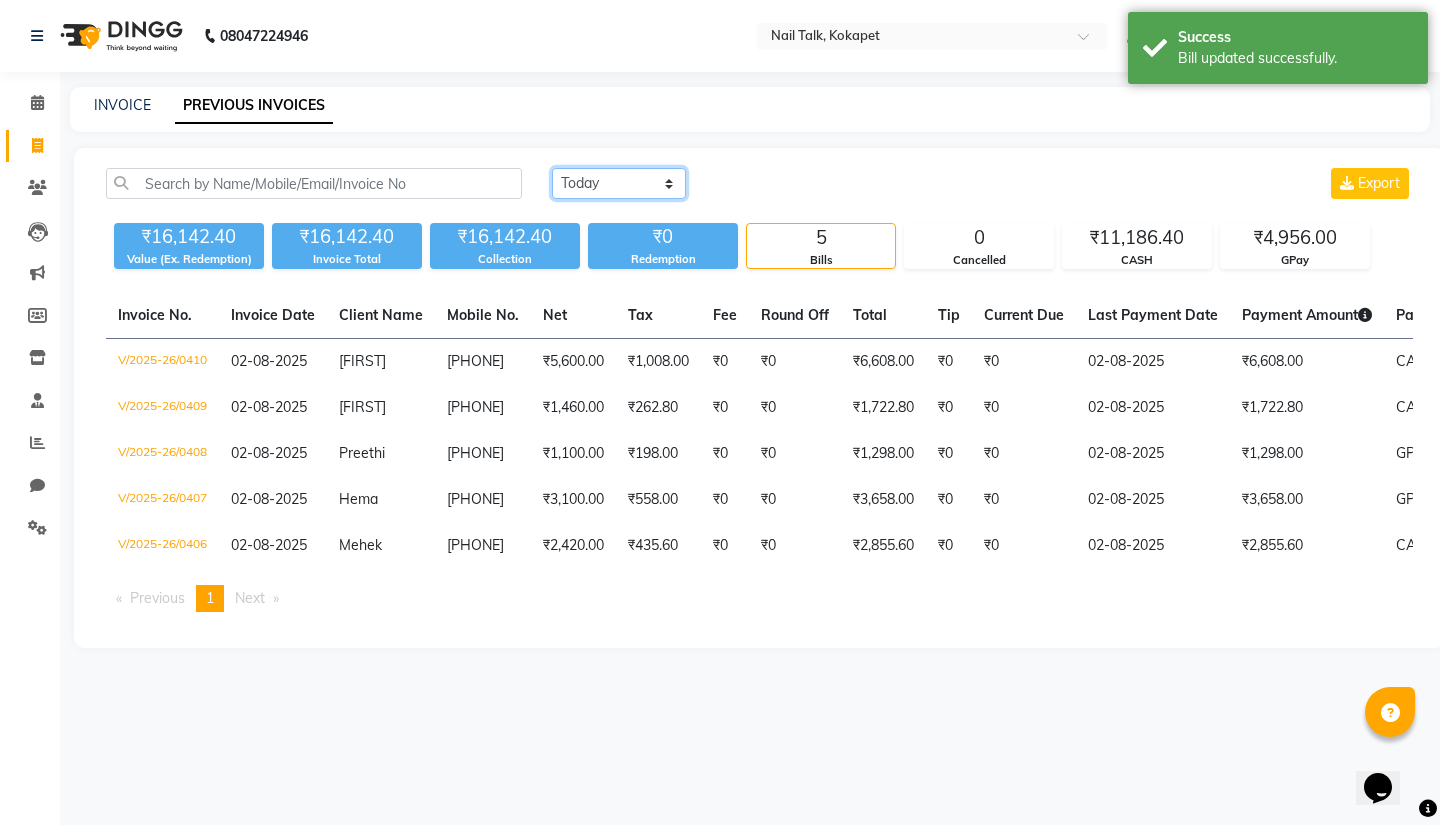 click on "Today Yesterday Custom Range" 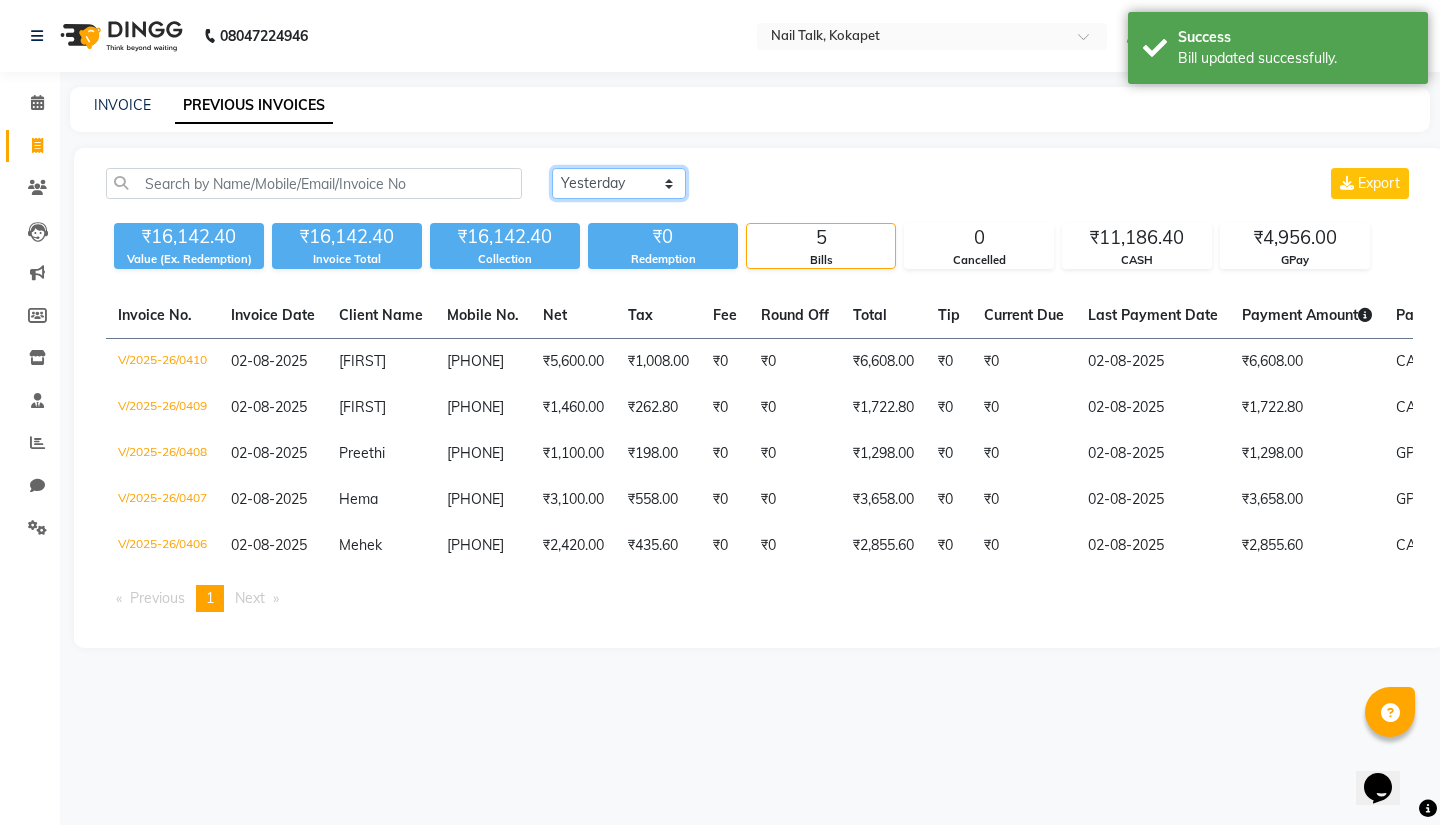 click on "Today Yesterday Custom Range" 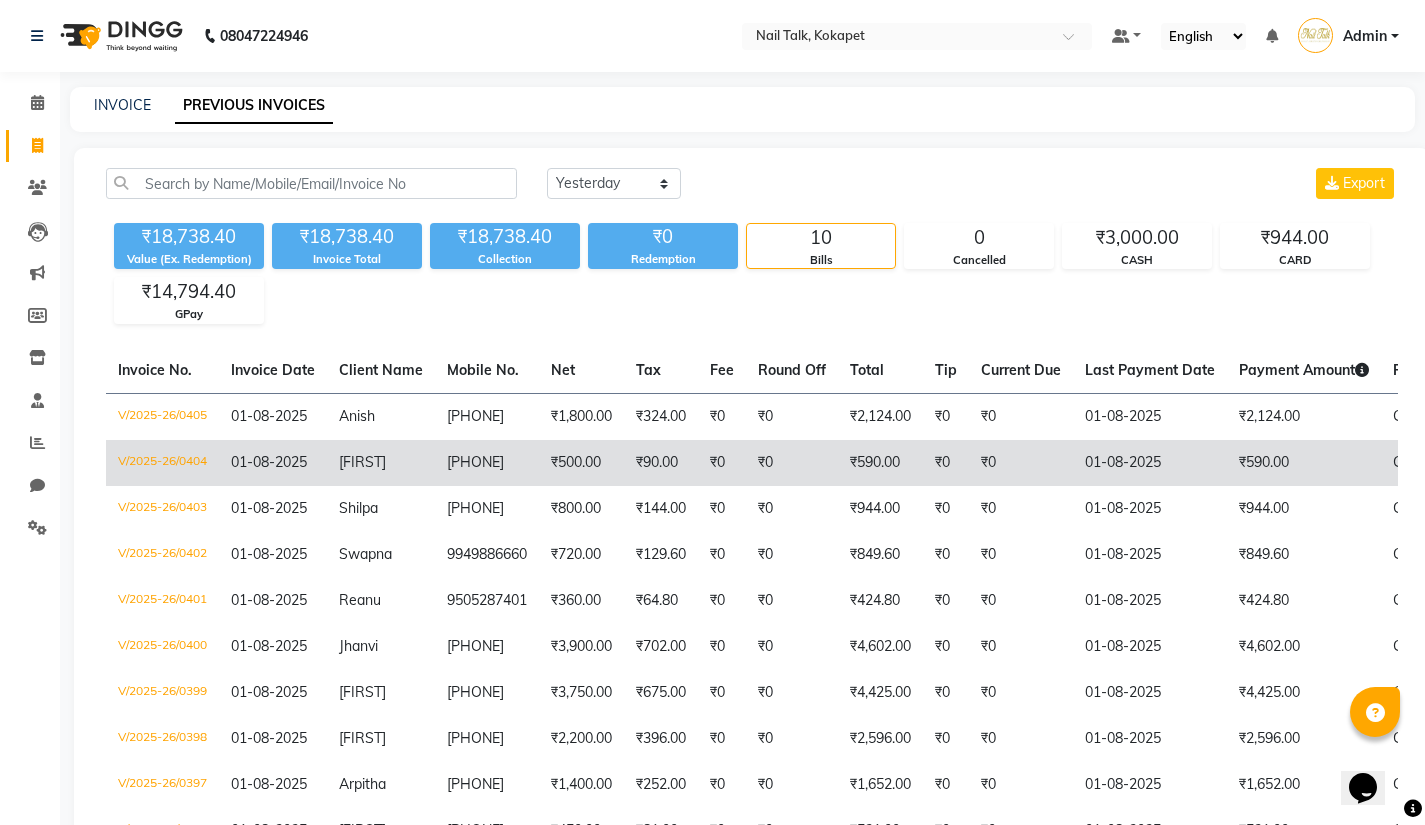 click on "₹0" 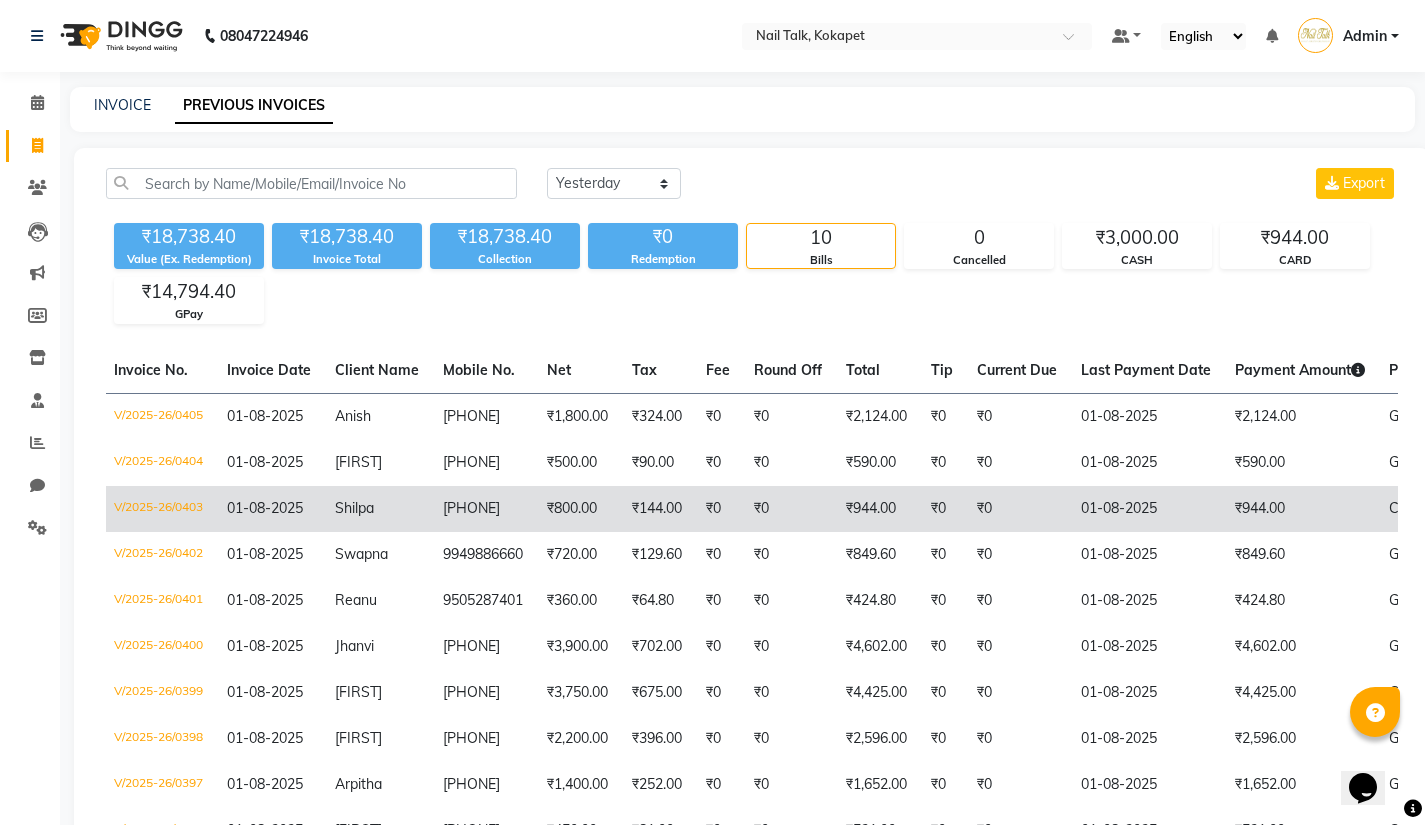 scroll, scrollTop: 0, scrollLeft: 3, axis: horizontal 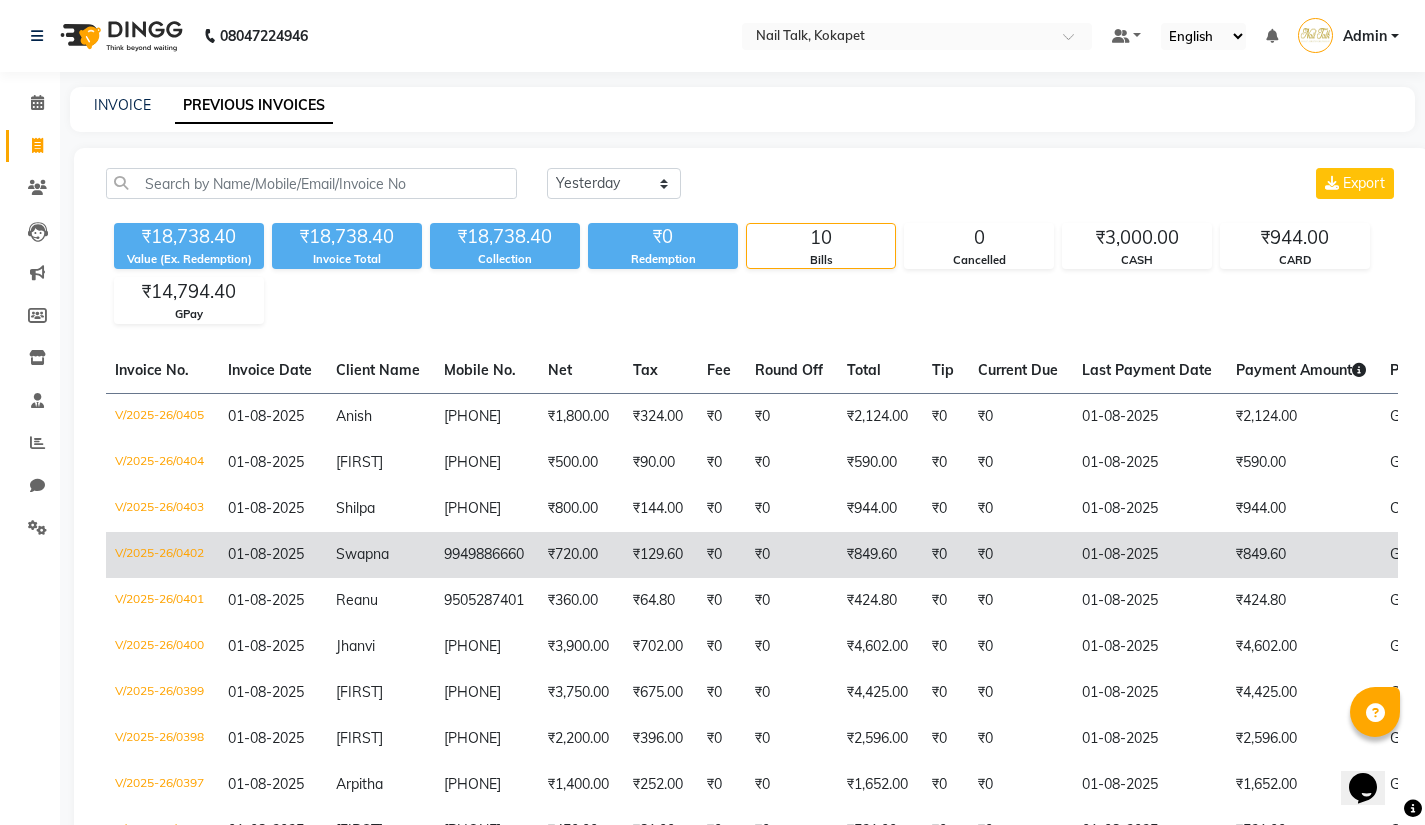 click on "₹849.60" 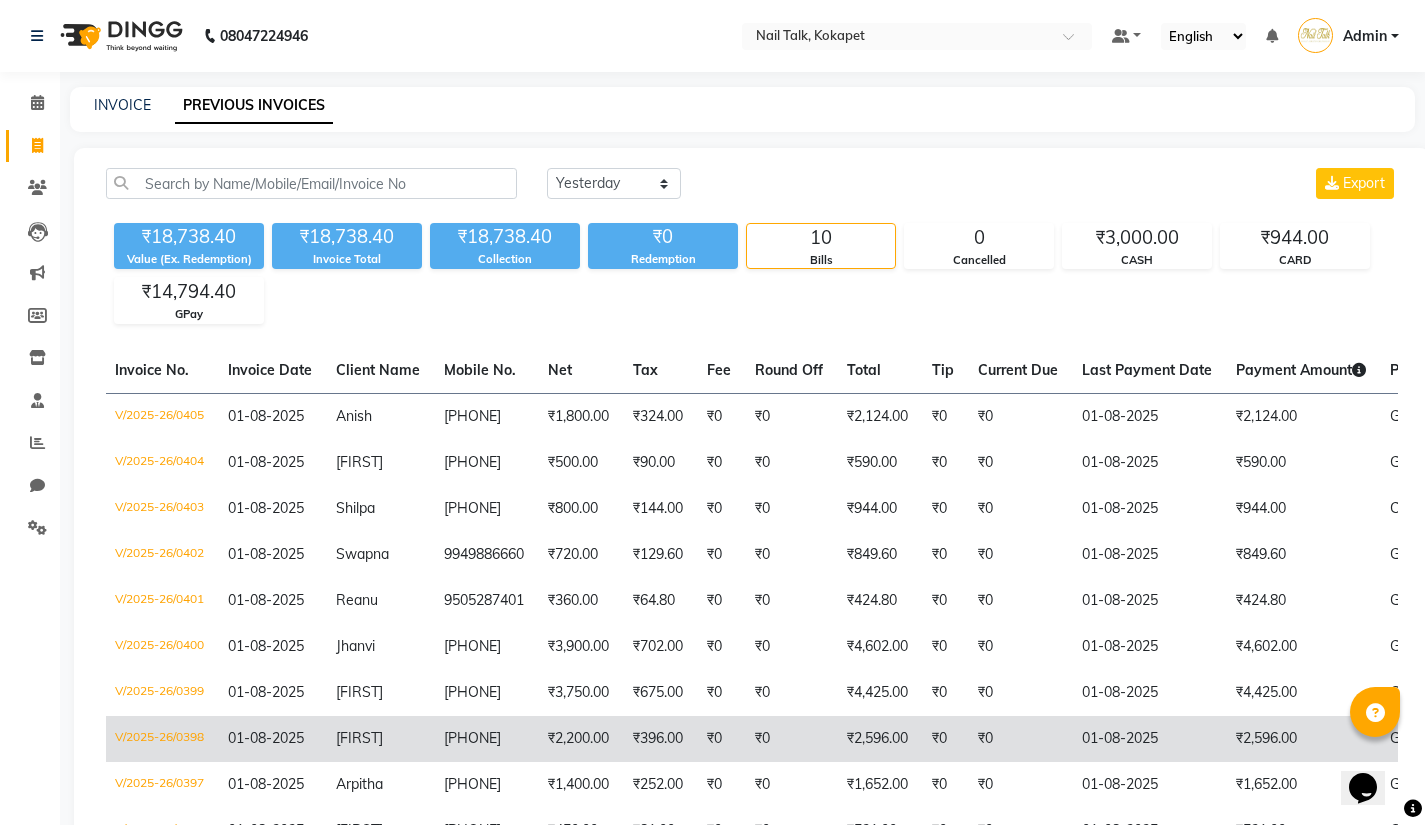 scroll, scrollTop: 43, scrollLeft: 0, axis: vertical 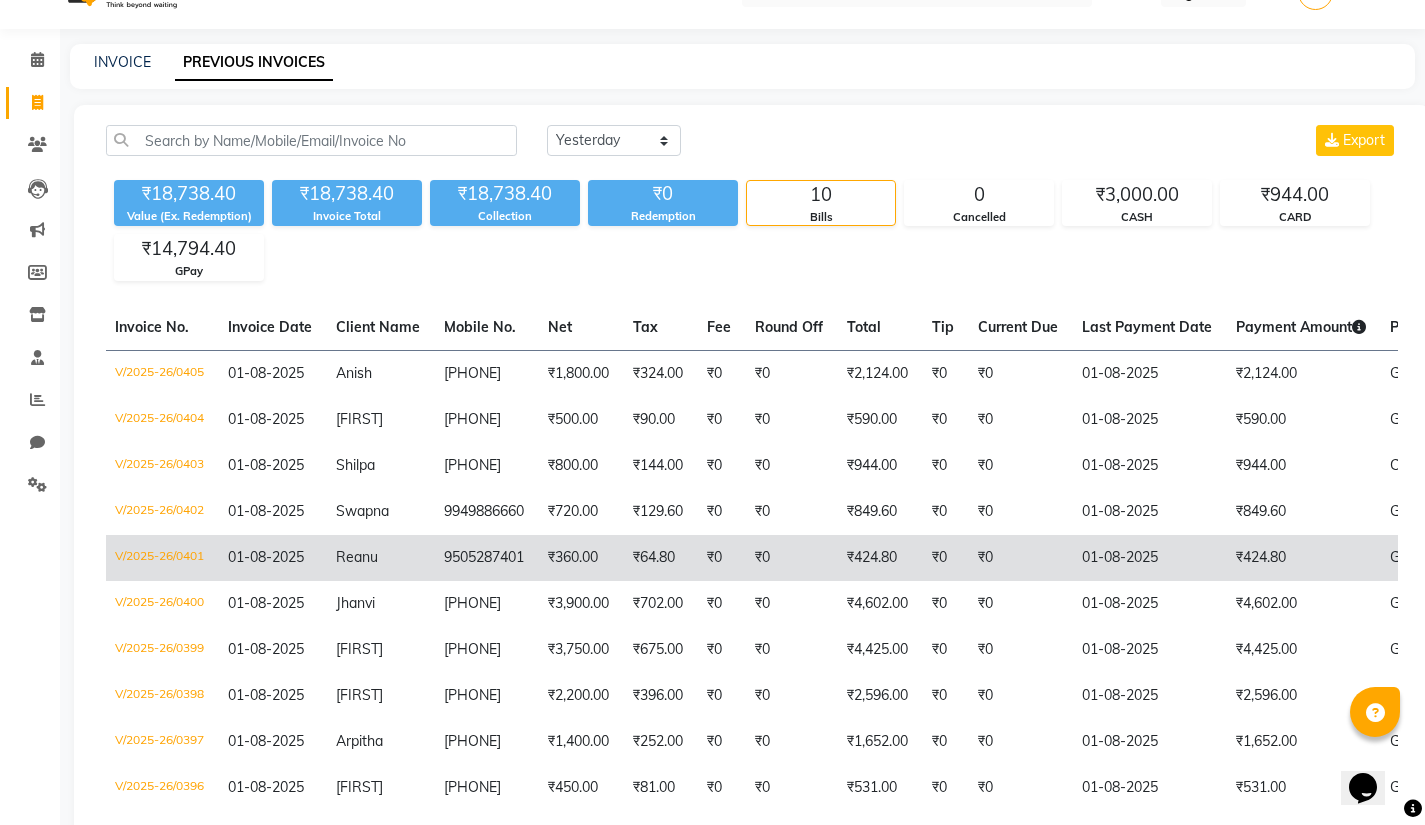 click on "₹424.80" 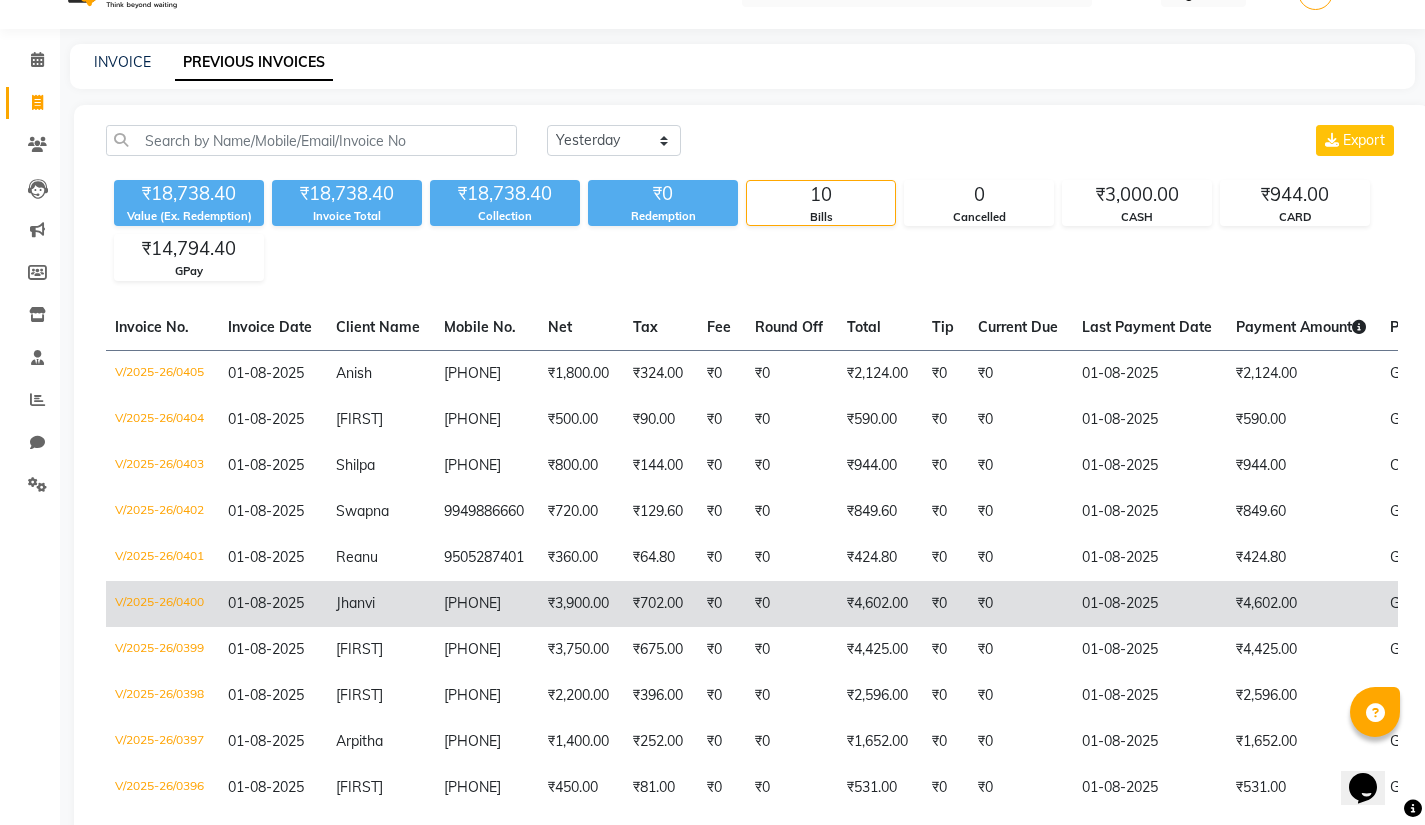 click on "₹4,602.00" 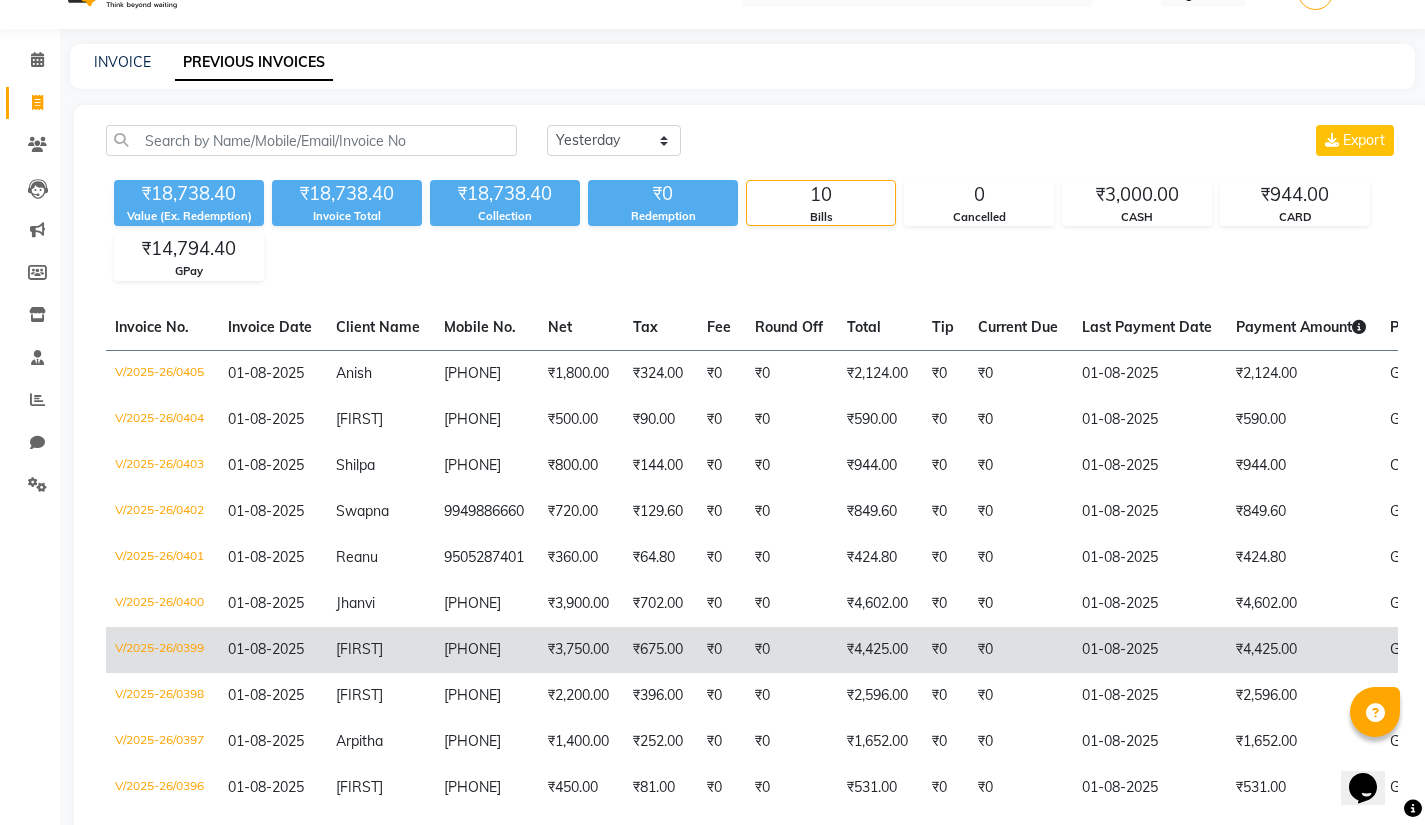 click on "₹4,425.00" 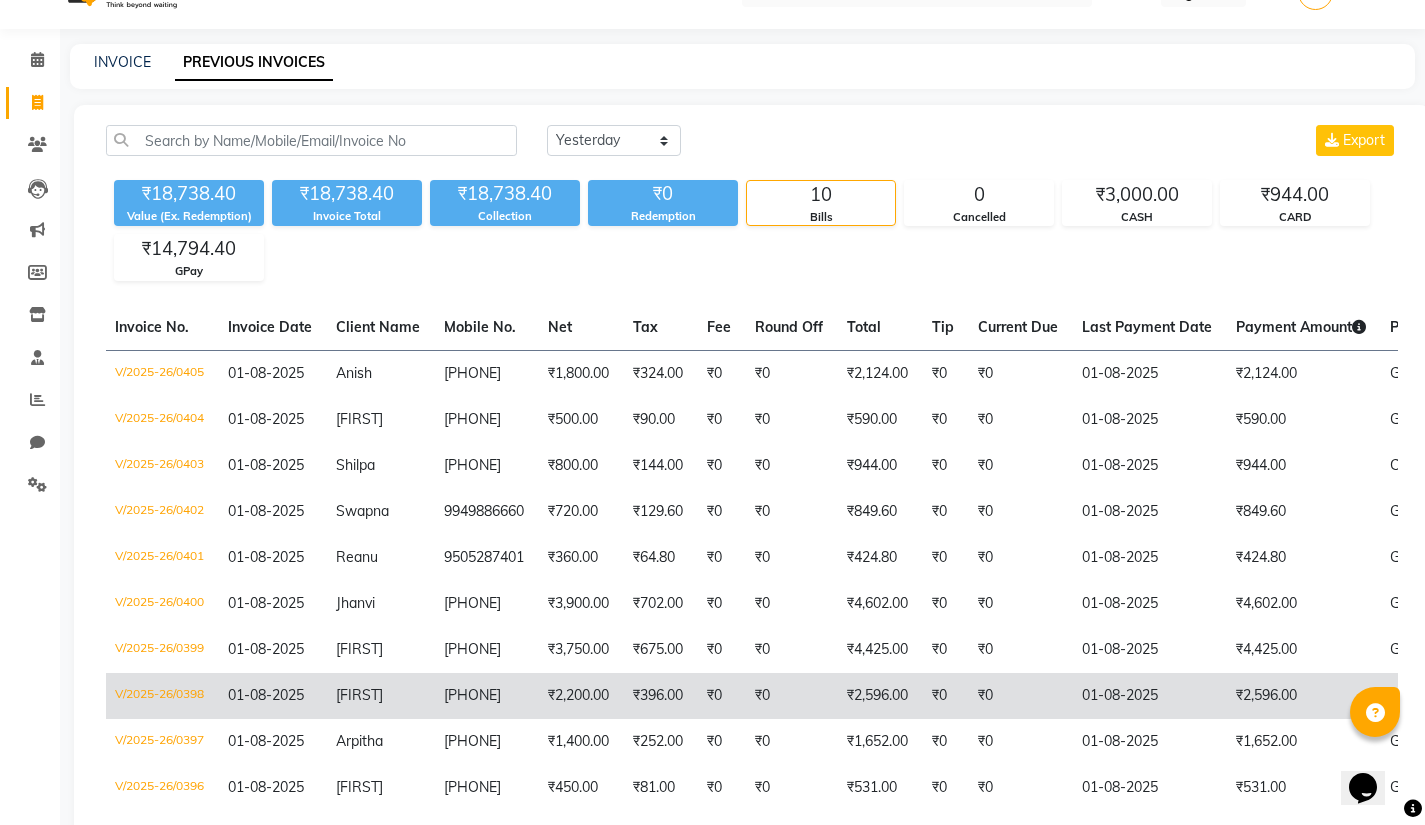 click on "₹2,596.00" 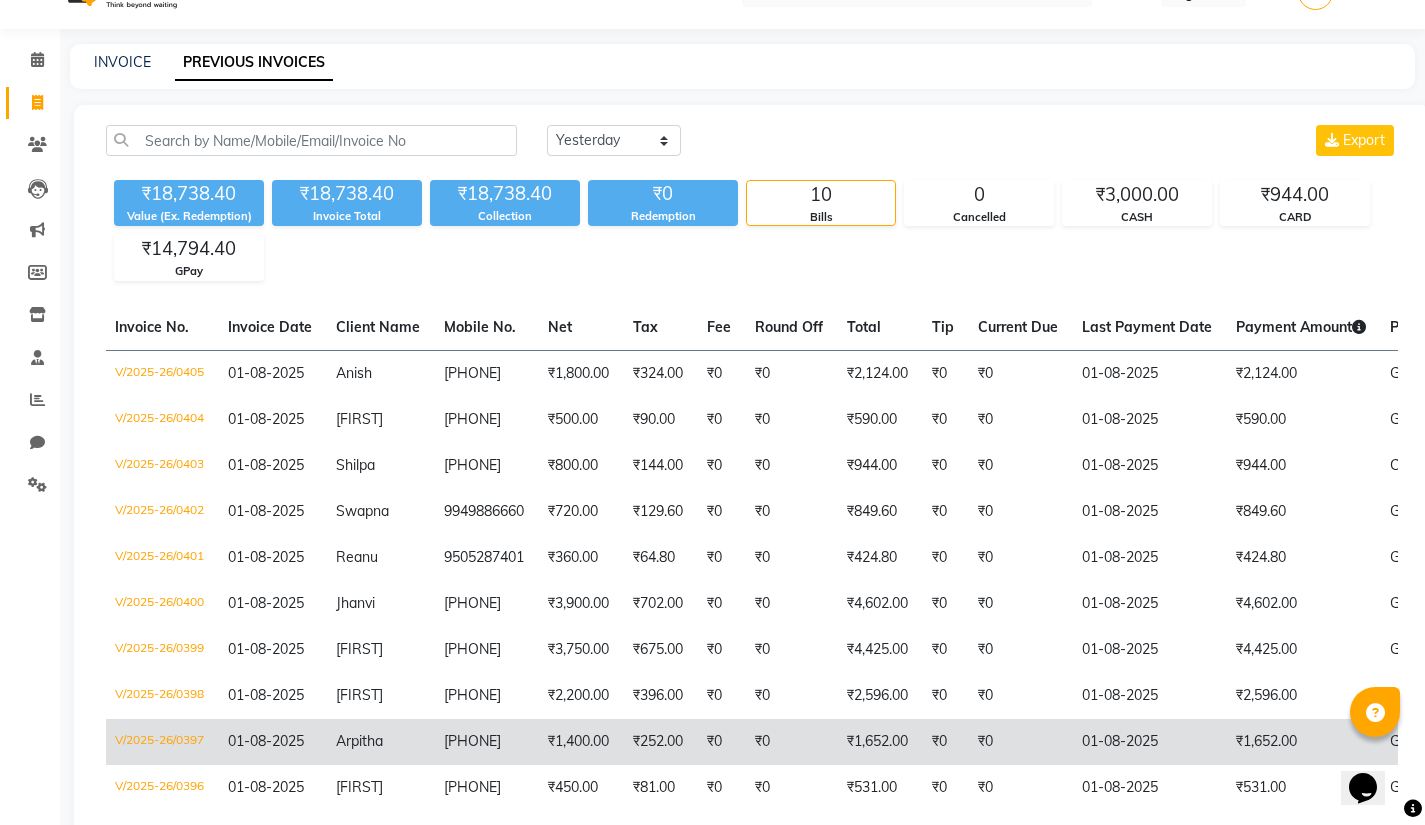 click on "₹1,652.00" 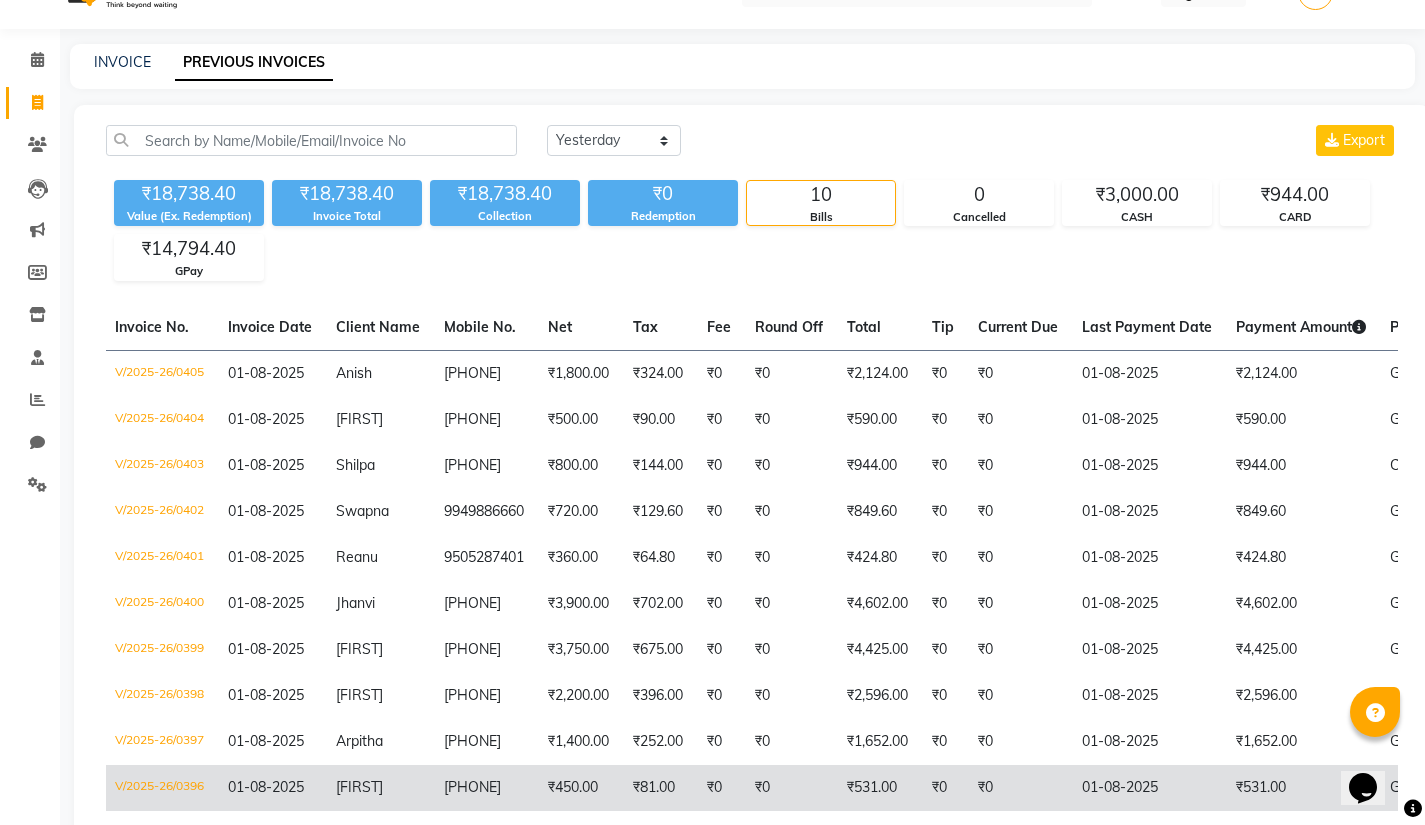 click on "₹531.00" 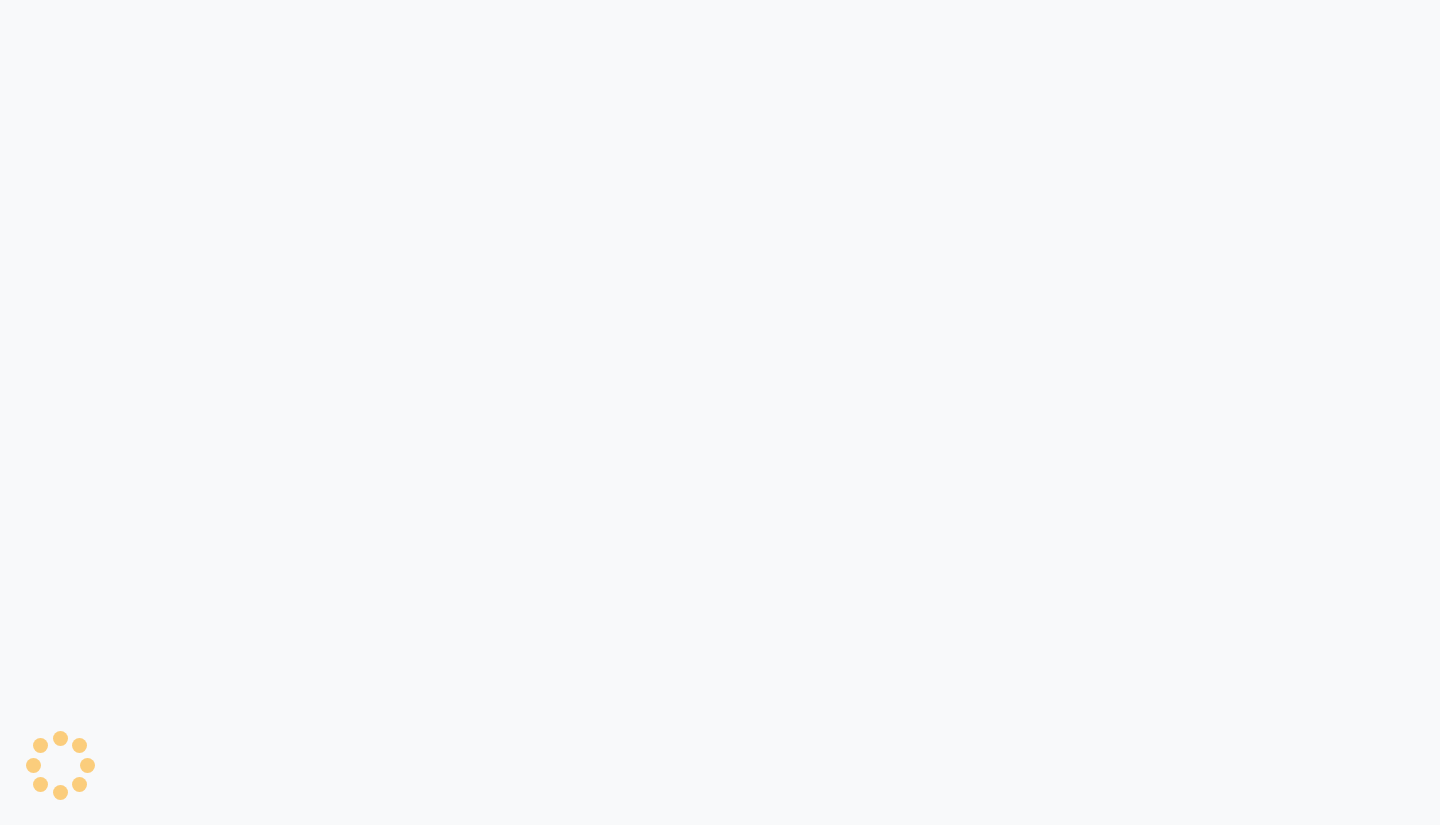 scroll, scrollTop: 0, scrollLeft: 0, axis: both 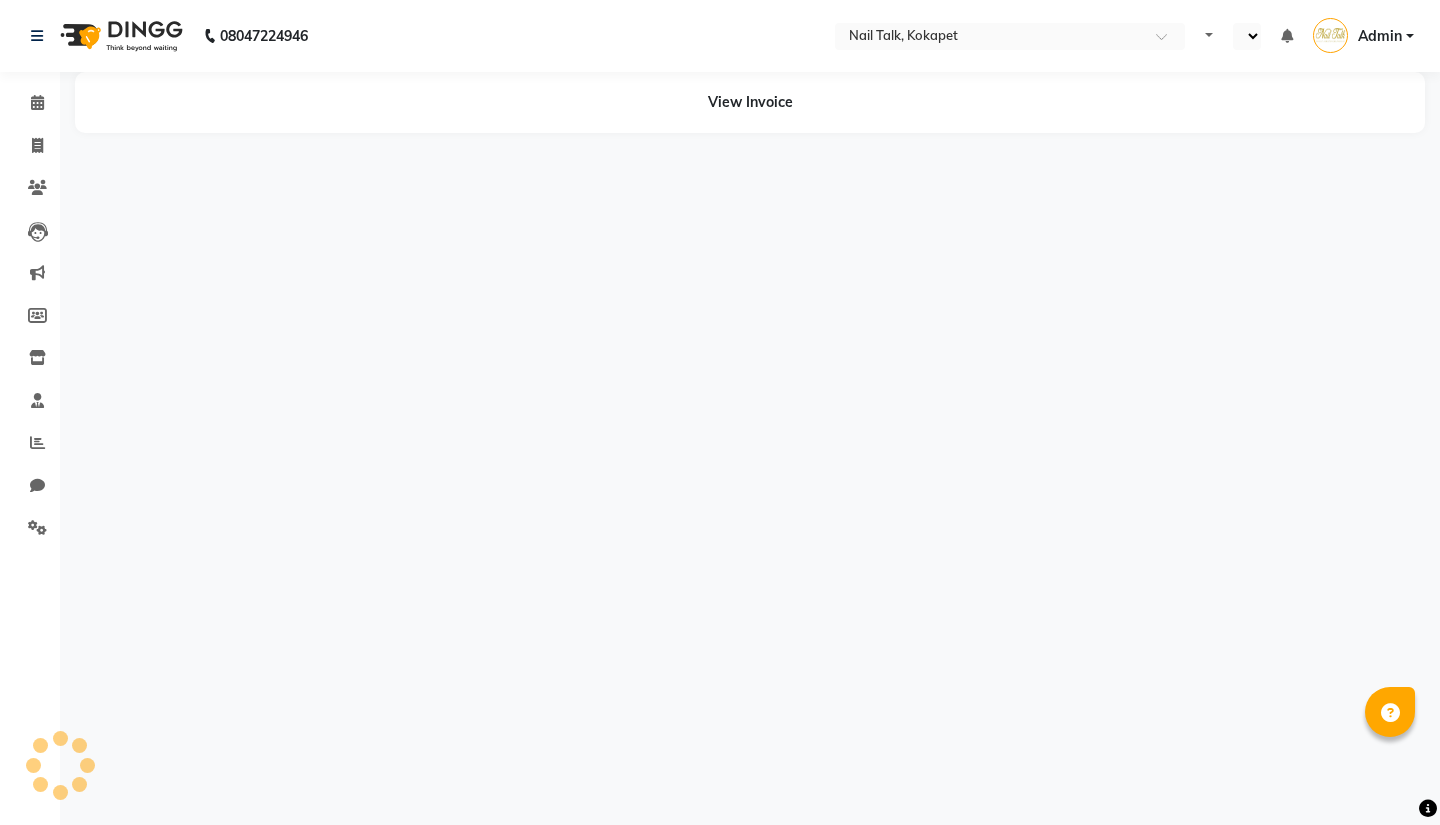 select on "en" 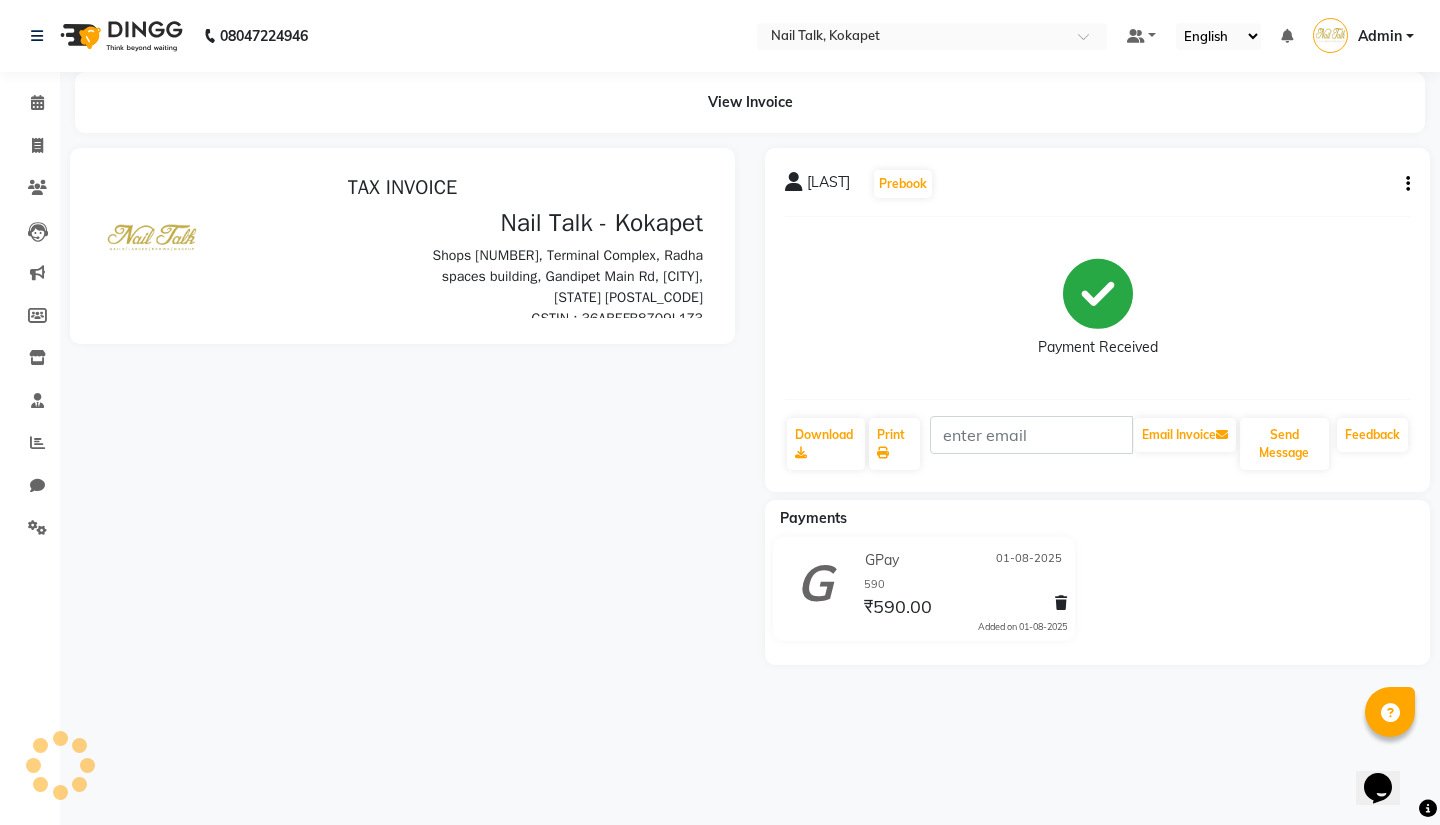 scroll, scrollTop: 0, scrollLeft: 0, axis: both 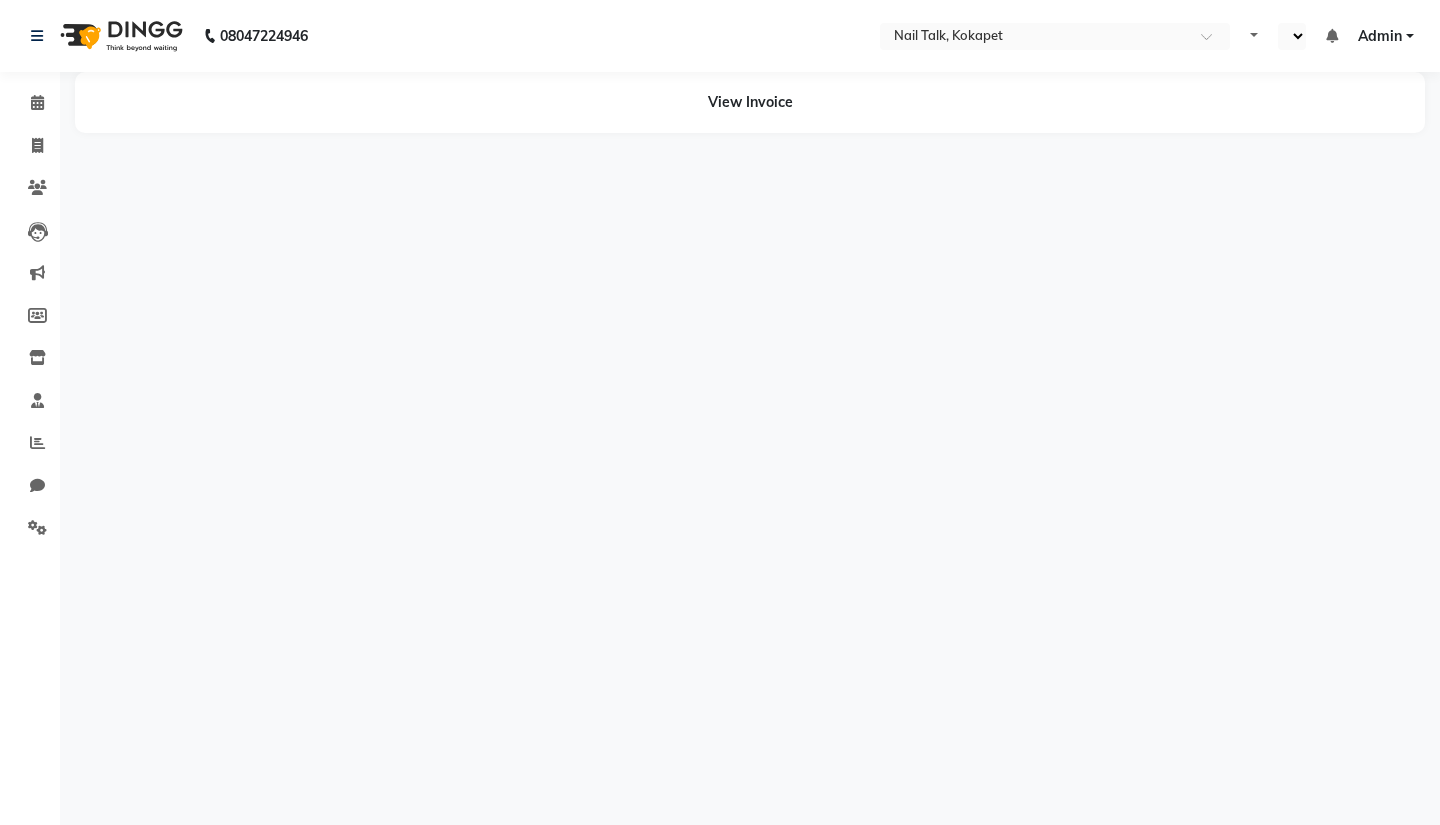 select on "en" 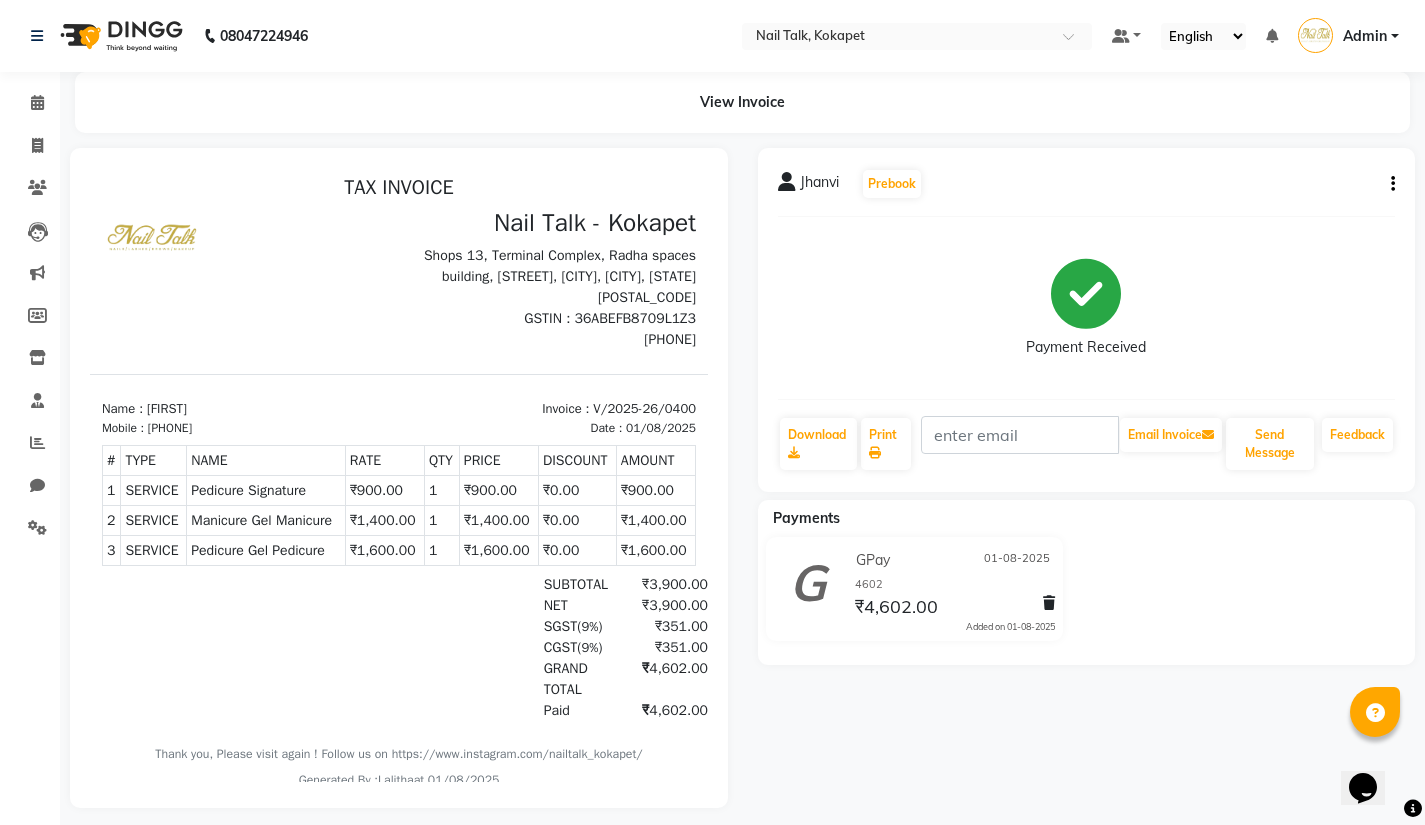 scroll, scrollTop: 0, scrollLeft: 0, axis: both 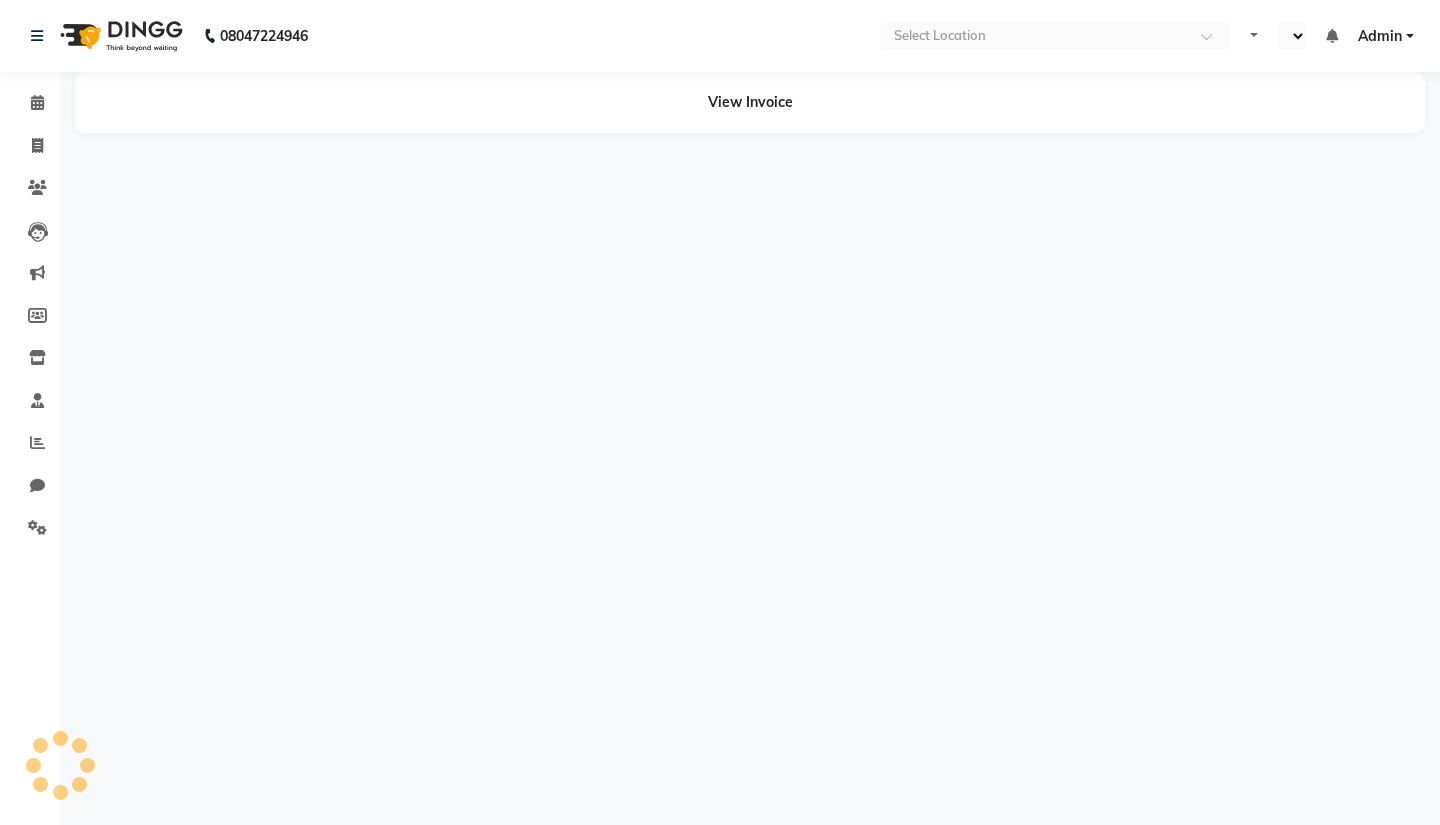 select on "en" 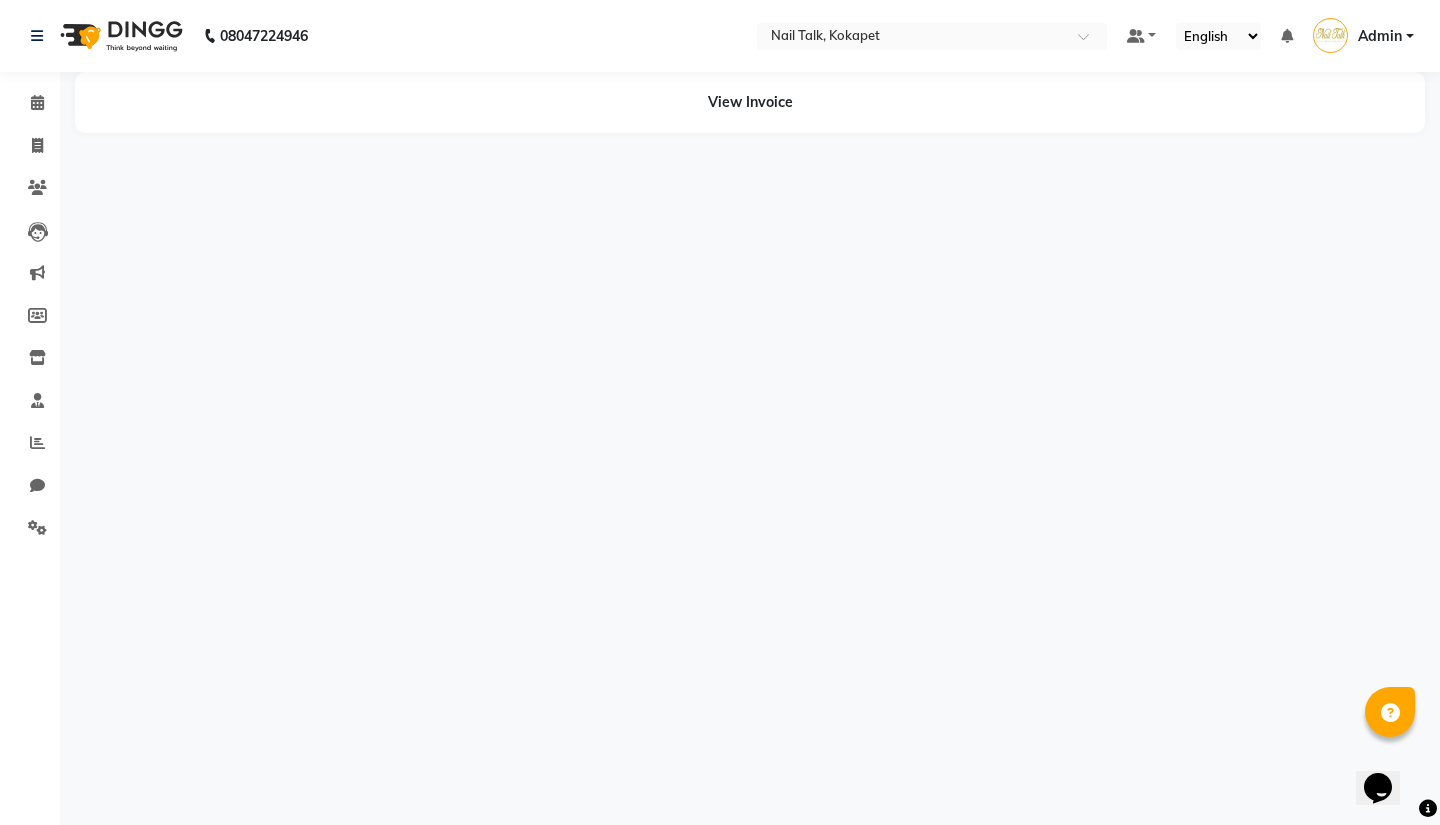 scroll, scrollTop: 0, scrollLeft: 0, axis: both 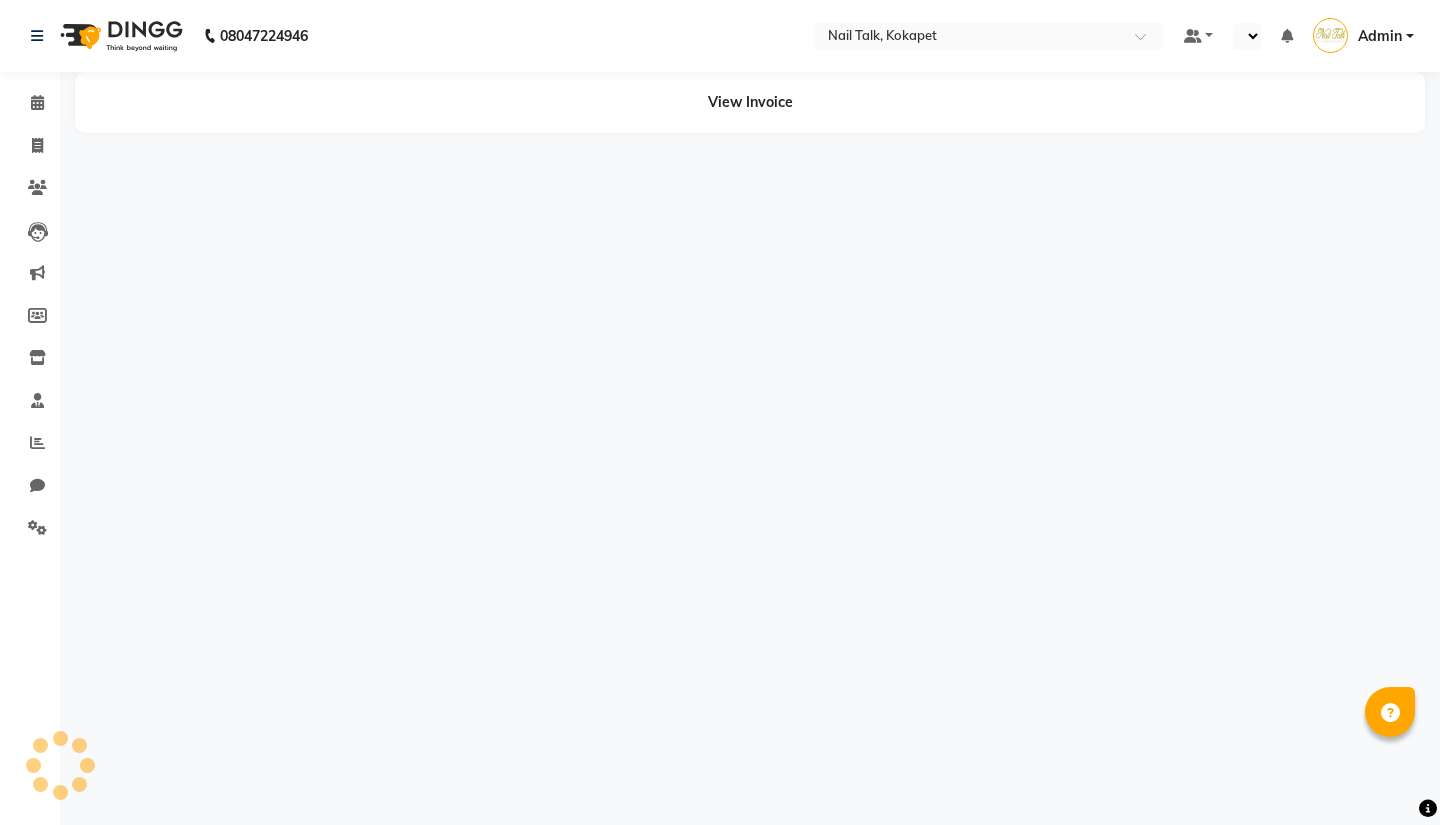 select on "en" 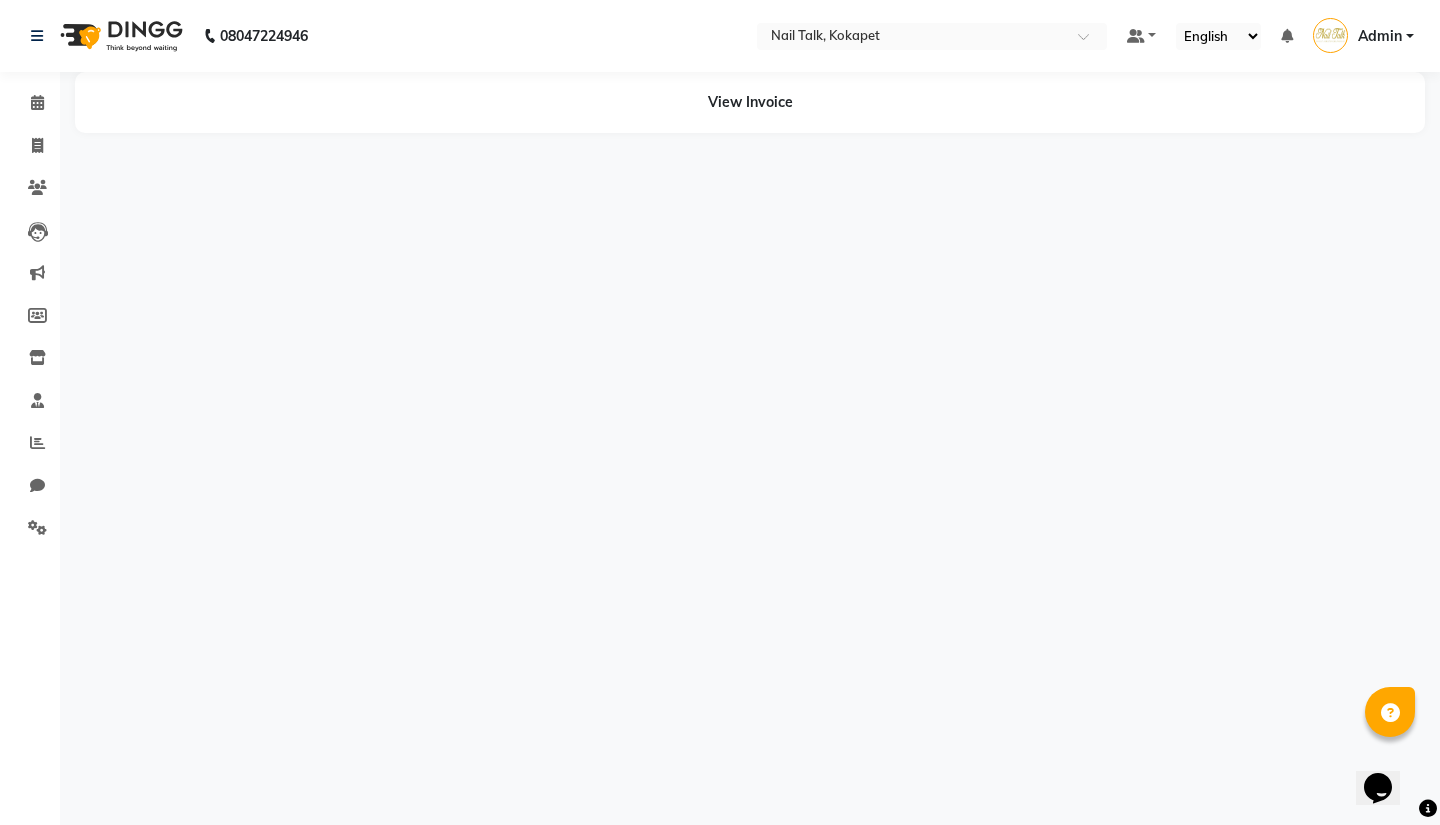 scroll, scrollTop: 0, scrollLeft: 0, axis: both 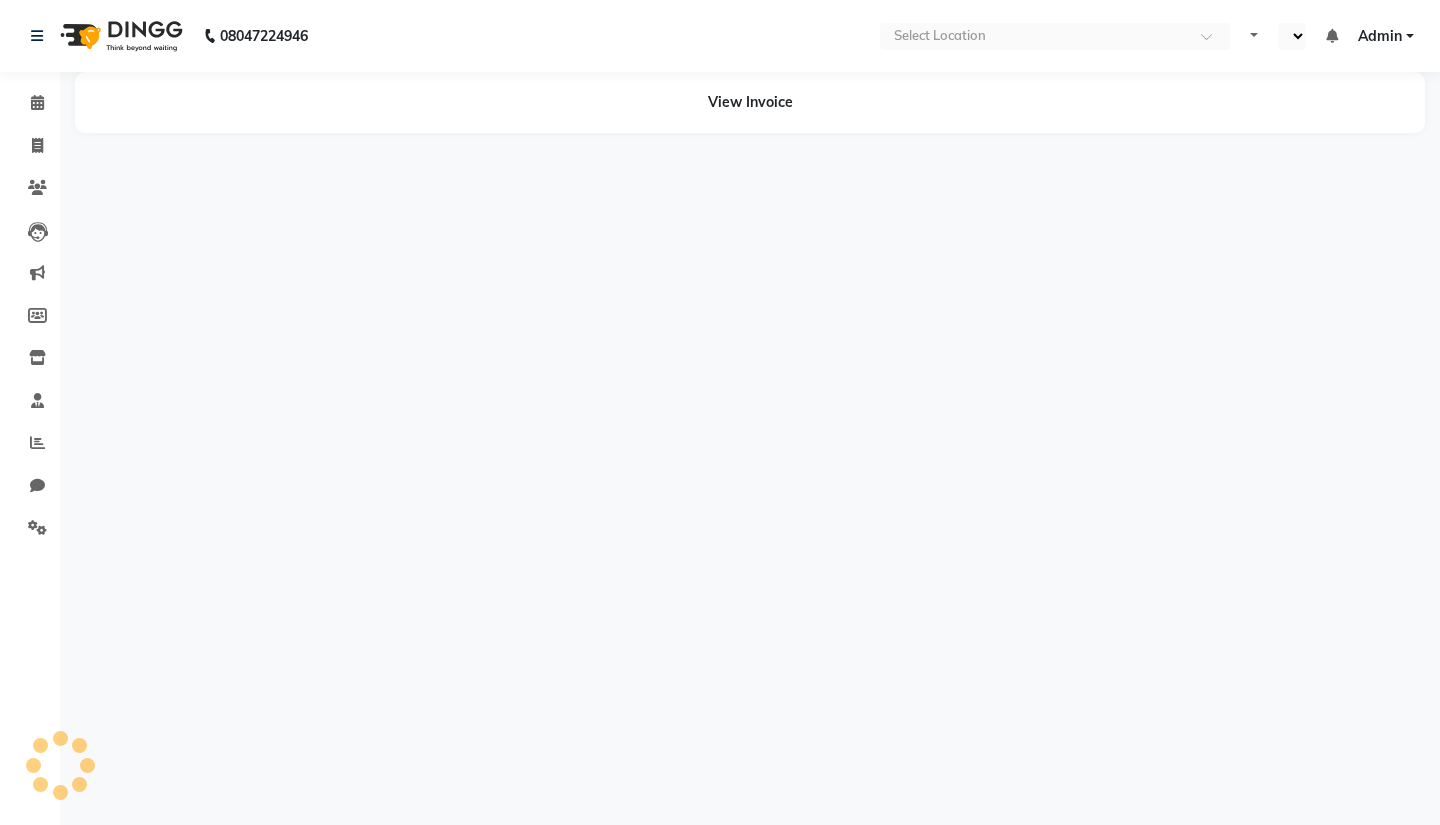 select on "en" 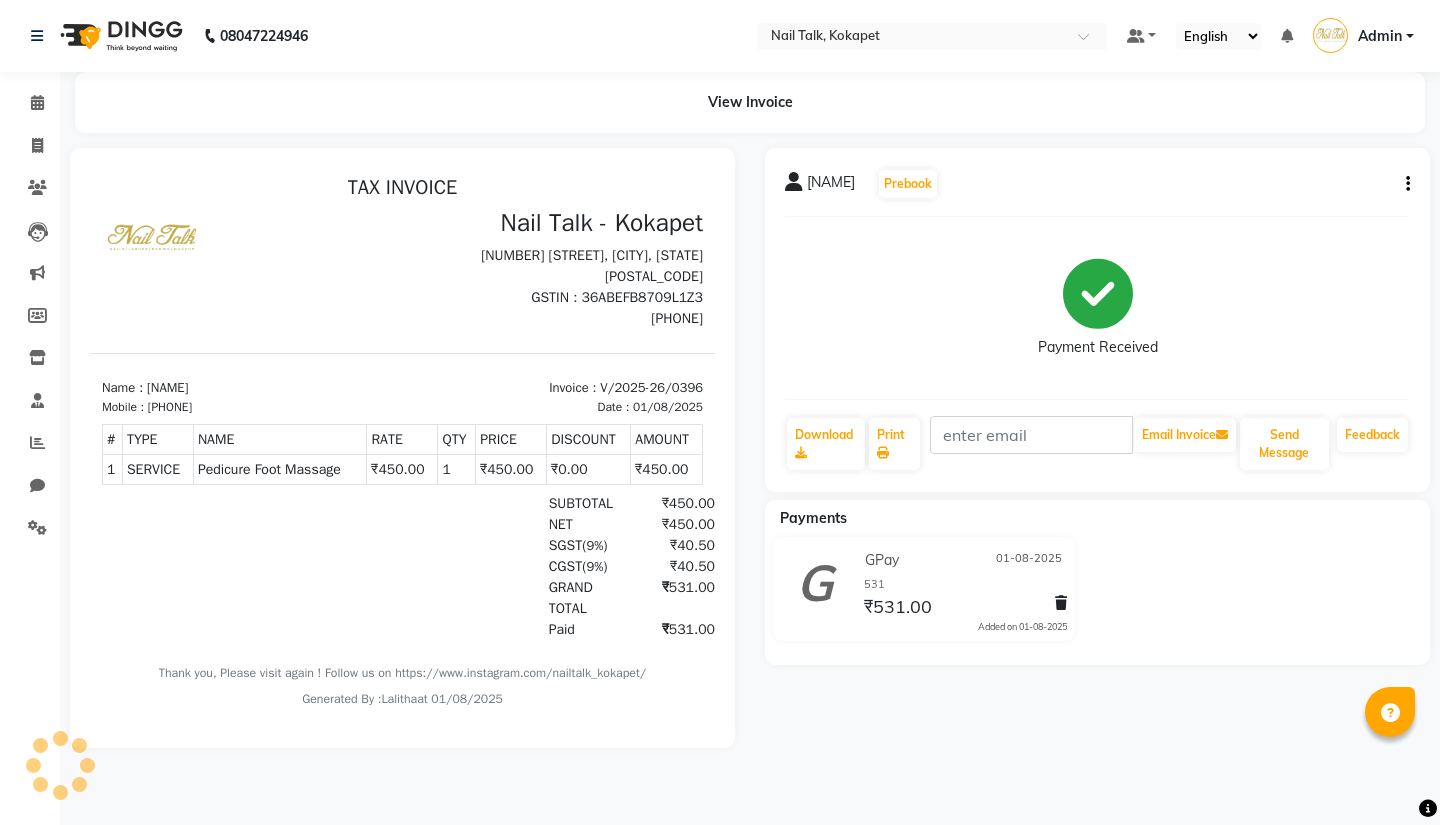 scroll, scrollTop: 0, scrollLeft: 0, axis: both 